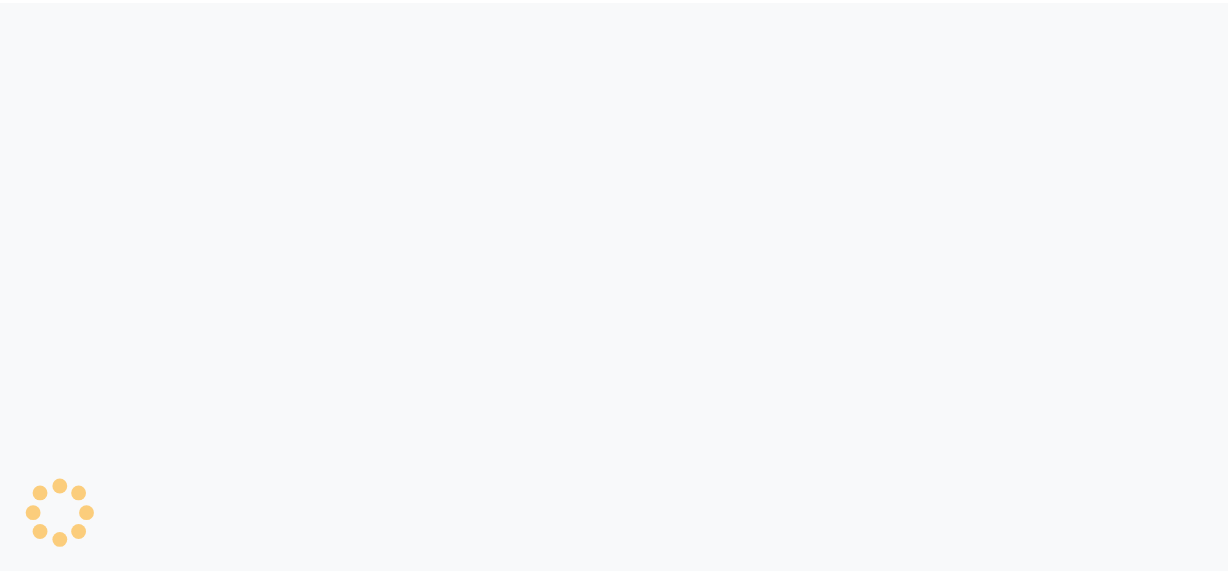scroll, scrollTop: 0, scrollLeft: 0, axis: both 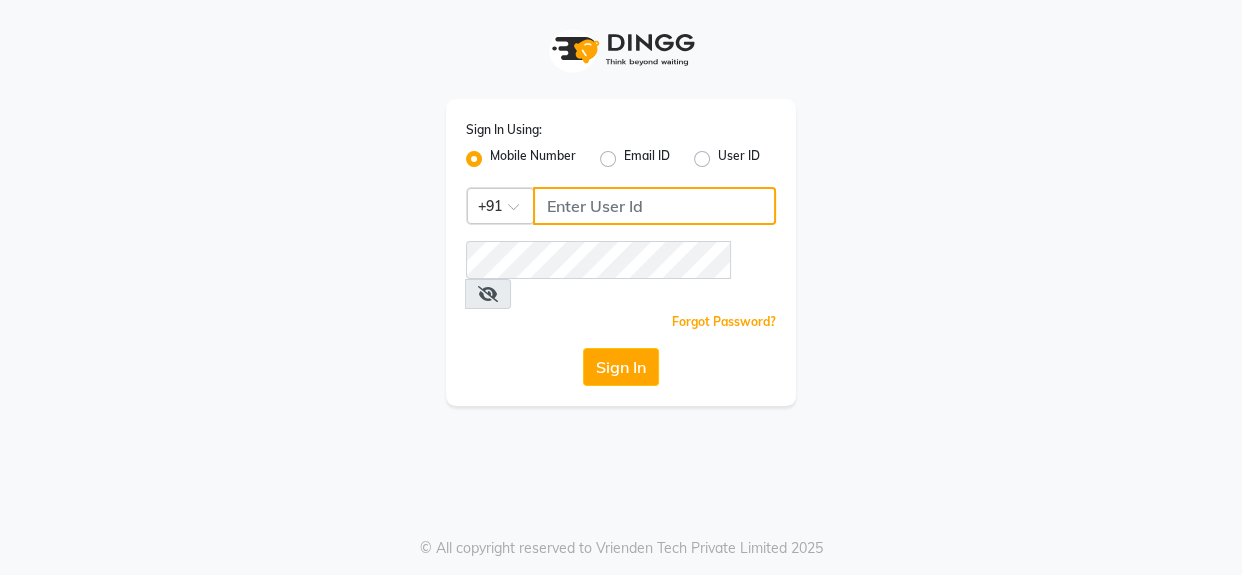 click 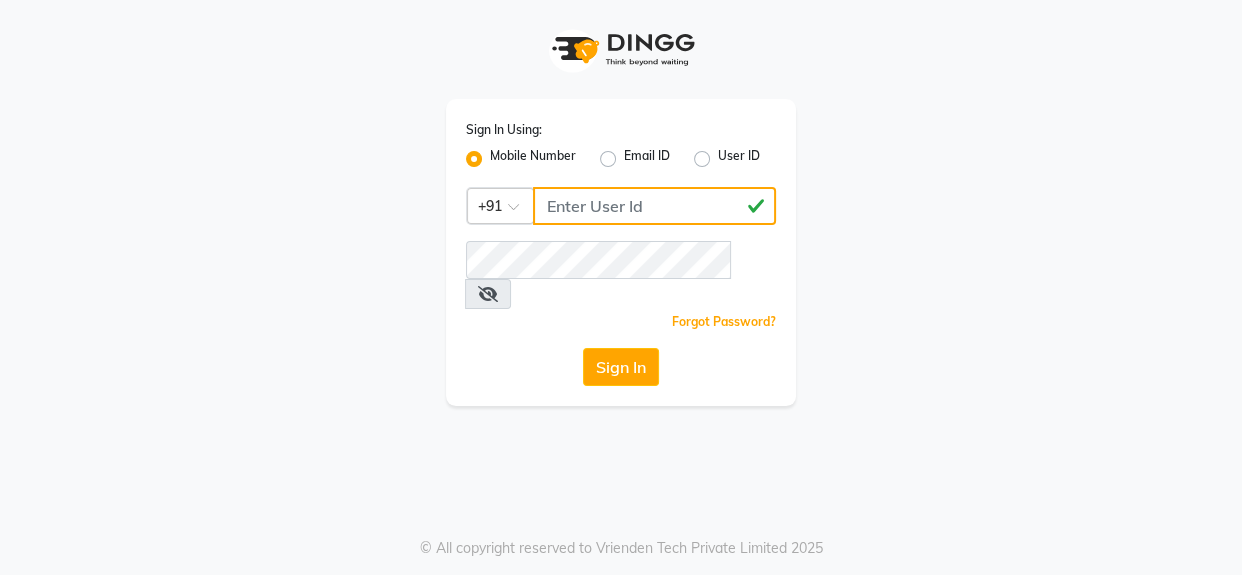 type on "[PHONE]" 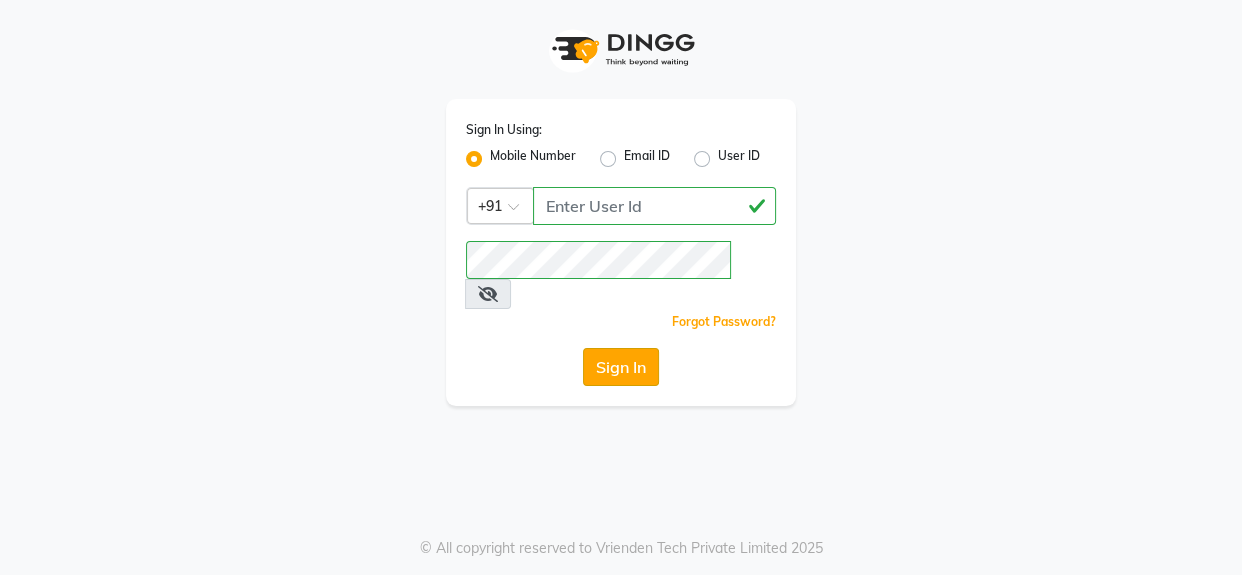 click on "Sign In" 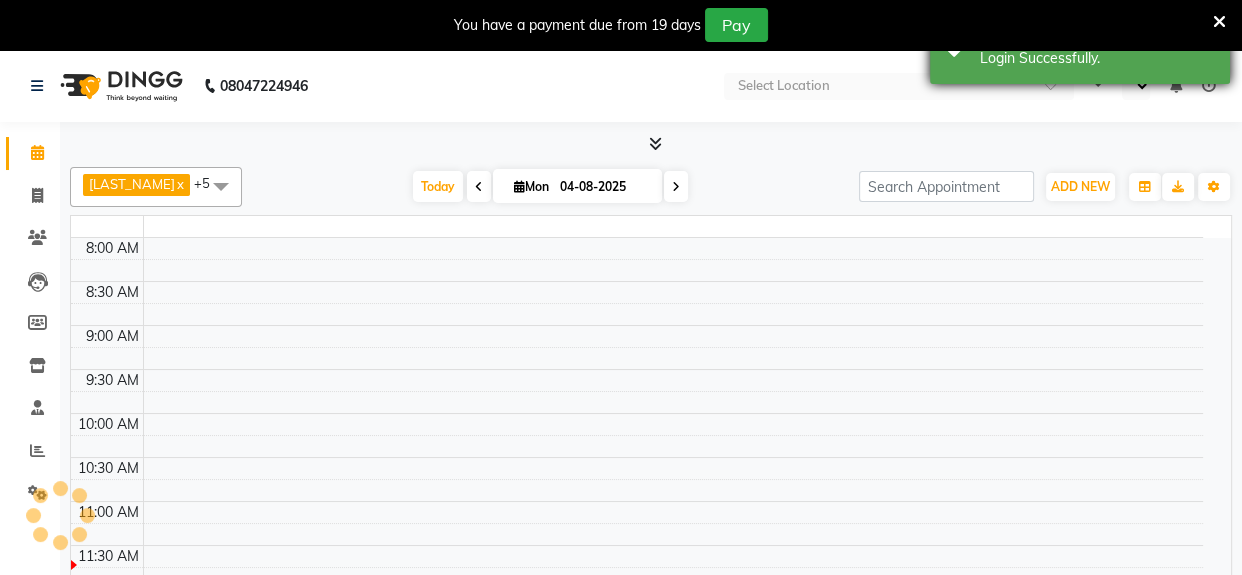 click on "Login Successfully." at bounding box center [1097, 58] 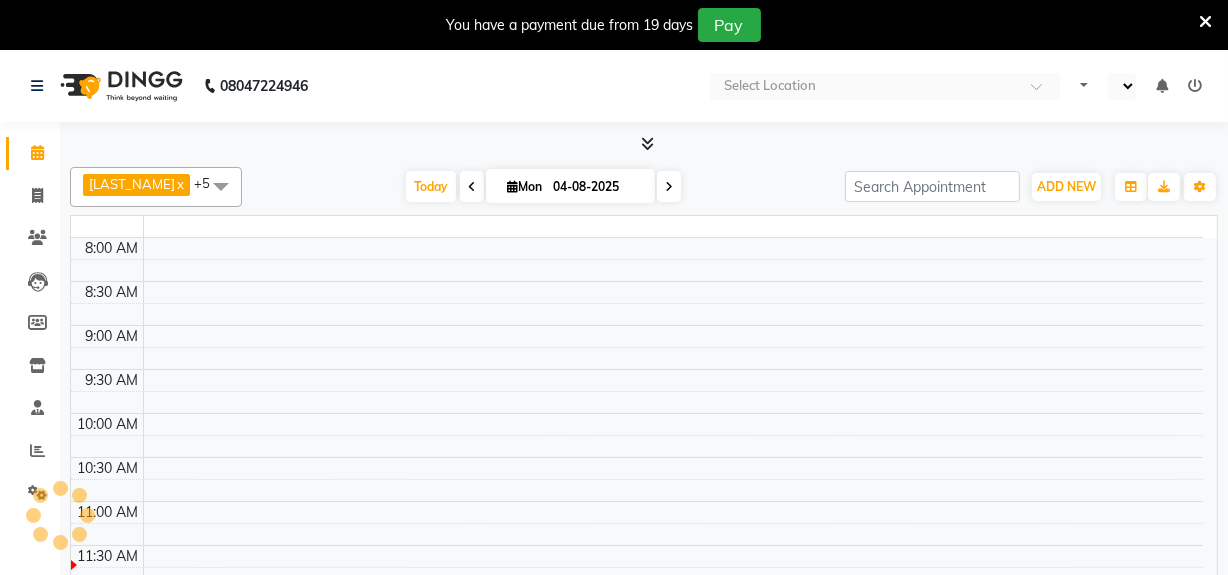 select on "en" 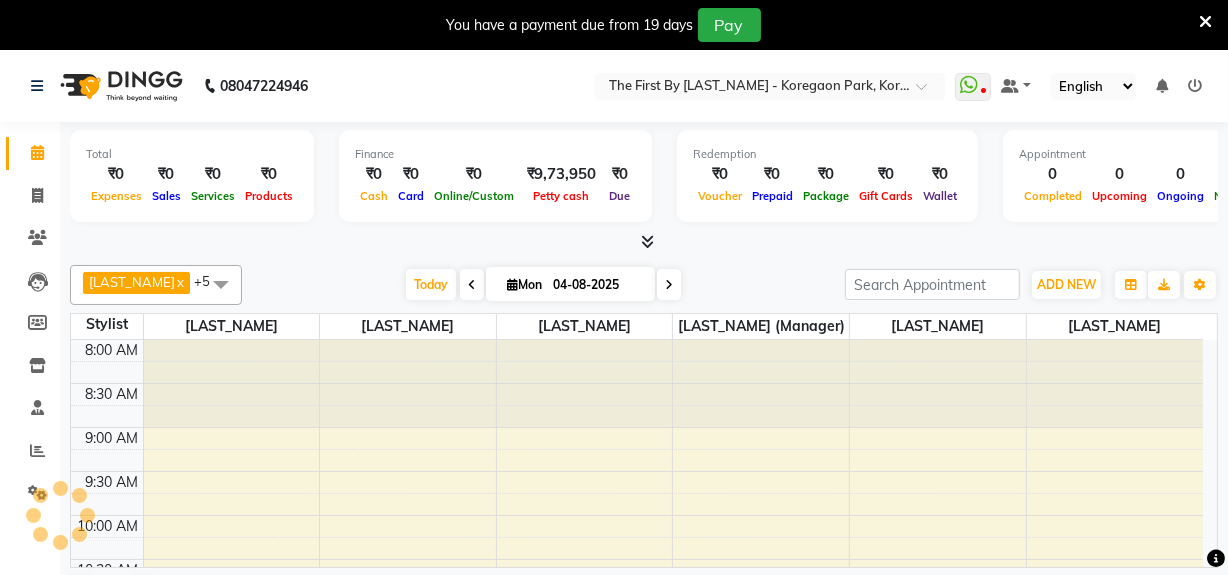 scroll, scrollTop: 0, scrollLeft: 0, axis: both 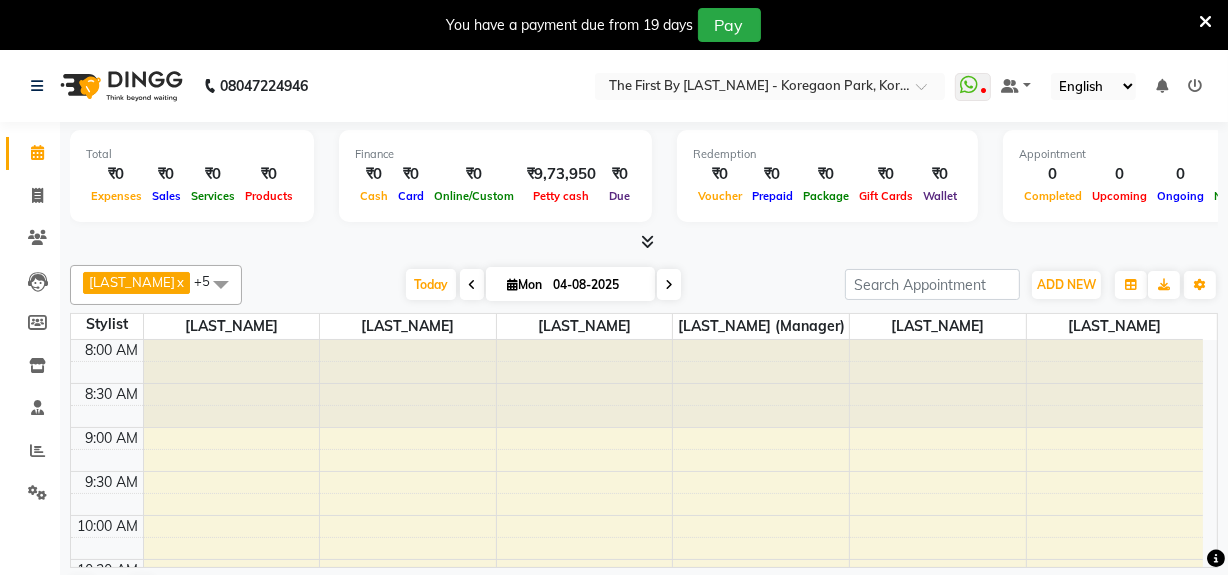 click at bounding box center (1205, 22) 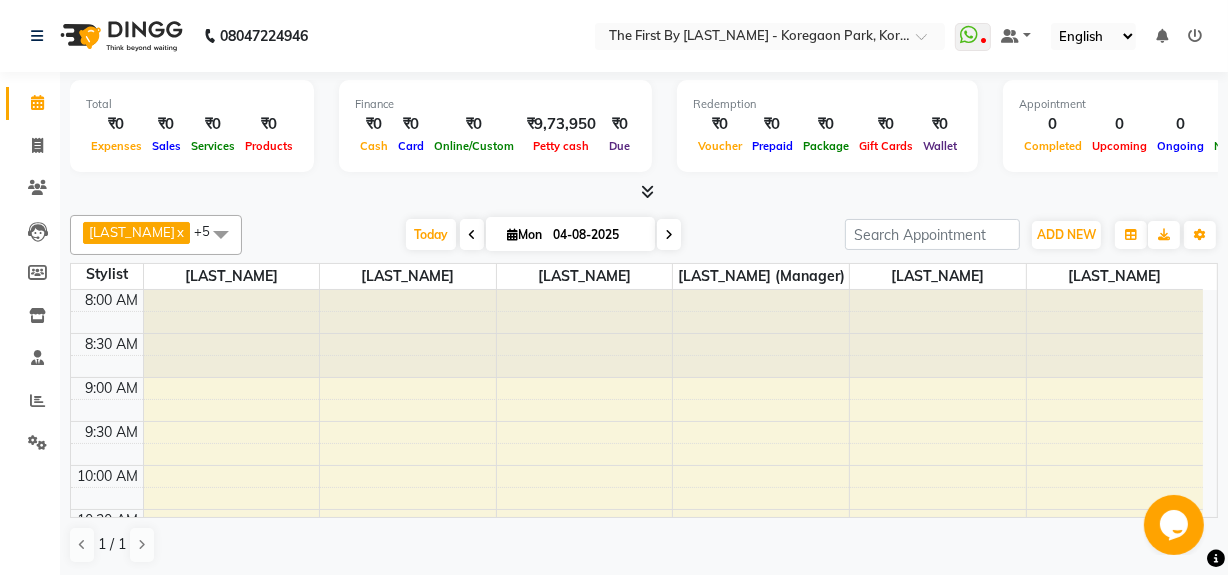 scroll, scrollTop: 0, scrollLeft: 0, axis: both 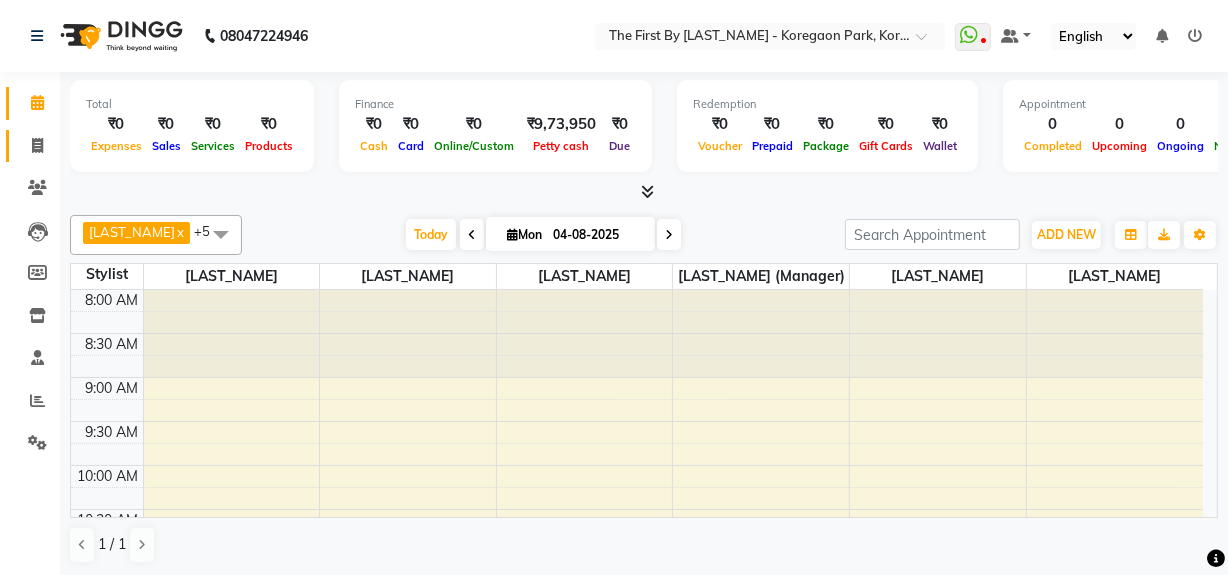 click 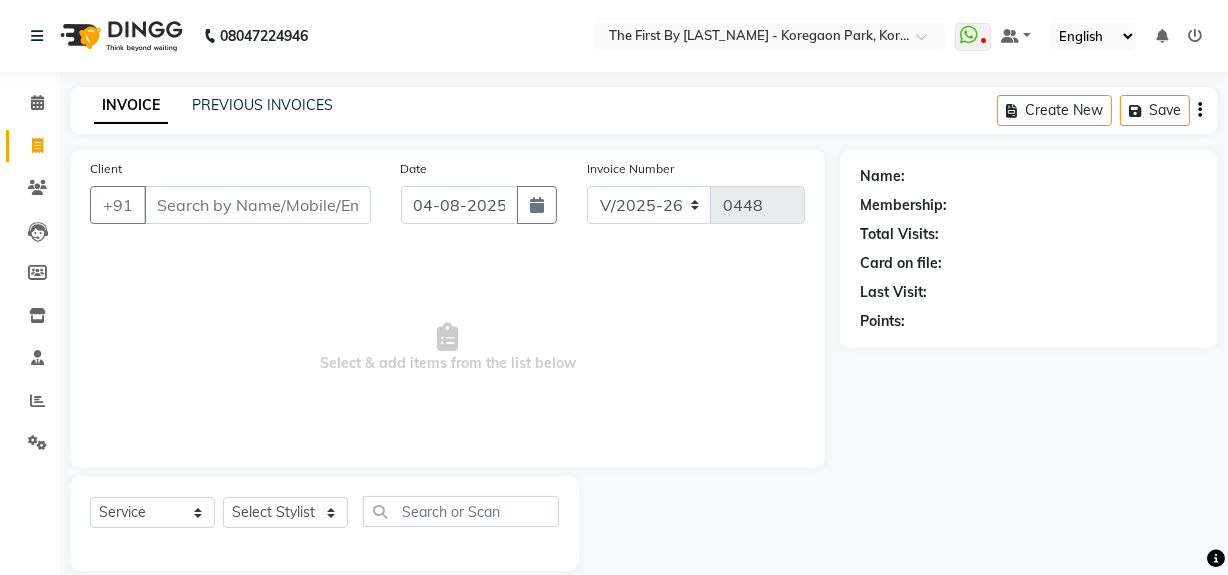 click on "Client" at bounding box center [257, 205] 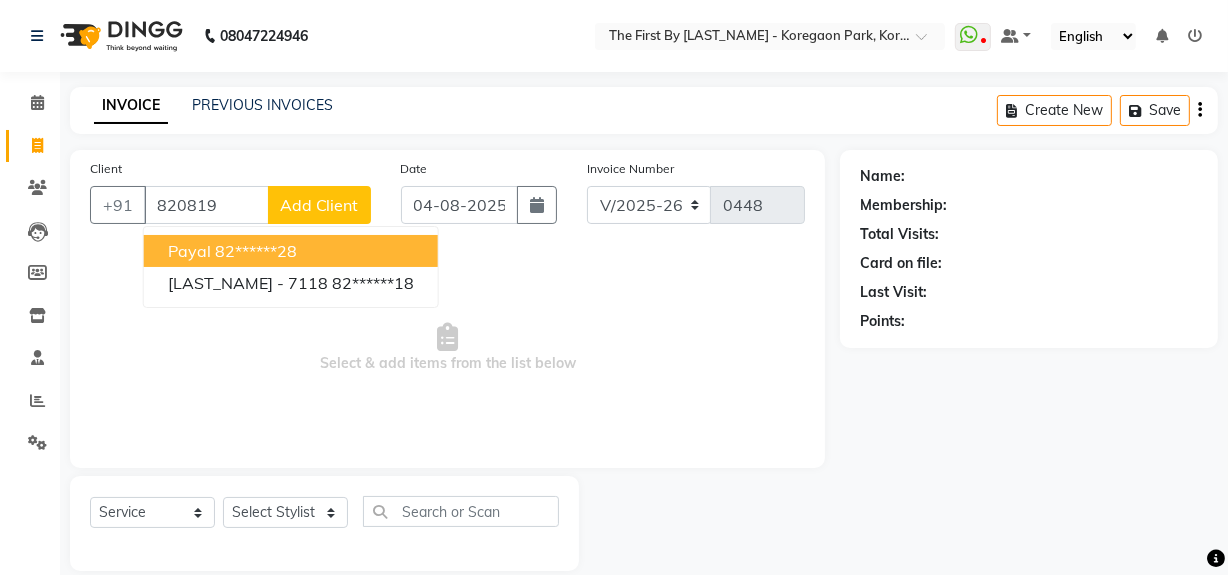 click on "[LAST_NAME]  82******28" at bounding box center (291, 251) 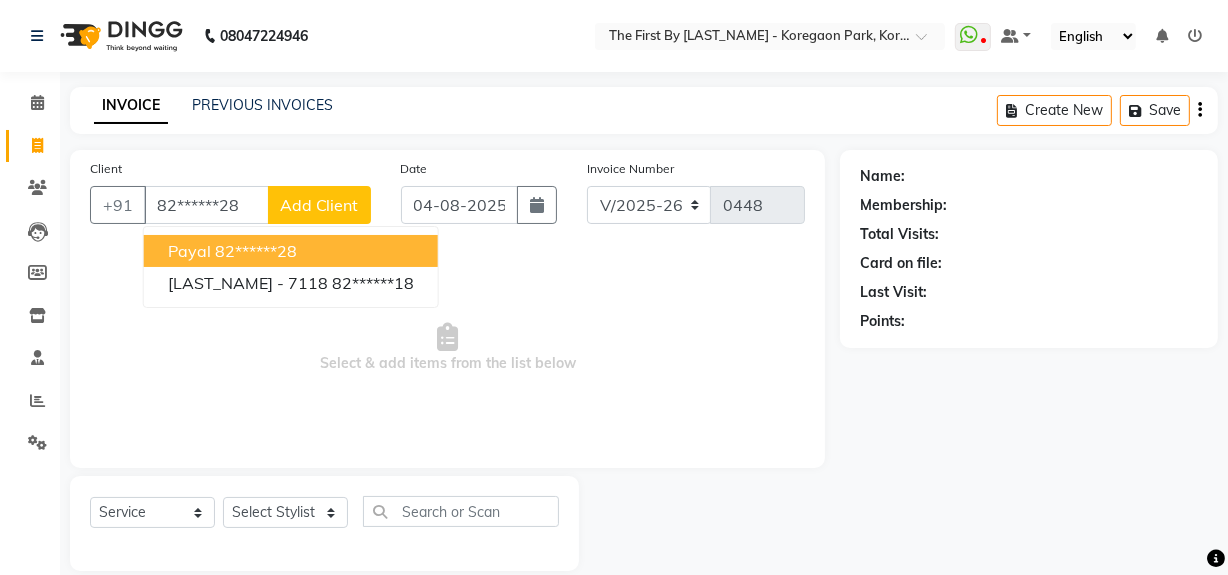 type on "82******28" 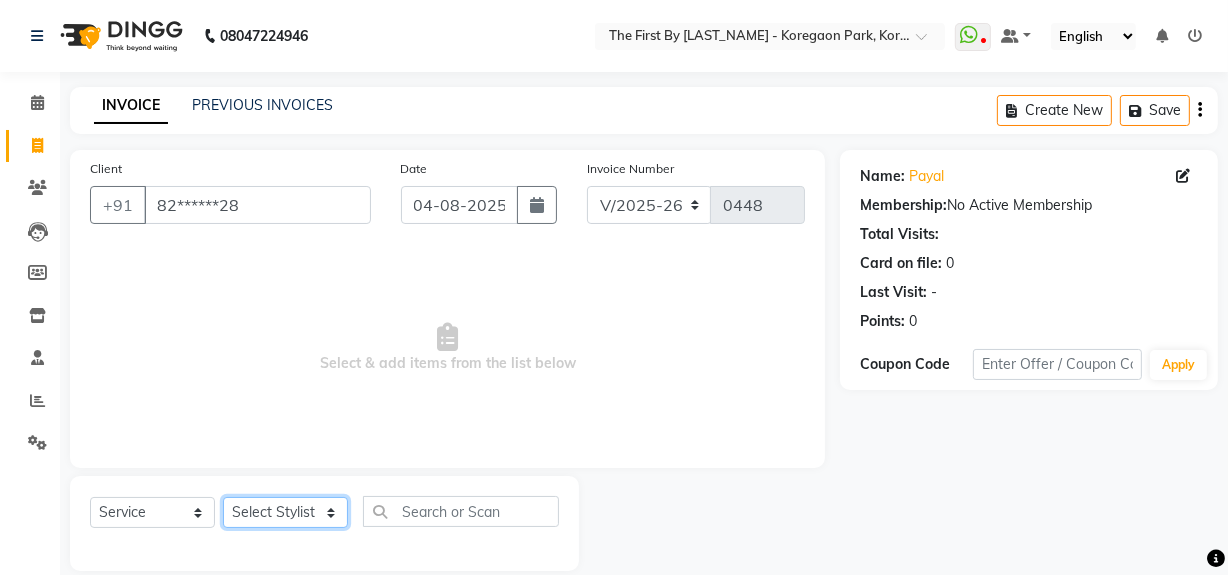 click on "Select Stylist [LAST_NAME] [LAST_NAME] HR Admin [LAST_NAME]  [LAST_NAME] [LAST_NAME]  [LAST_NAME] (Manager)" 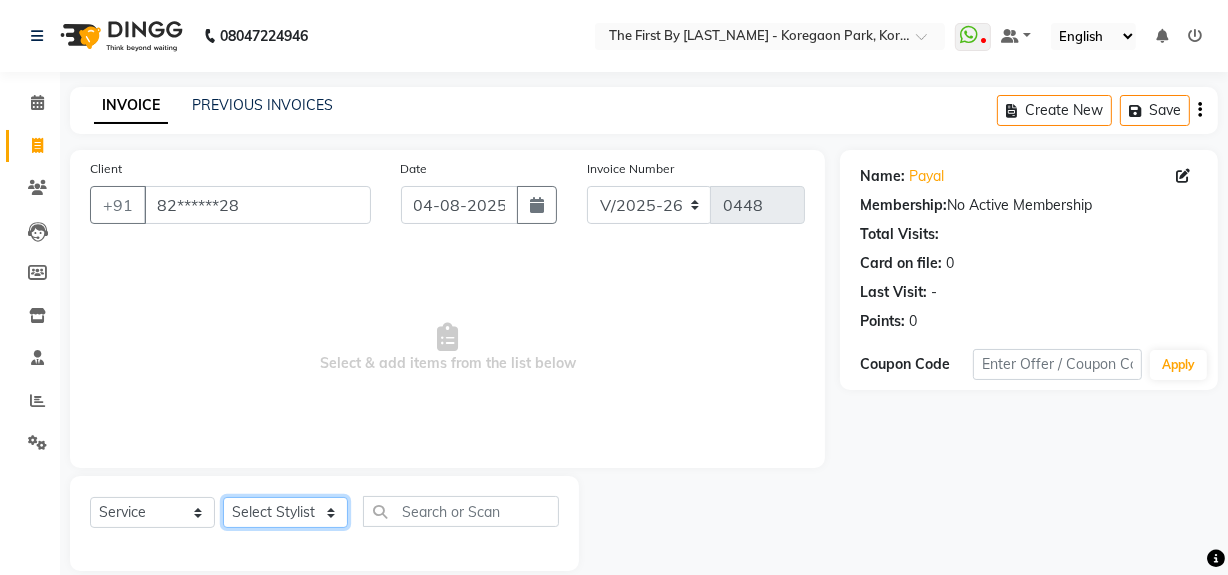 select on "68243" 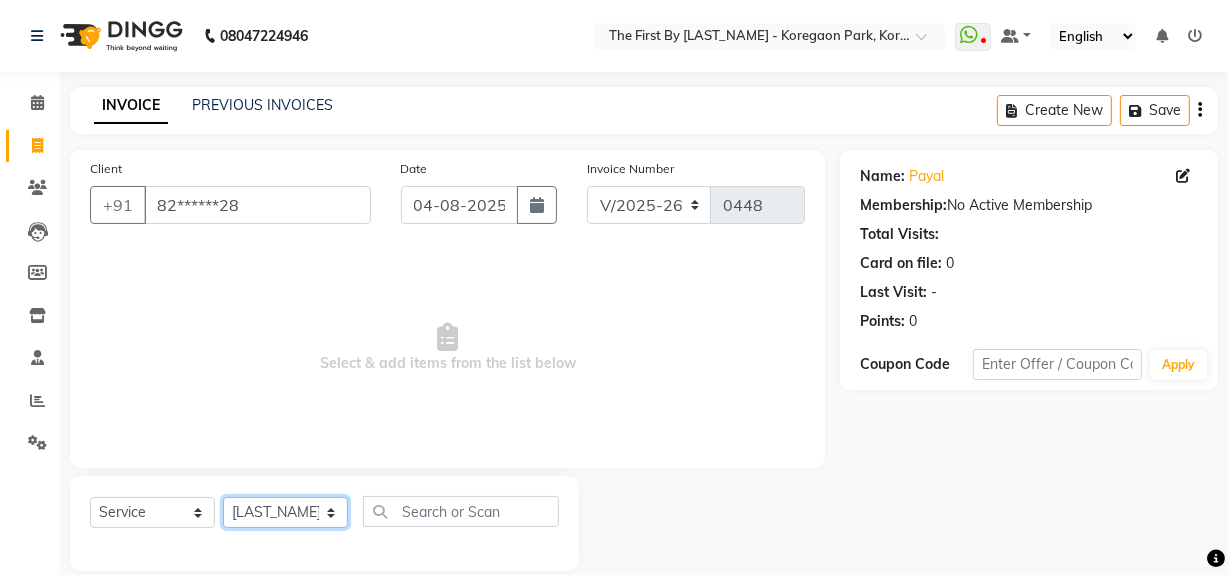 click on "Select Stylist [LAST_NAME] [LAST_NAME] HR Admin [LAST_NAME]  [LAST_NAME] [LAST_NAME]  [LAST_NAME] (Manager)" 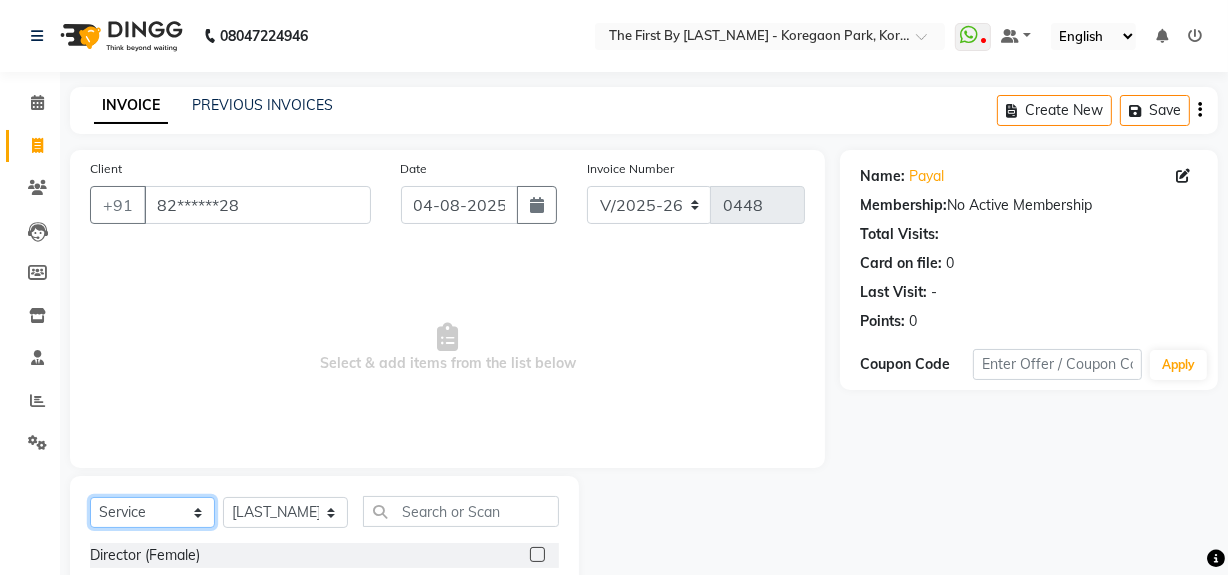 click on "Select  Service  Product  Membership  Package Voucher Prepaid Gift Card" 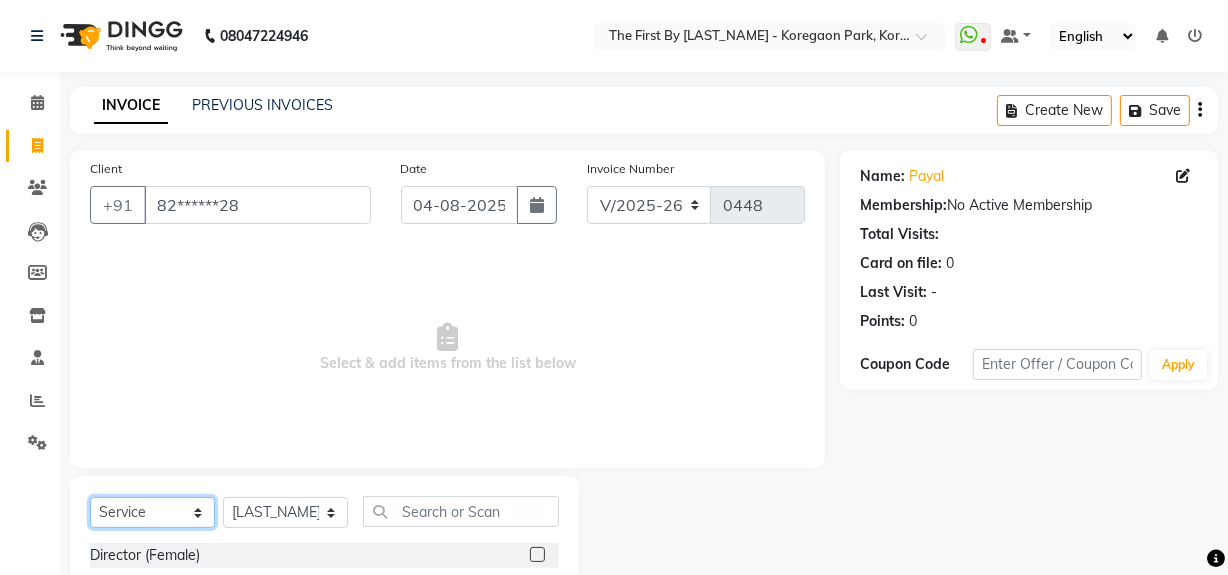 click on "Select  Service  Product  Membership  Package Voucher Prepaid Gift Card" 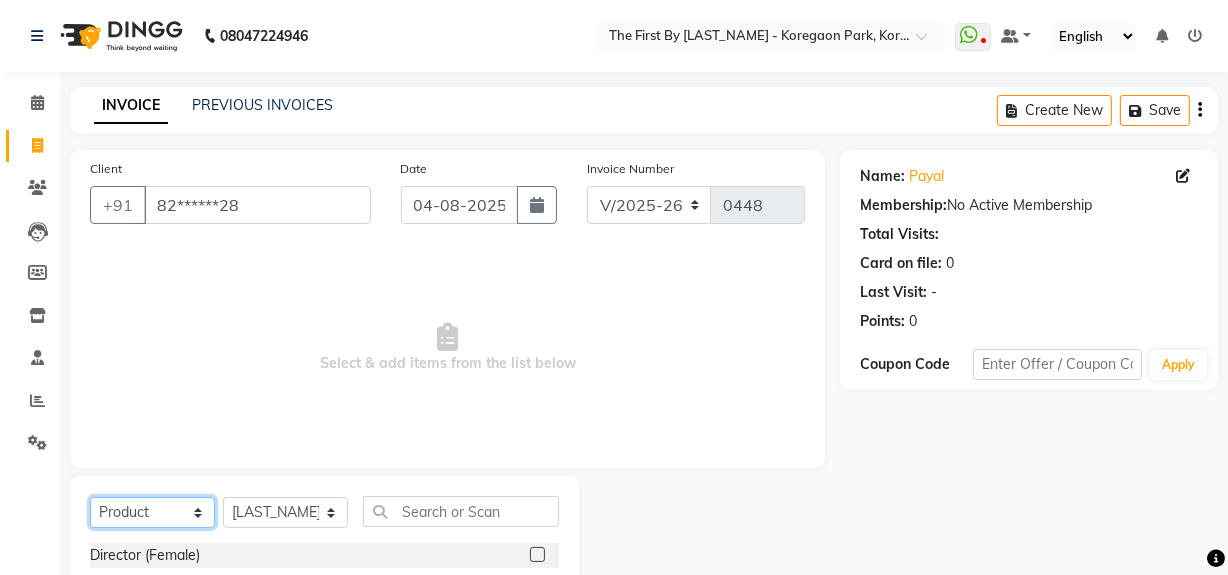 click on "Select  Service  Product  Membership  Package Voucher Prepaid Gift Card" 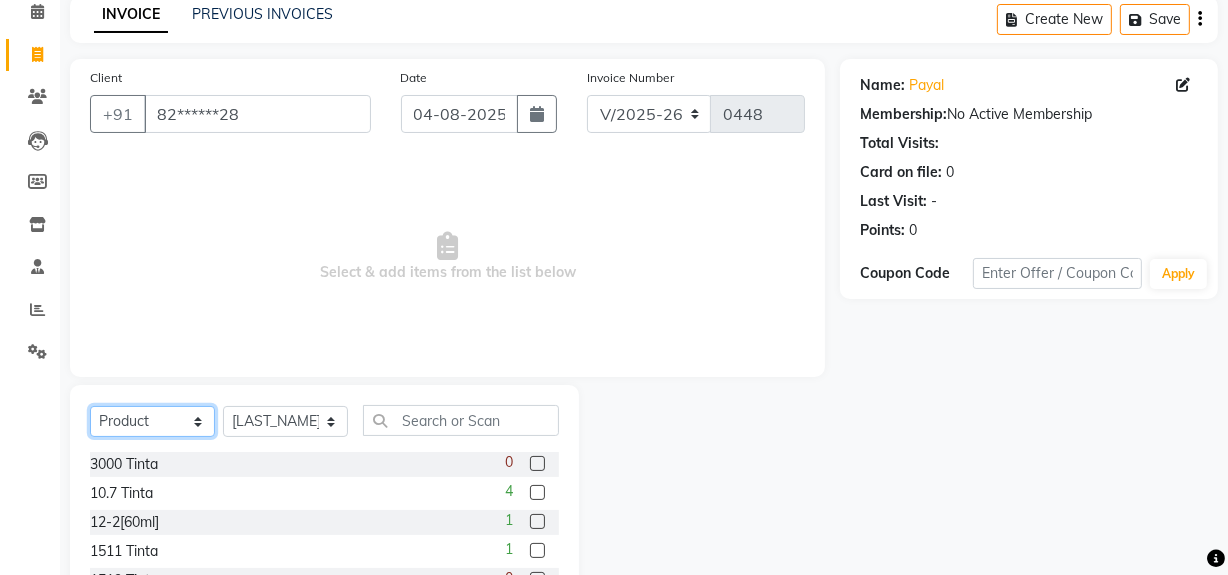 scroll, scrollTop: 226, scrollLeft: 0, axis: vertical 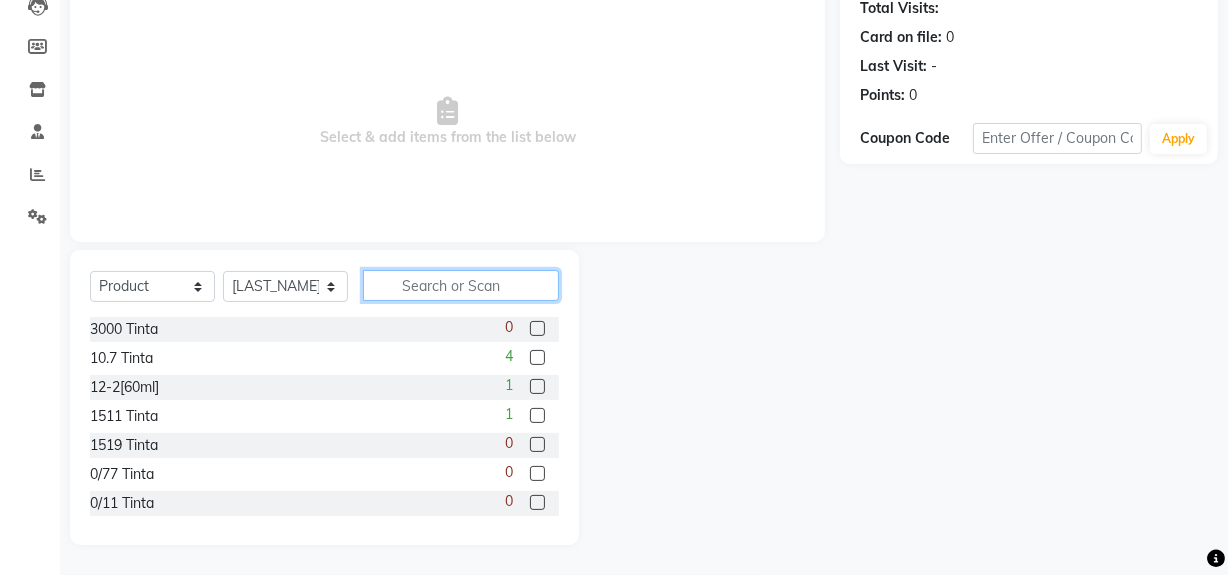 click 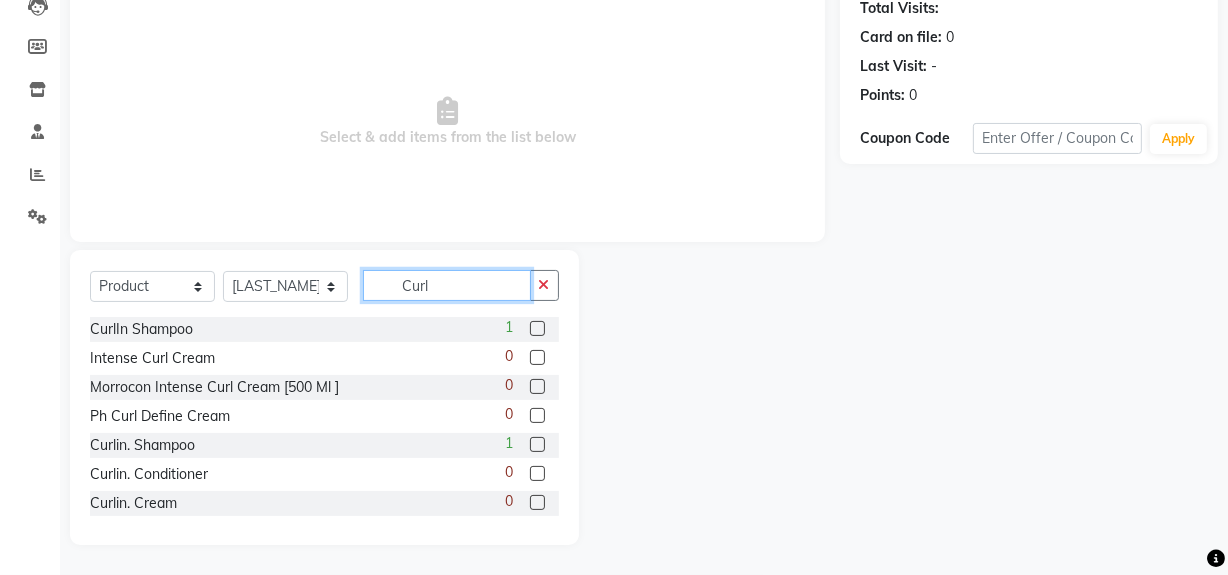 type on "Curl" 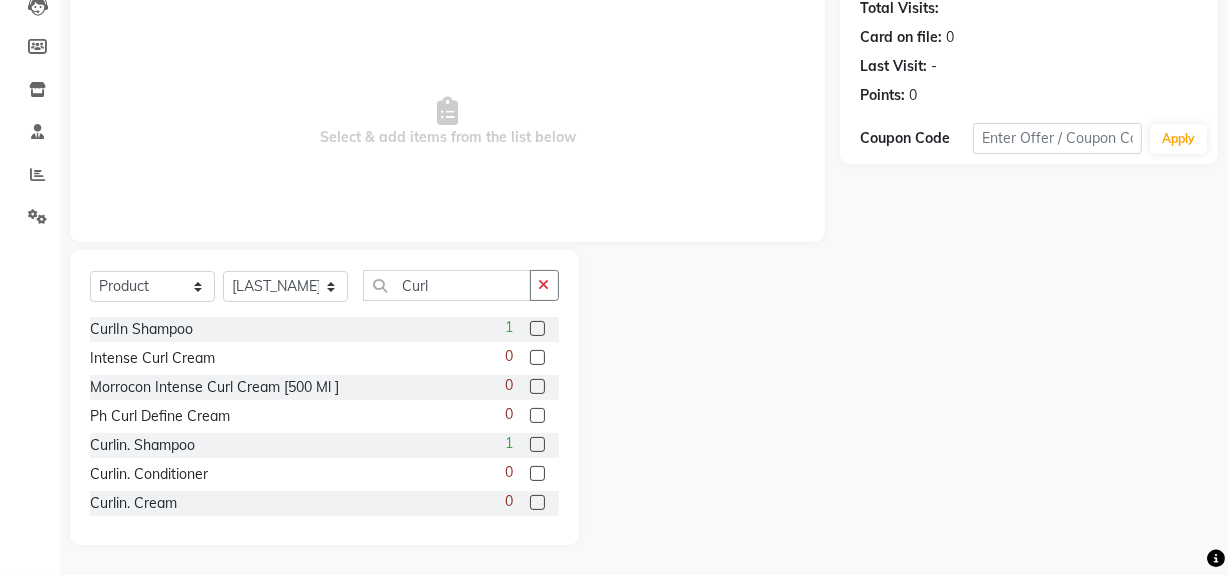 click 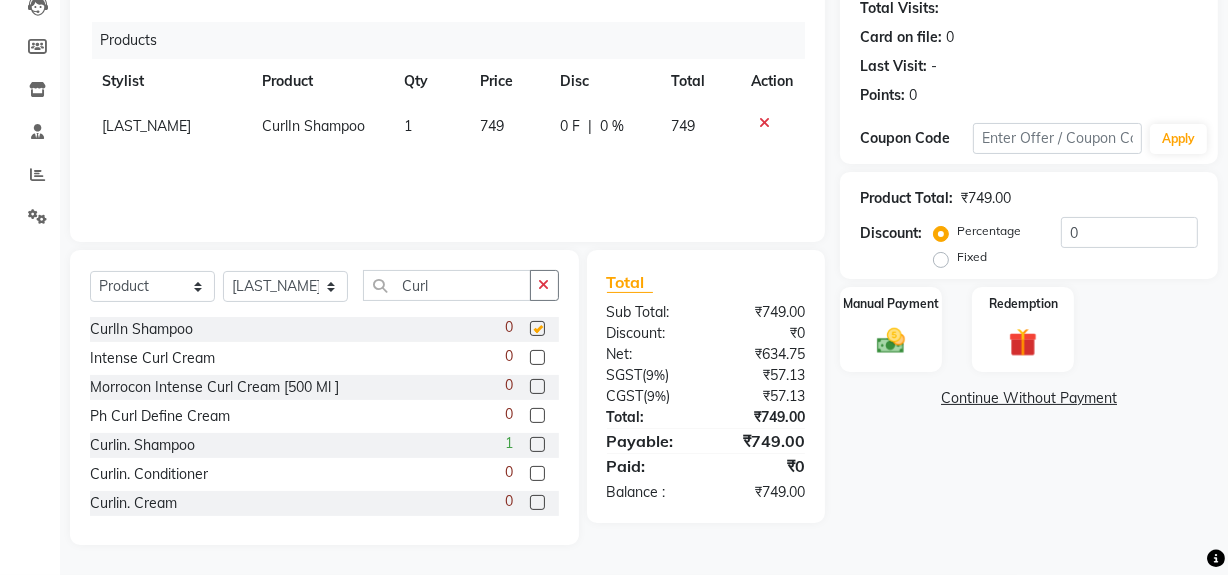 checkbox on "false" 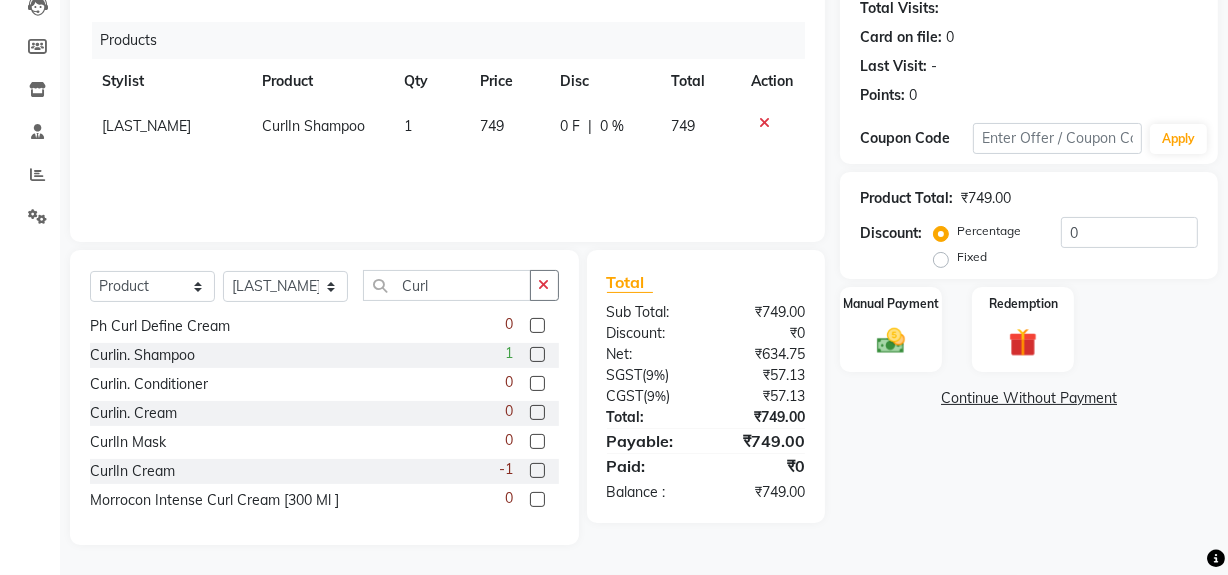 scroll, scrollTop: 119, scrollLeft: 0, axis: vertical 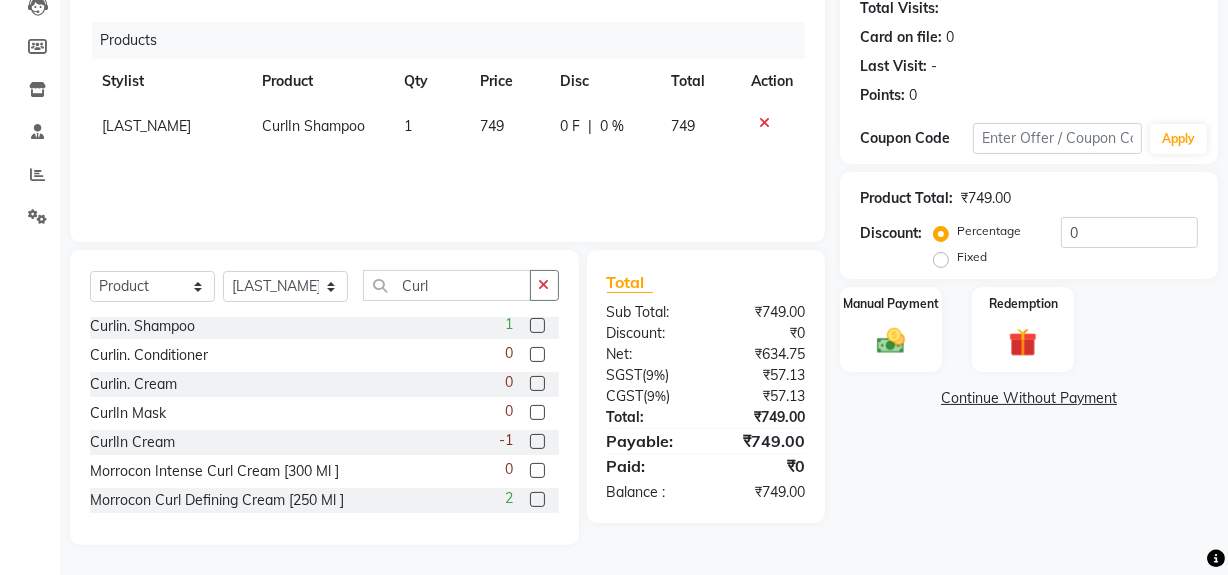 click 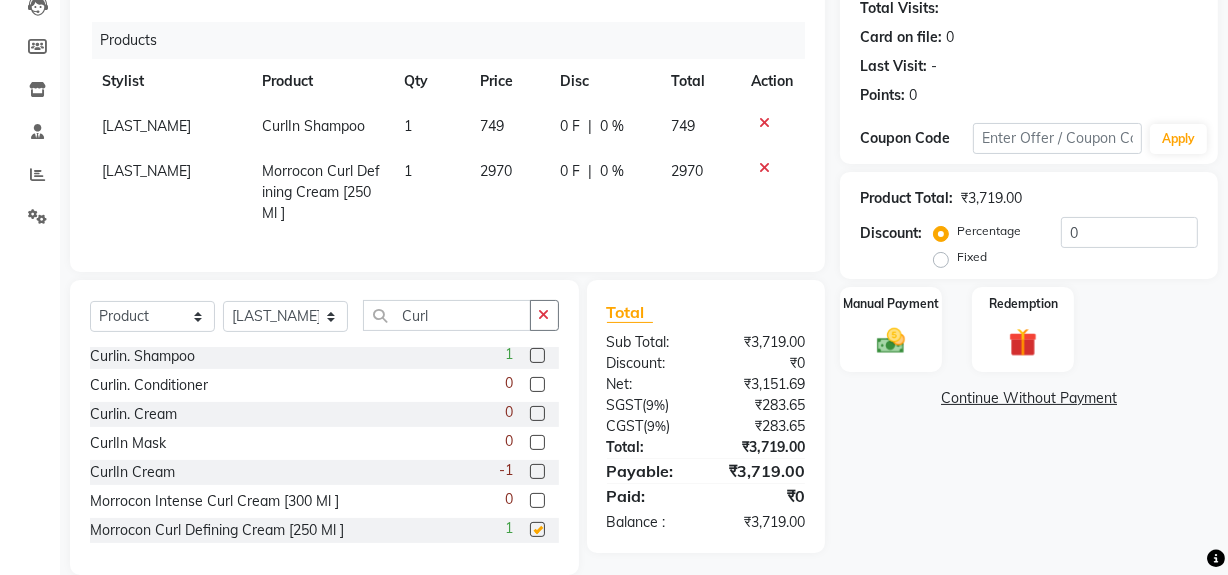 checkbox on "false" 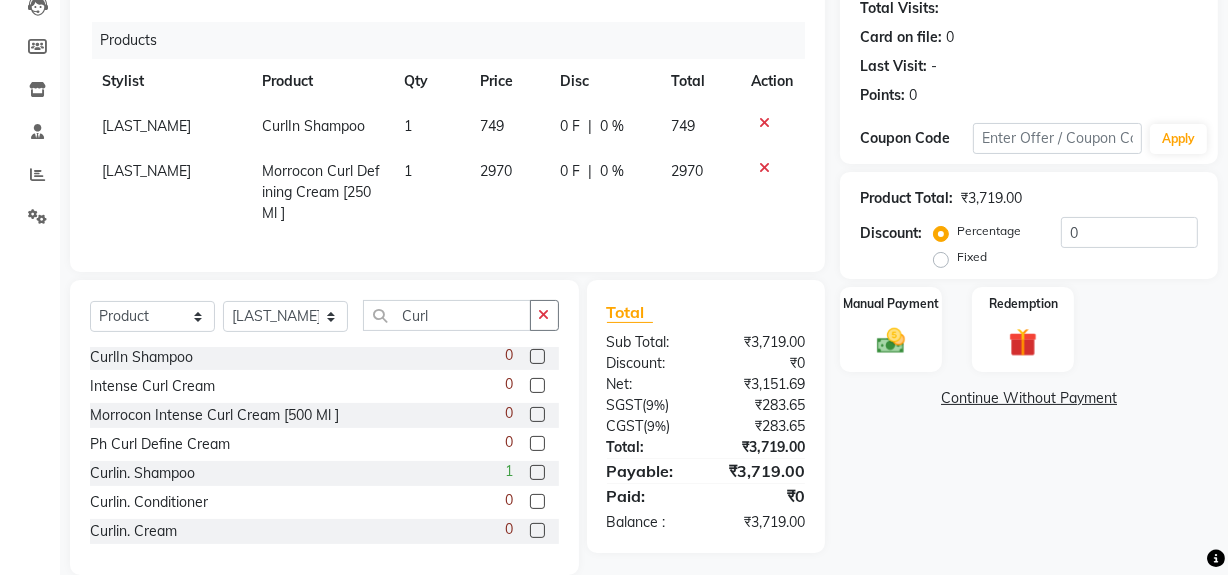 scroll, scrollTop: 0, scrollLeft: 0, axis: both 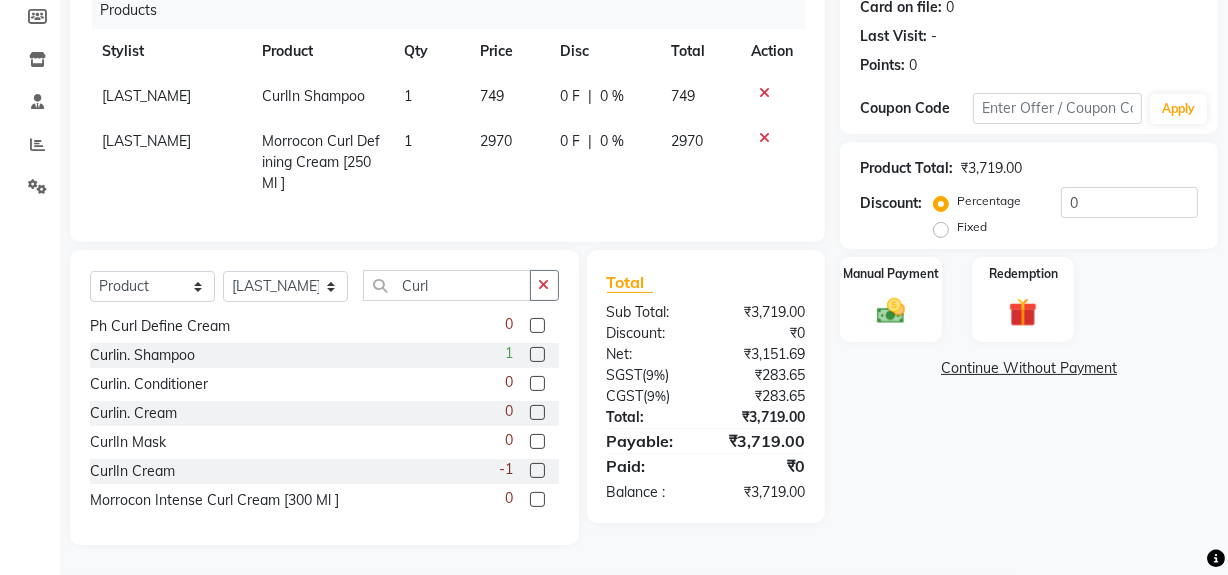 click 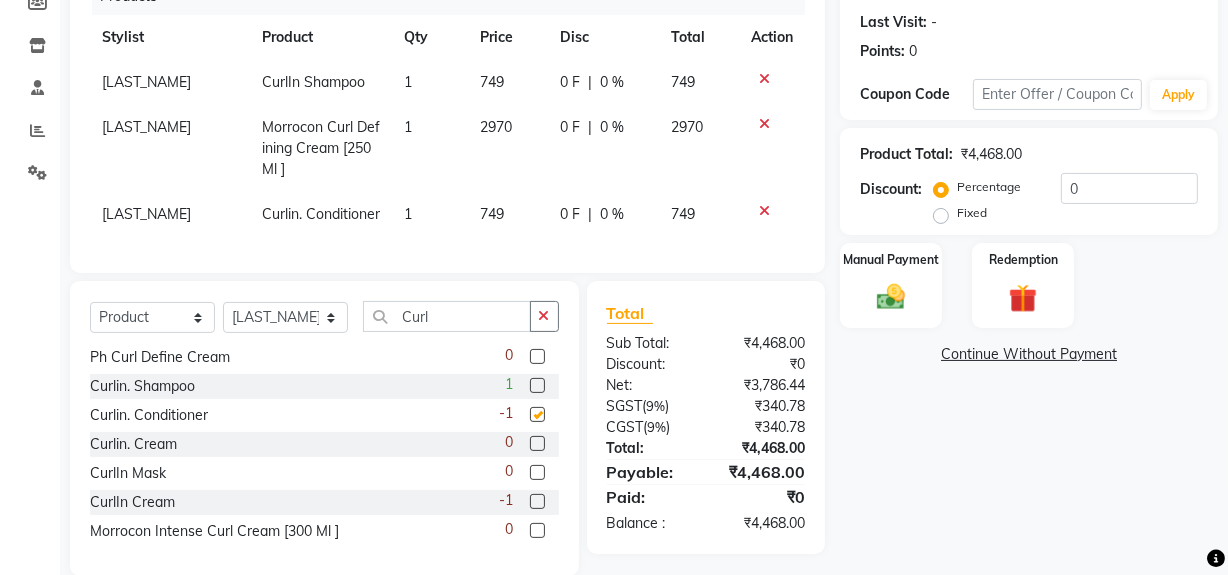 checkbox on "false" 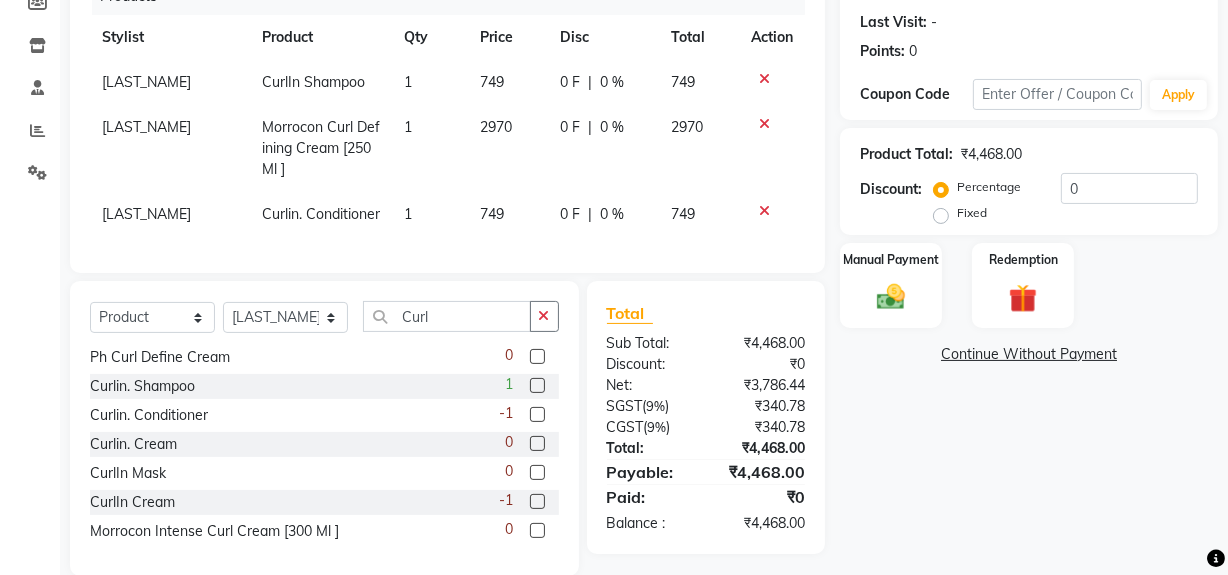 click on "749" 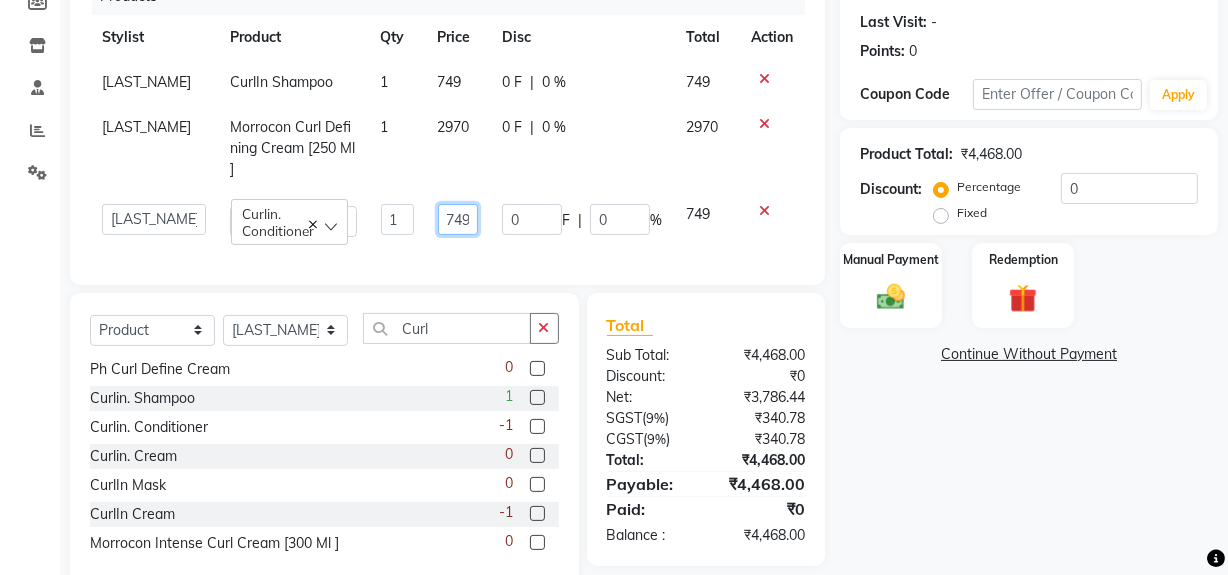 click on "749" 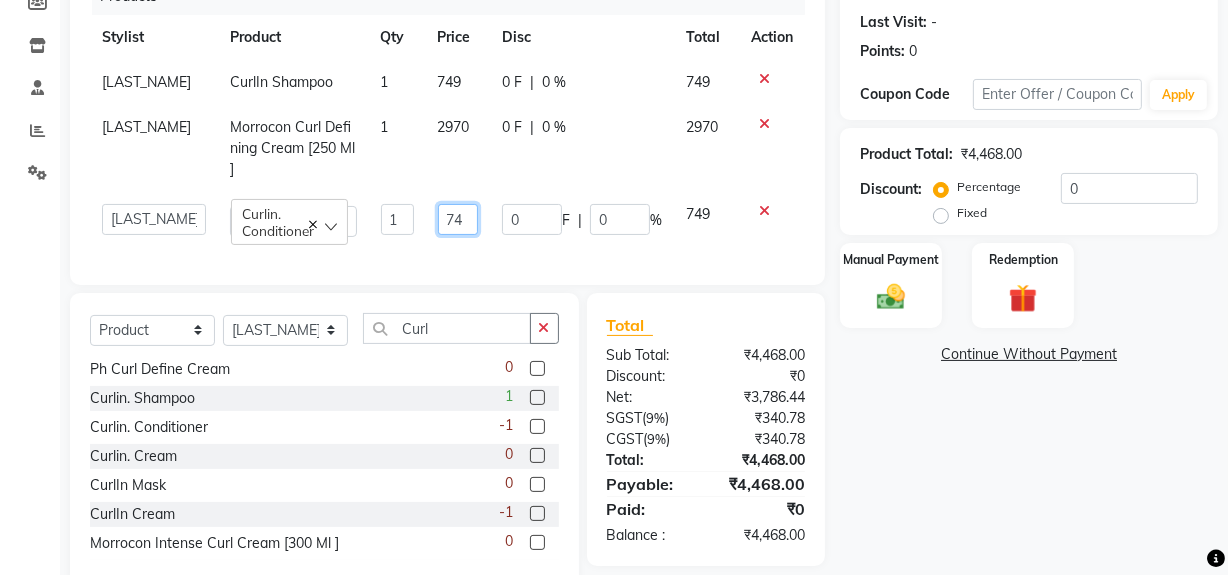 type on "7" 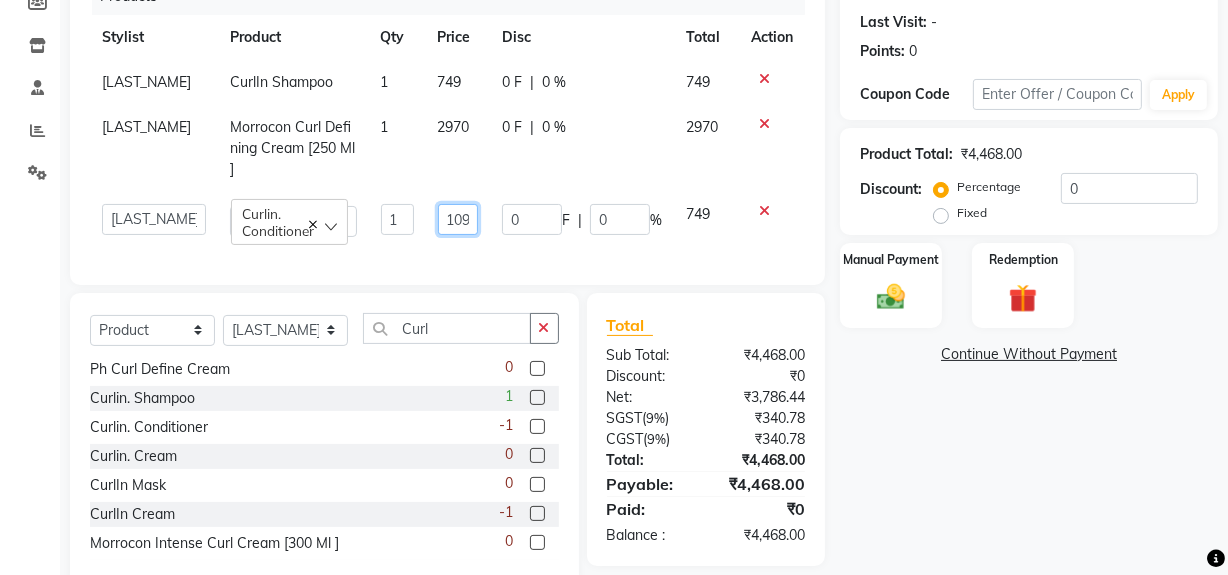 type on "1099" 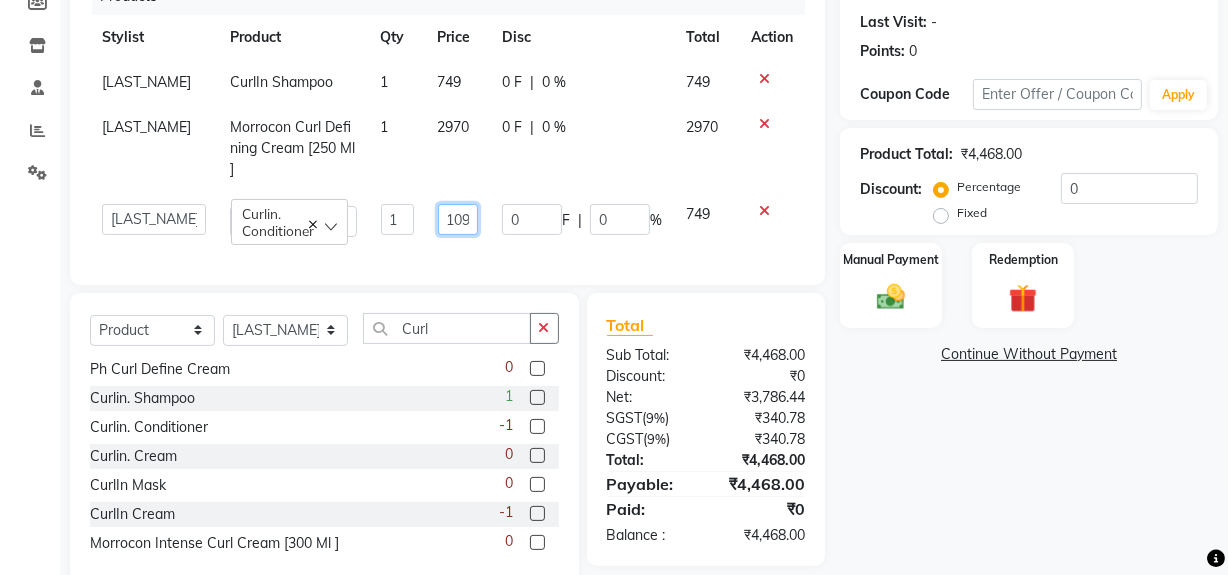 scroll, scrollTop: 0, scrollLeft: 6, axis: horizontal 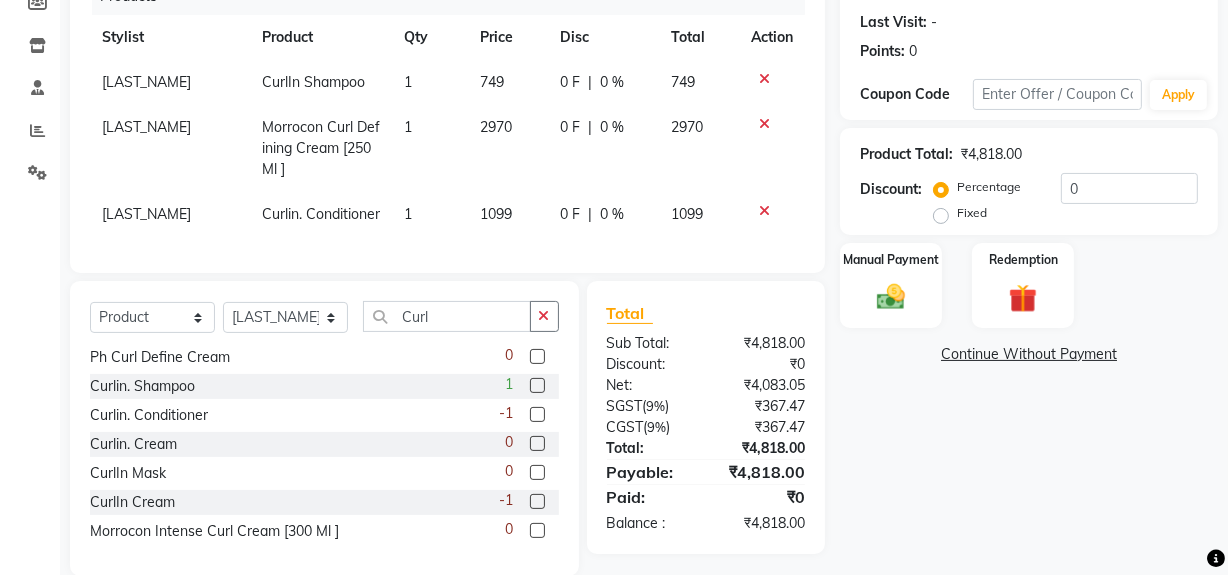 click on "Name: [LAST_NAME]  Membership:  No Active Membership  Total Visits:   Card on file:  0 Last Visit:   - Points:   0  Coupon Code Apply Product Total:  ₹4,818.00  Discount:  Percentage   Fixed  0 Manual Payment Redemption  Continue Without Payment" 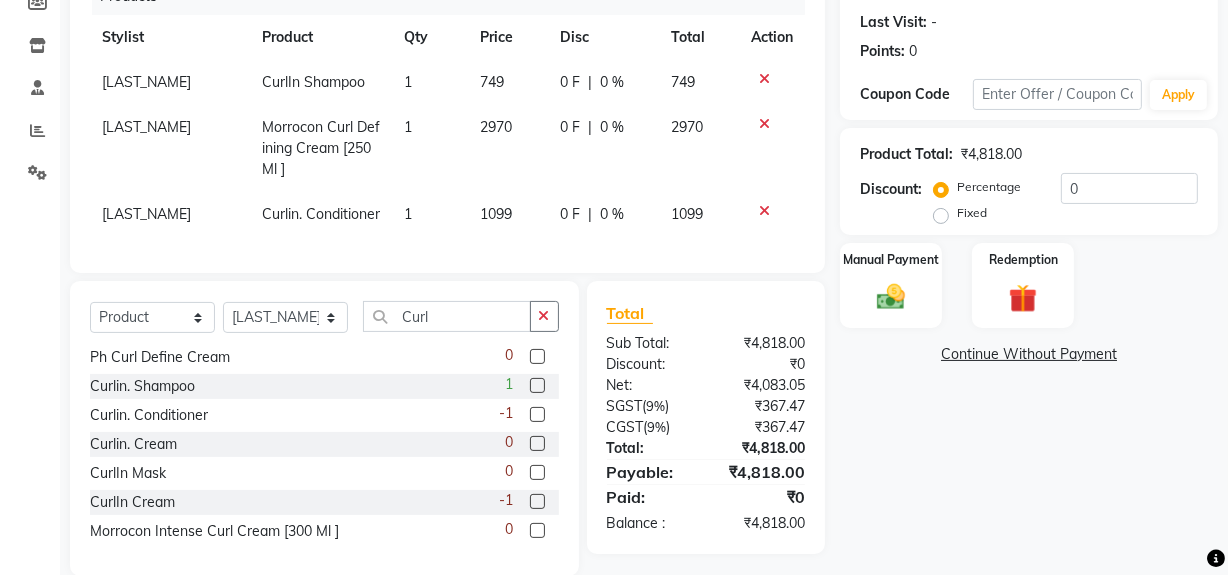 select on "68243" 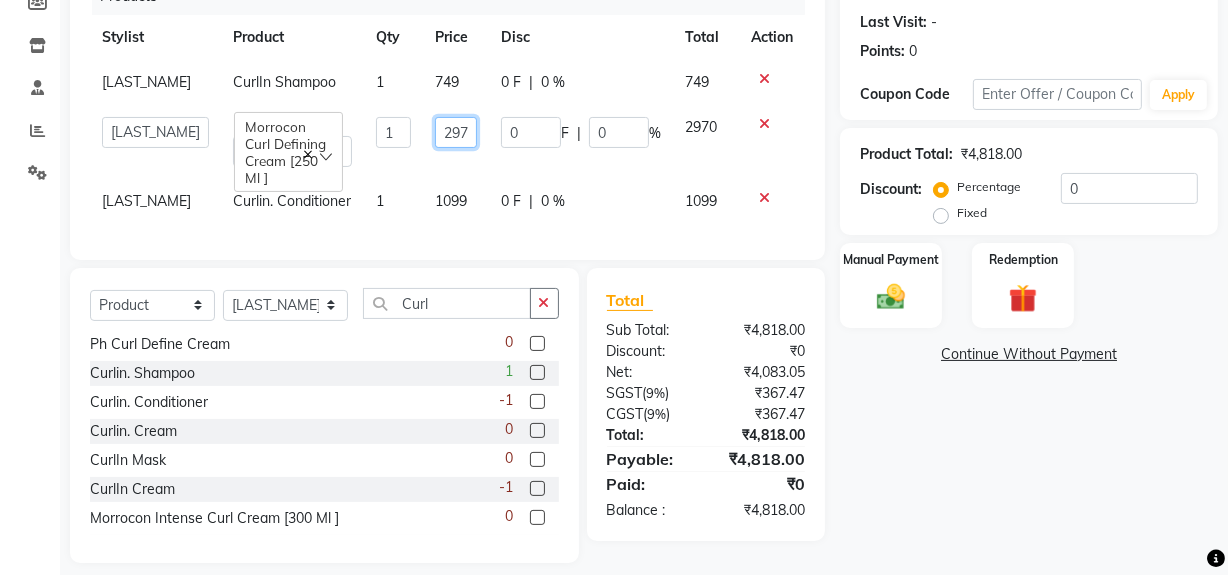 click on "2970" 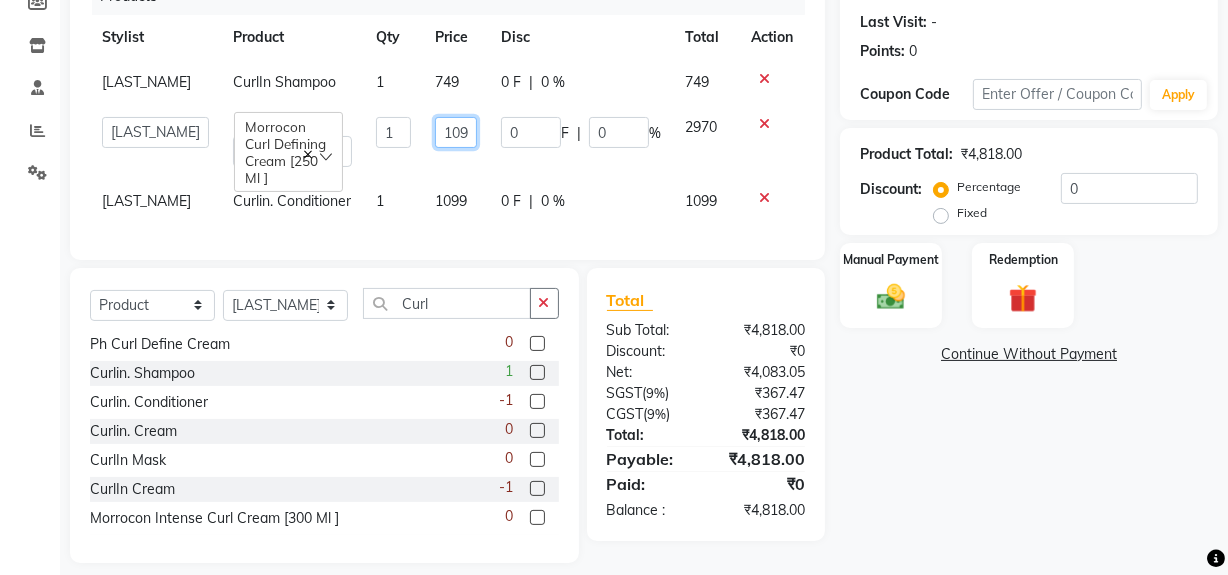 type on "1099" 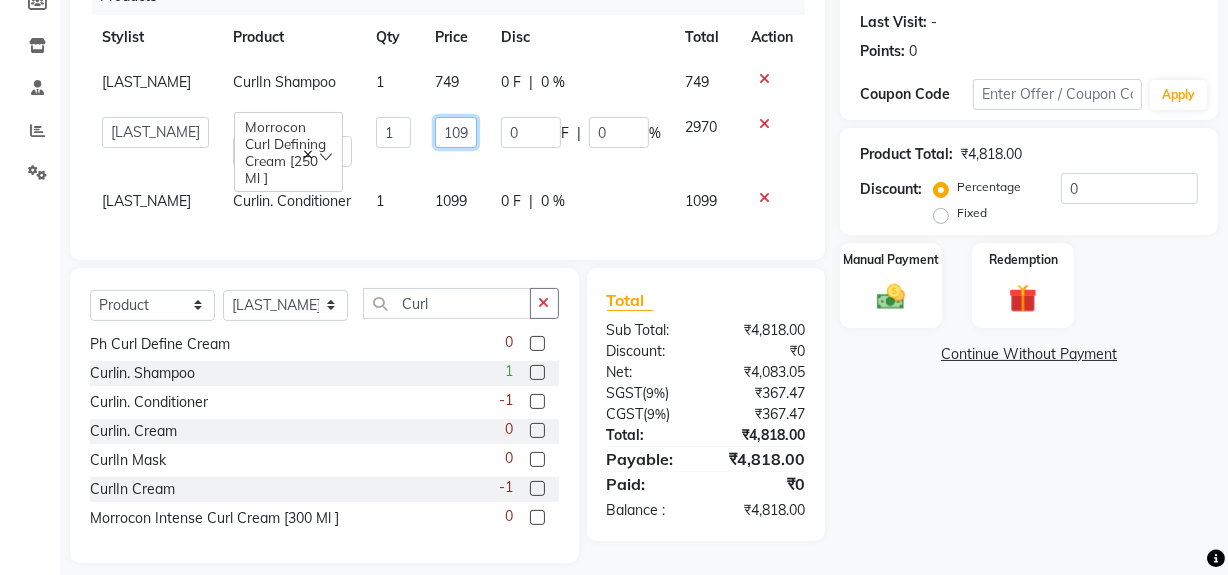 scroll, scrollTop: 0, scrollLeft: 5, axis: horizontal 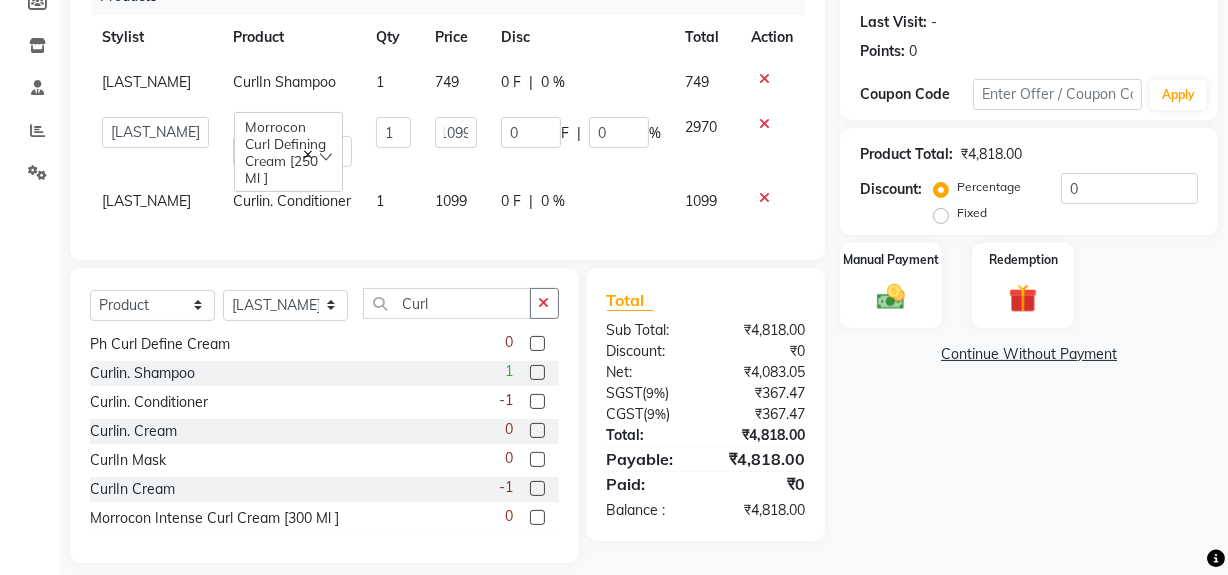 click on "Name: [LAST_NAME]  Membership:  No Active Membership  Total Visits:   Card on file:  0 Last Visit:   - Points:   0  Coupon Code Apply Product Total:  ₹4,818.00  Discount:  Percentage   Fixed  0 Manual Payment Redemption  Continue Without Payment" 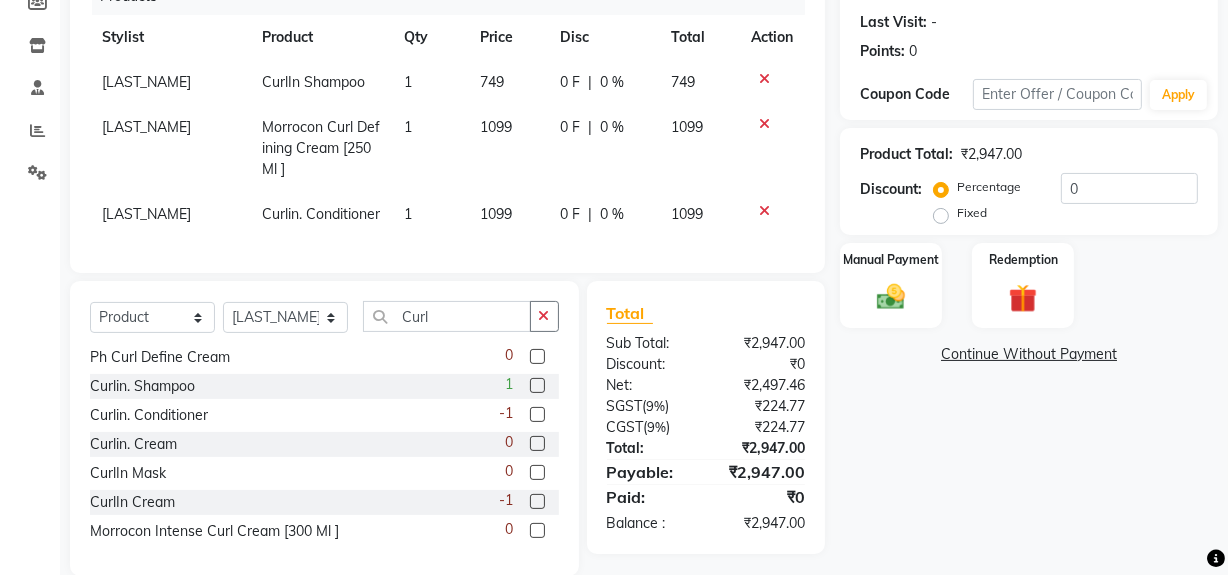 click on "749" 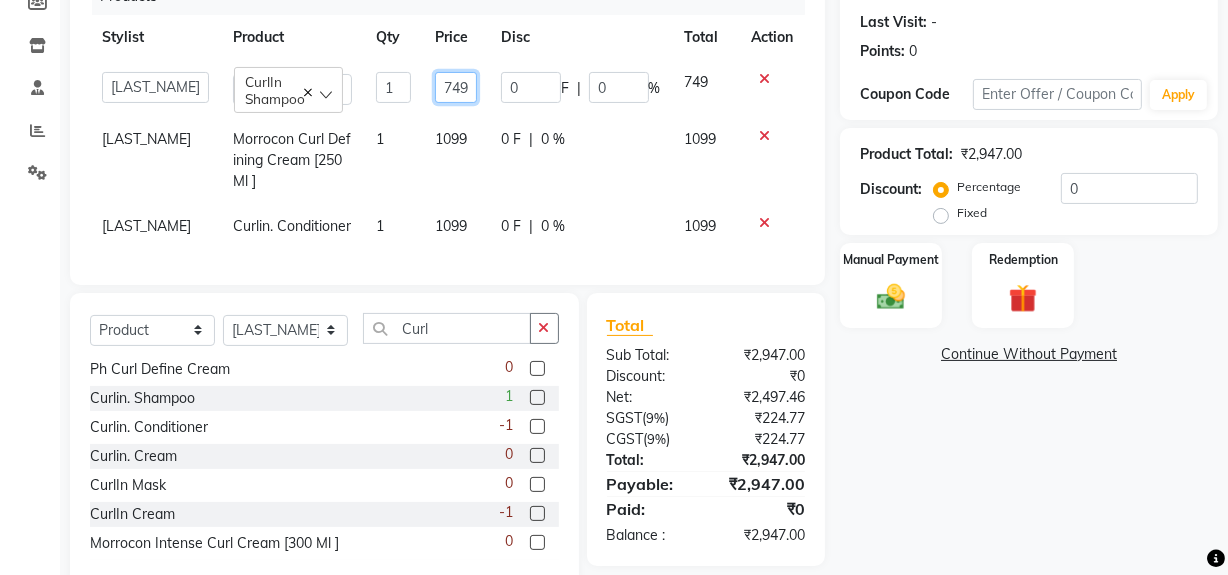 click on "749" 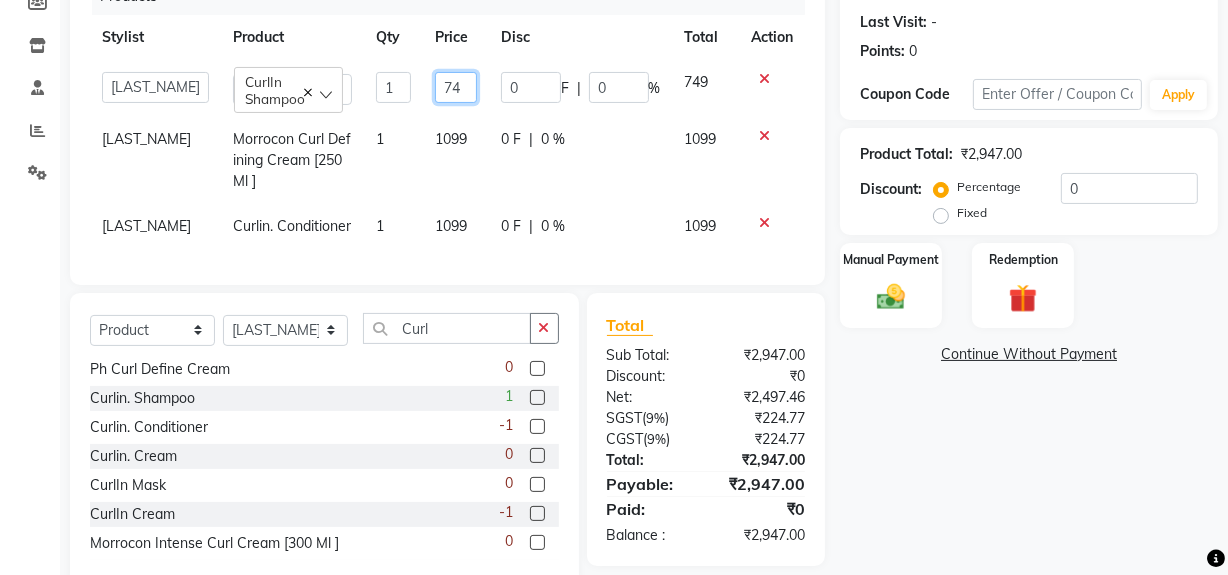 type on "7" 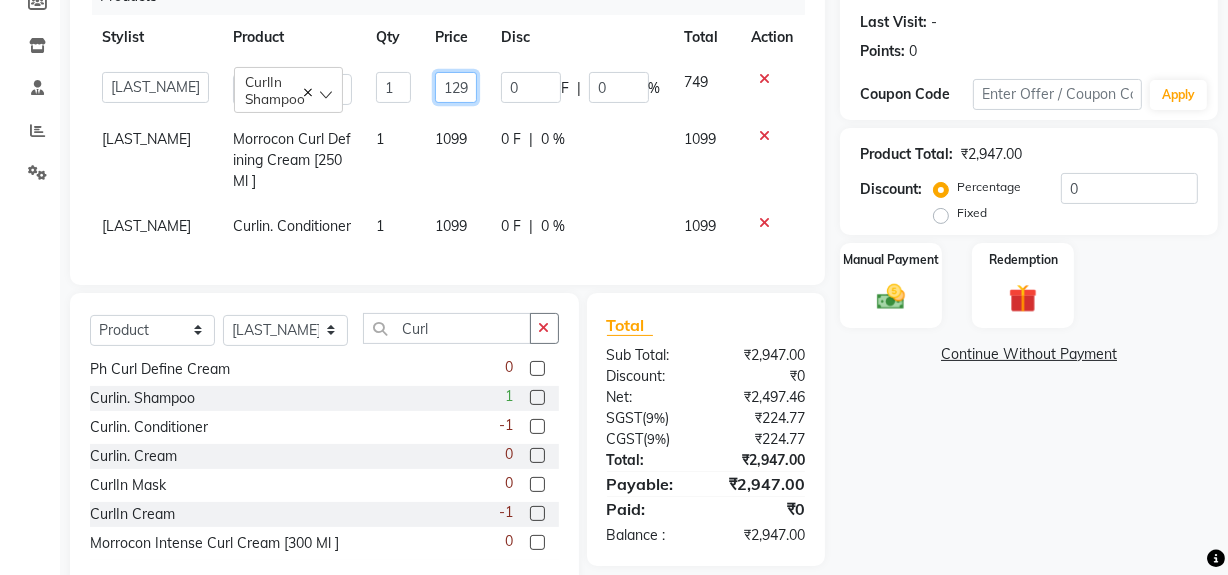 type on "1299" 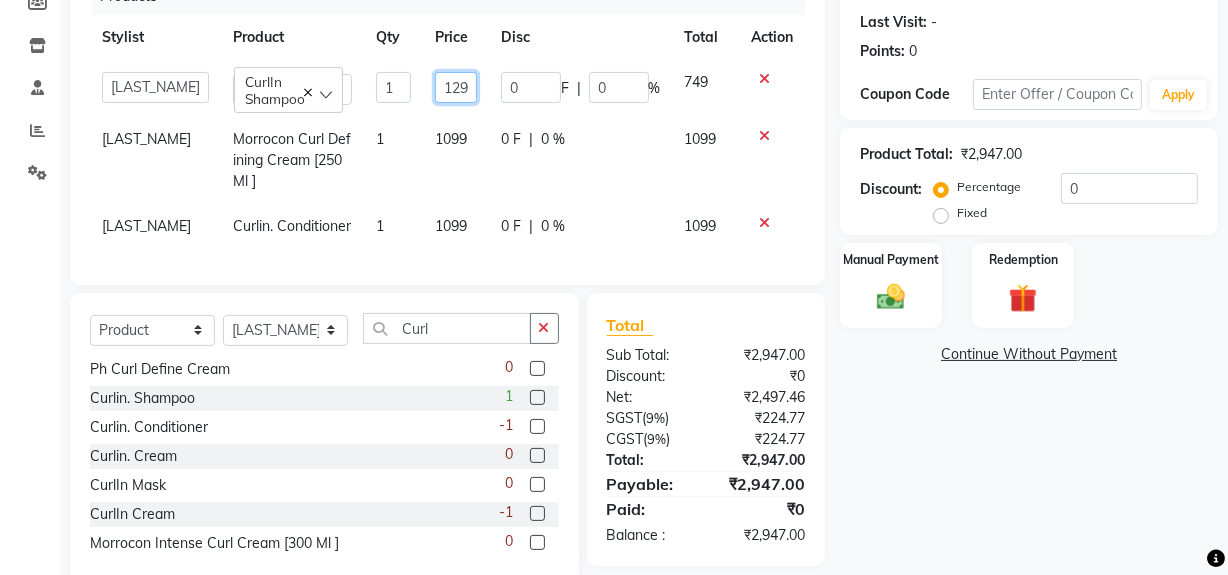 scroll, scrollTop: 0, scrollLeft: 5, axis: horizontal 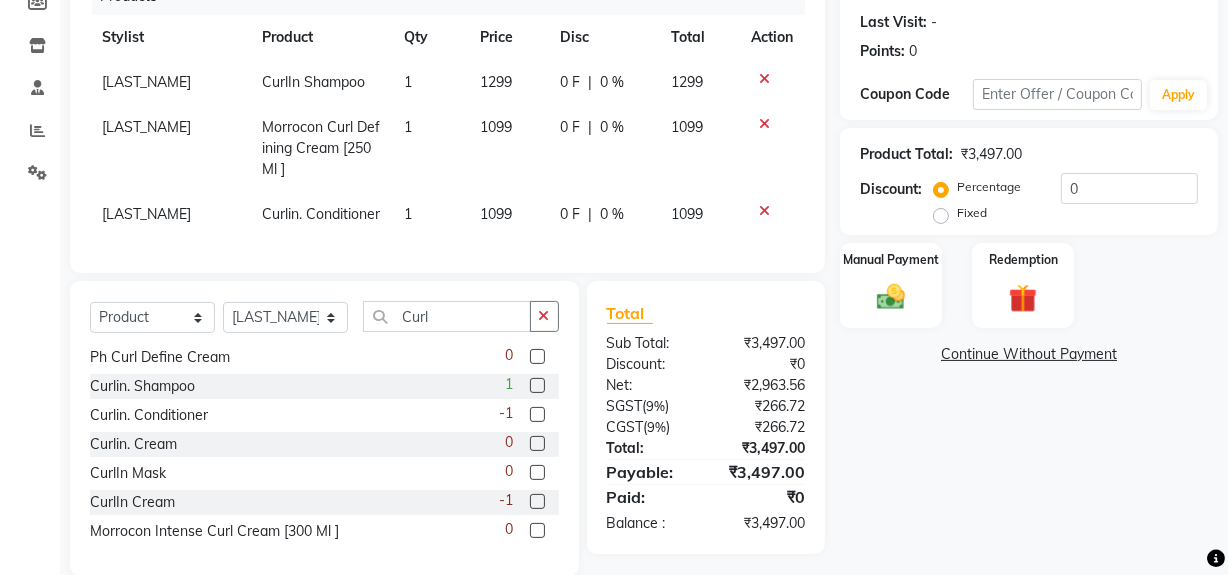 click on "Name: [LAST_NAME]  Membership:  No Active Membership  Total Visits:   Card on file:  0 Last Visit:   - Points:   0  Coupon Code Apply Product Total:  ₹3,497.00  Discount:  Percentage   Fixed  0 Manual Payment Redemption  Continue Without Payment" 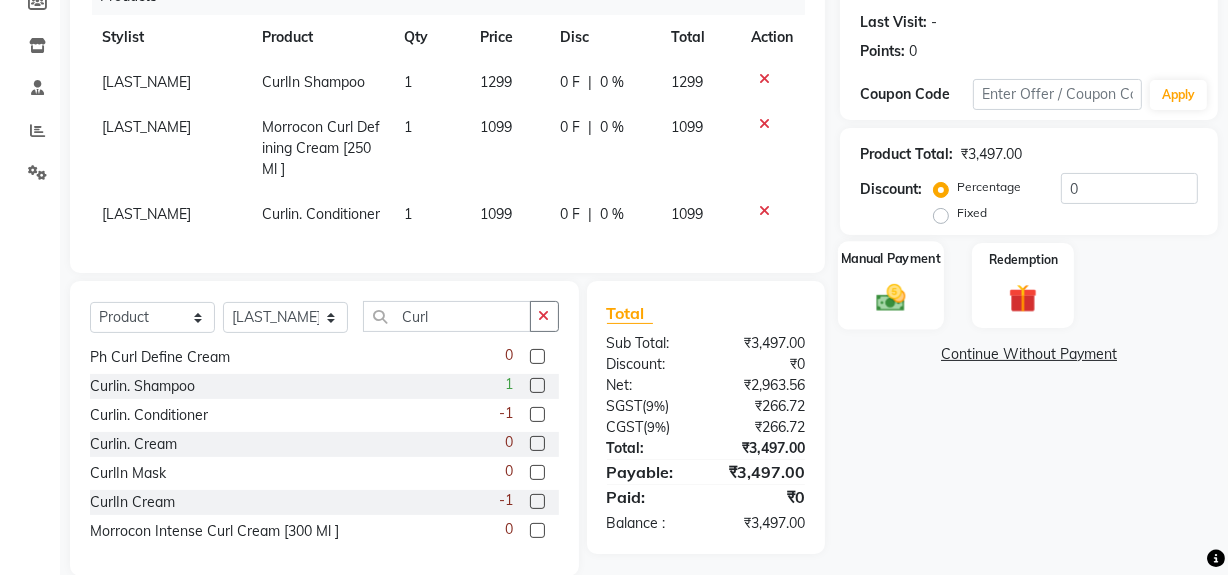 click on "Manual Payment" 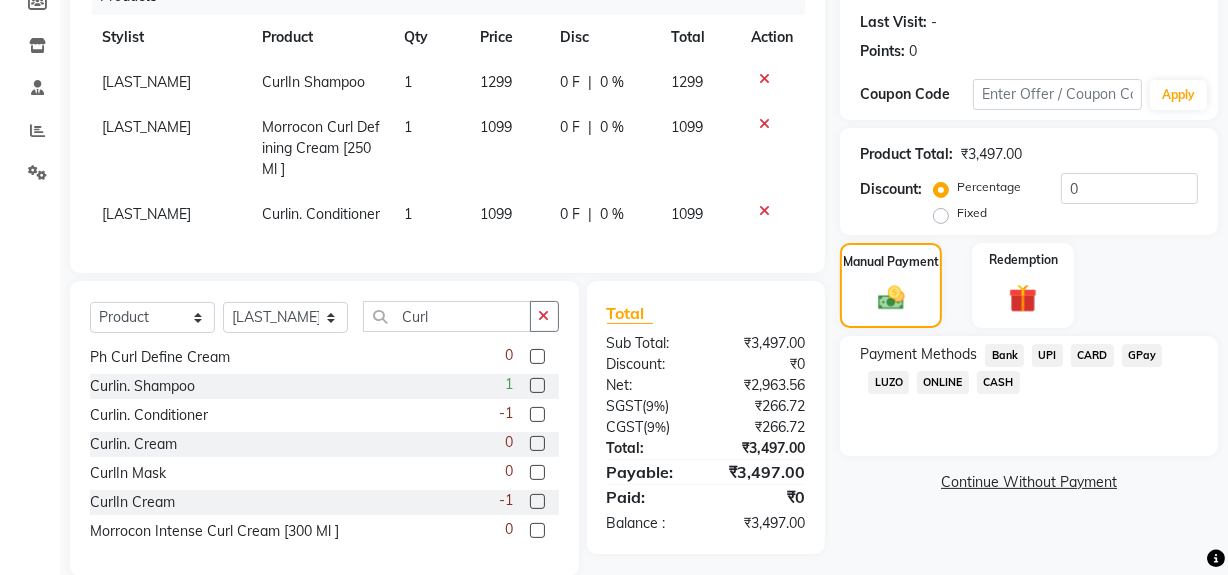 click on "UPI" 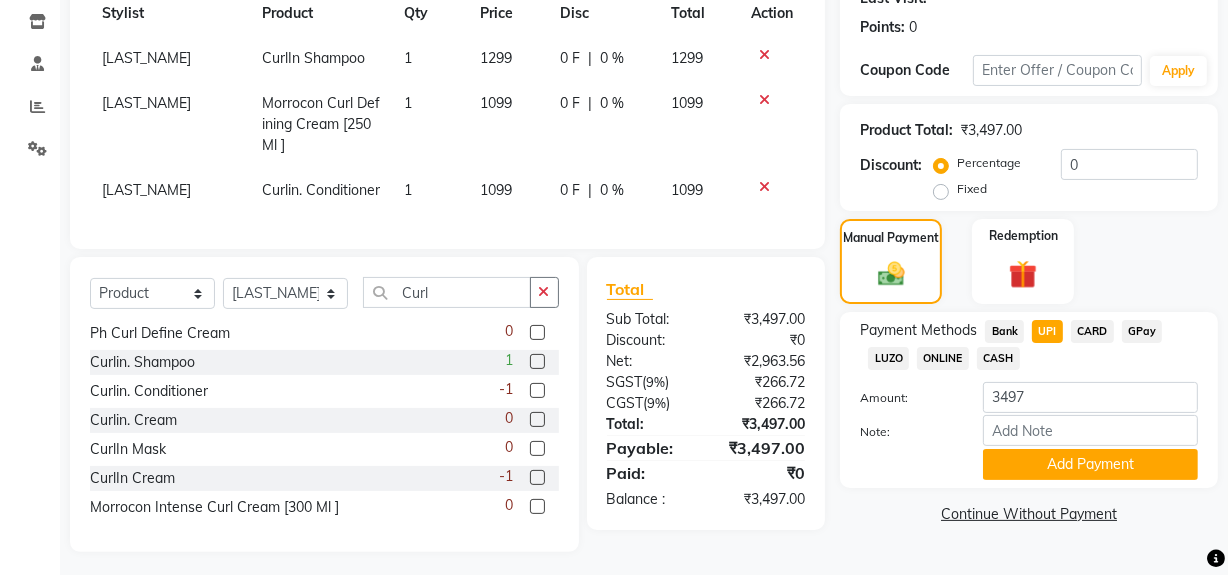 scroll, scrollTop: 314, scrollLeft: 0, axis: vertical 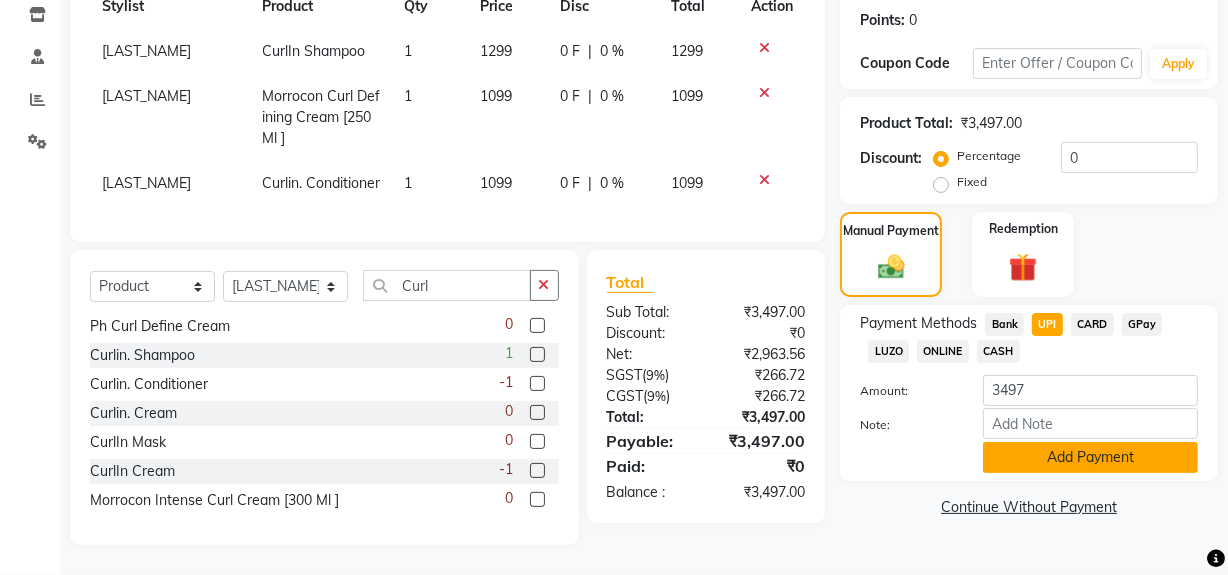 click on "Add Payment" 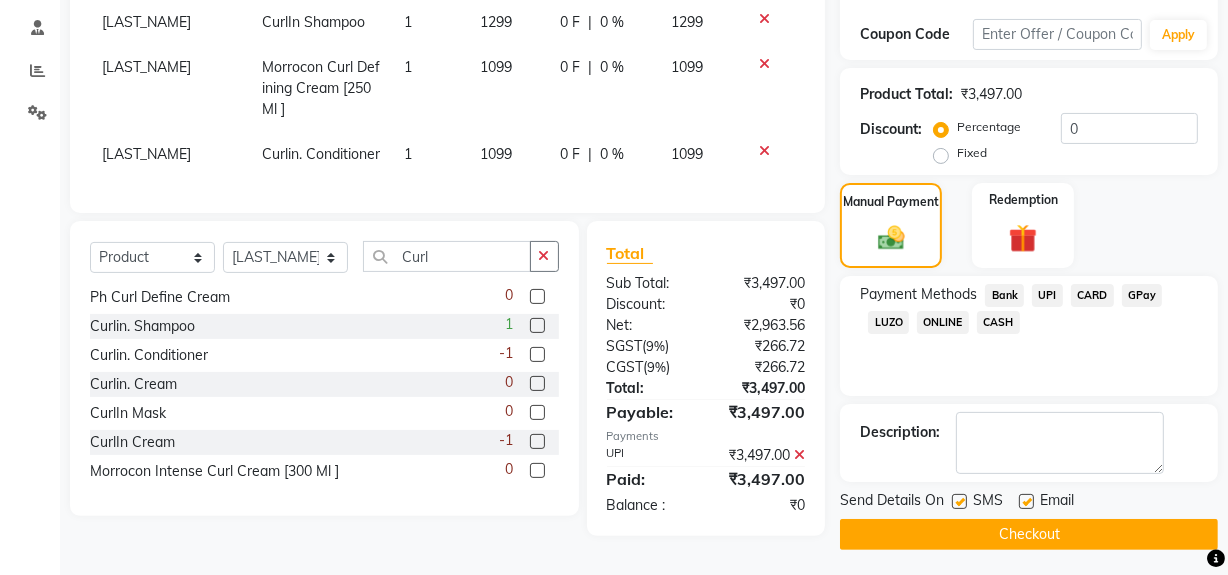 scroll, scrollTop: 334, scrollLeft: 0, axis: vertical 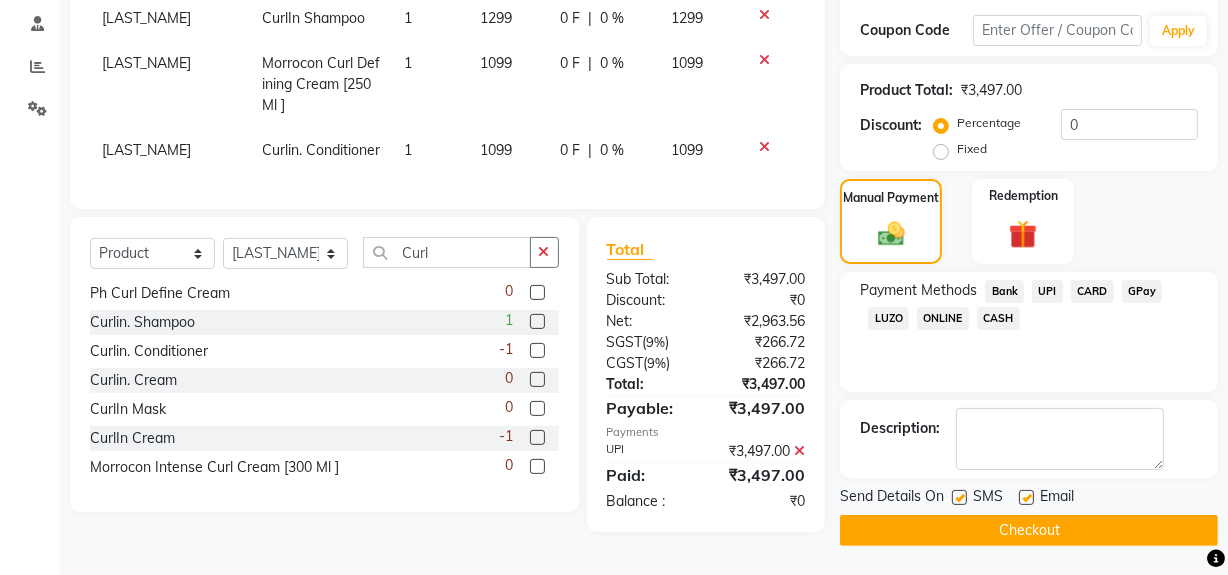 click on "Checkout" 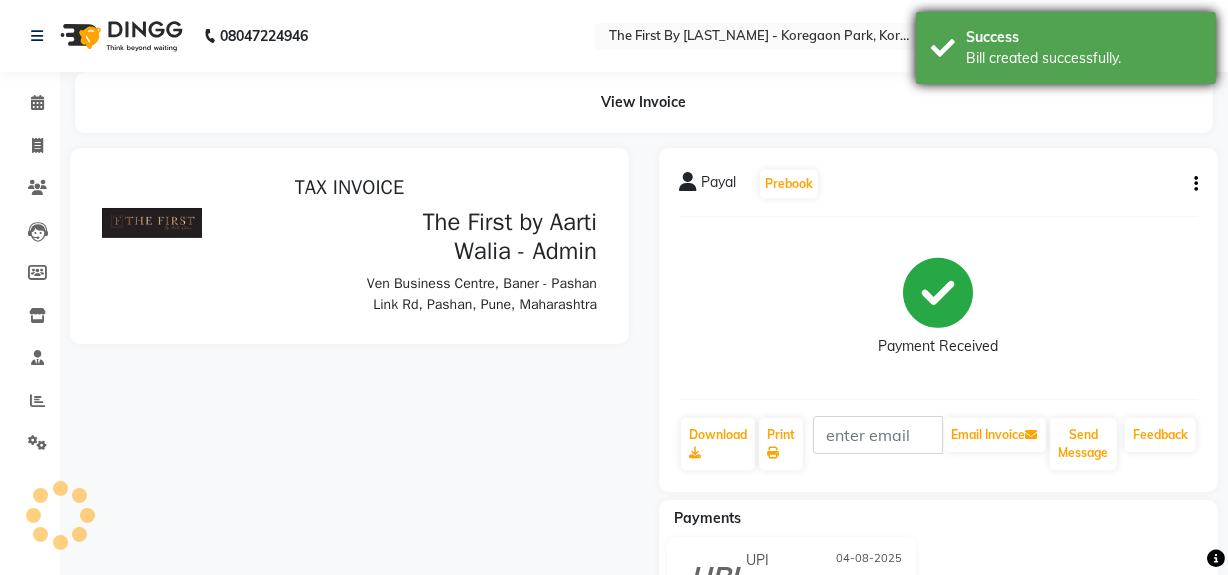 scroll, scrollTop: 0, scrollLeft: 0, axis: both 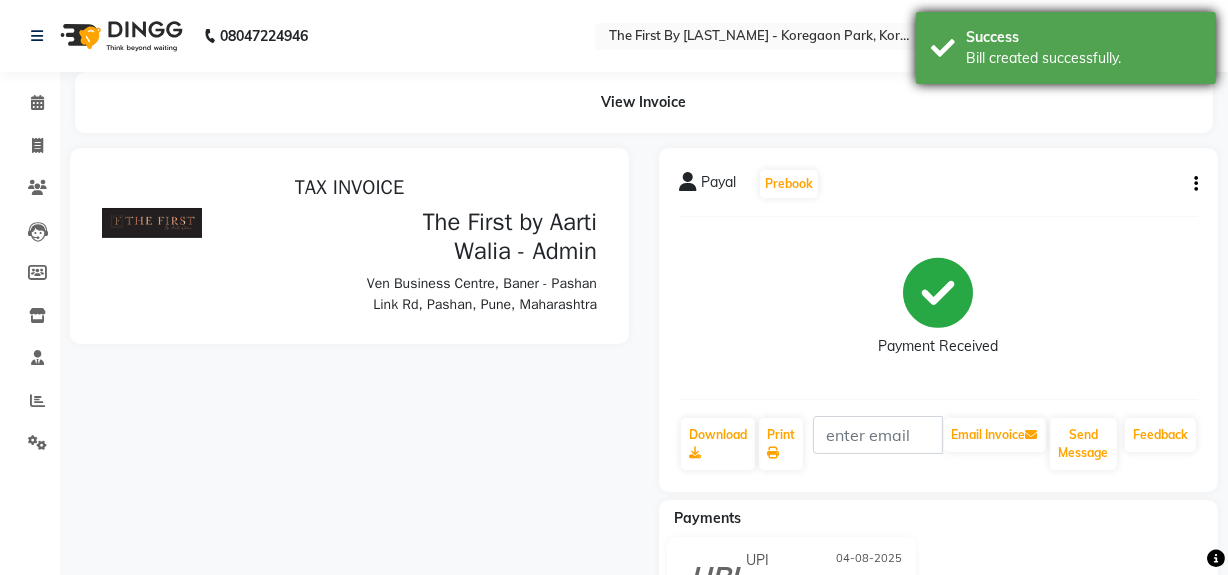click on "Success" at bounding box center [1083, 37] 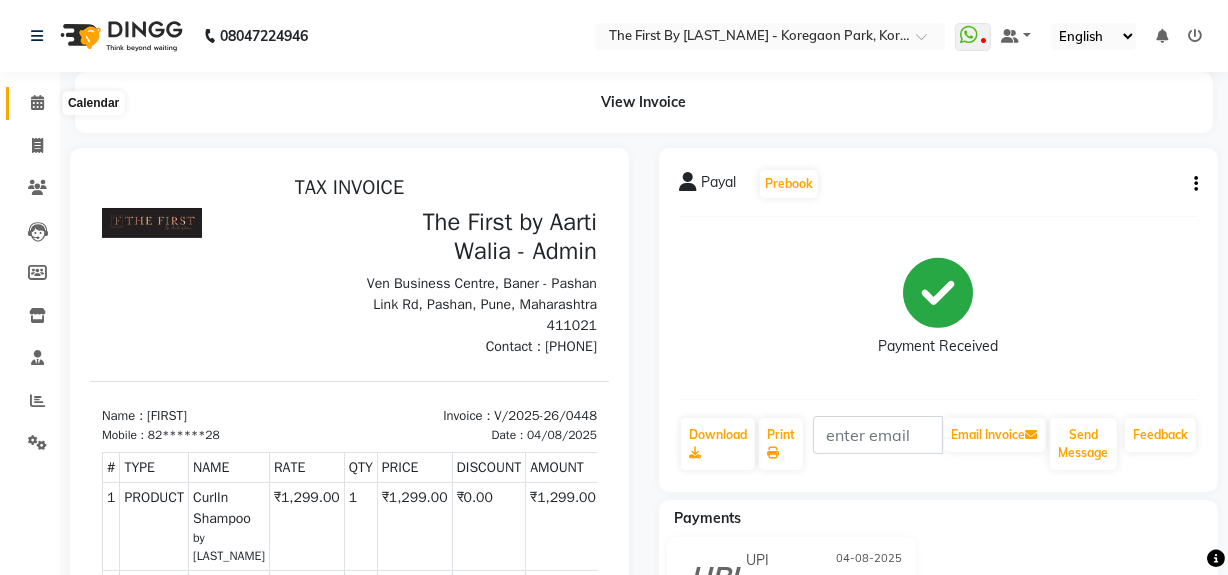 click 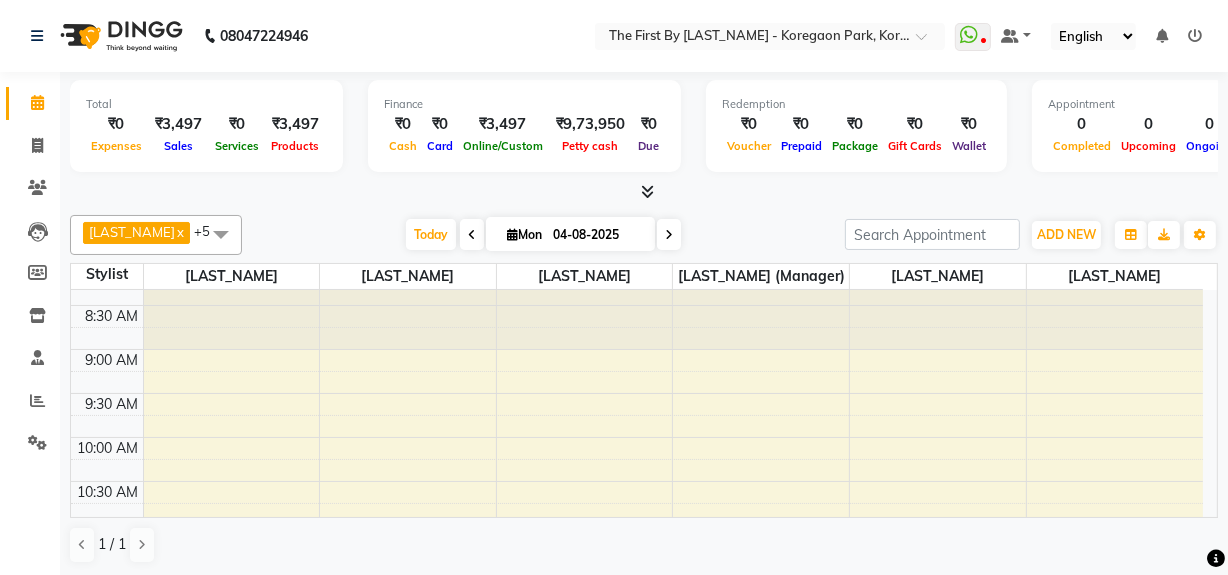 scroll, scrollTop: 0, scrollLeft: 0, axis: both 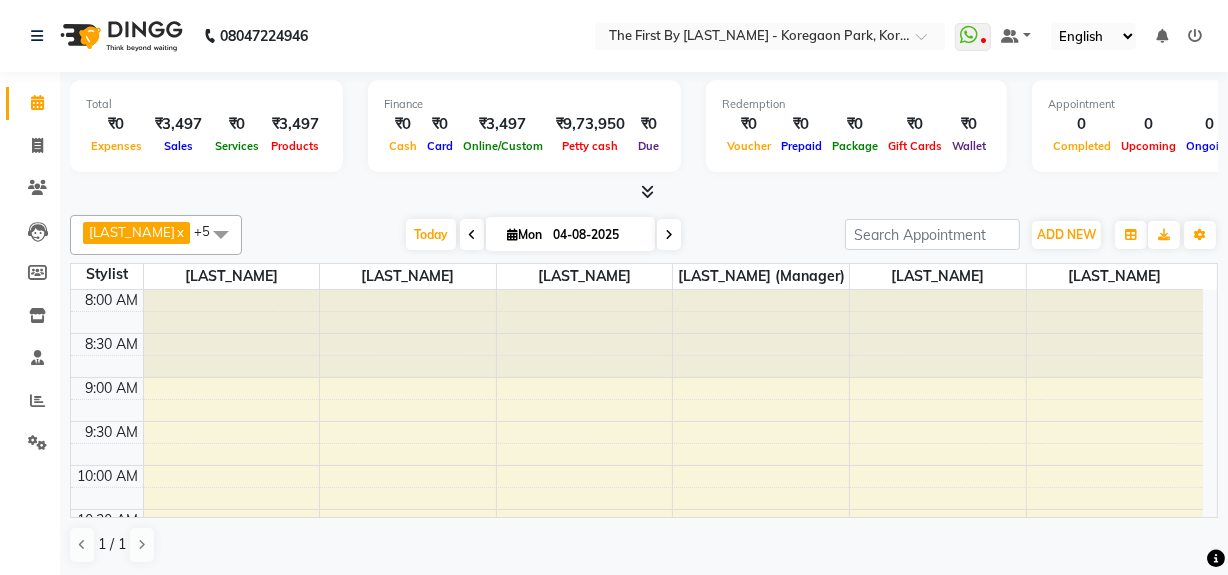 click at bounding box center (472, 234) 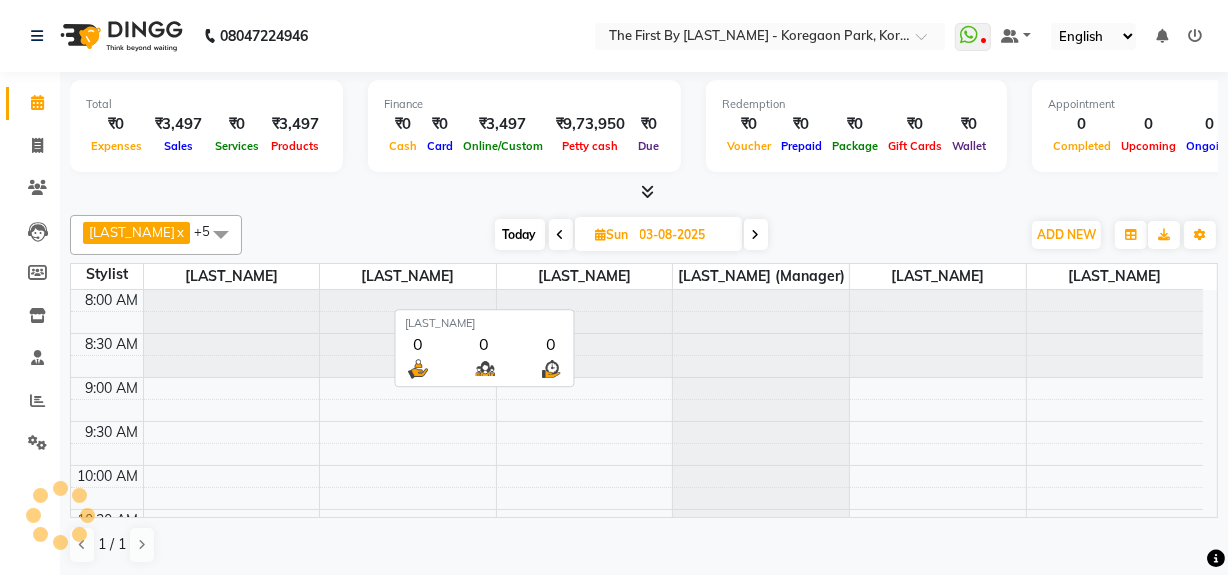 scroll, scrollTop: 351, scrollLeft: 0, axis: vertical 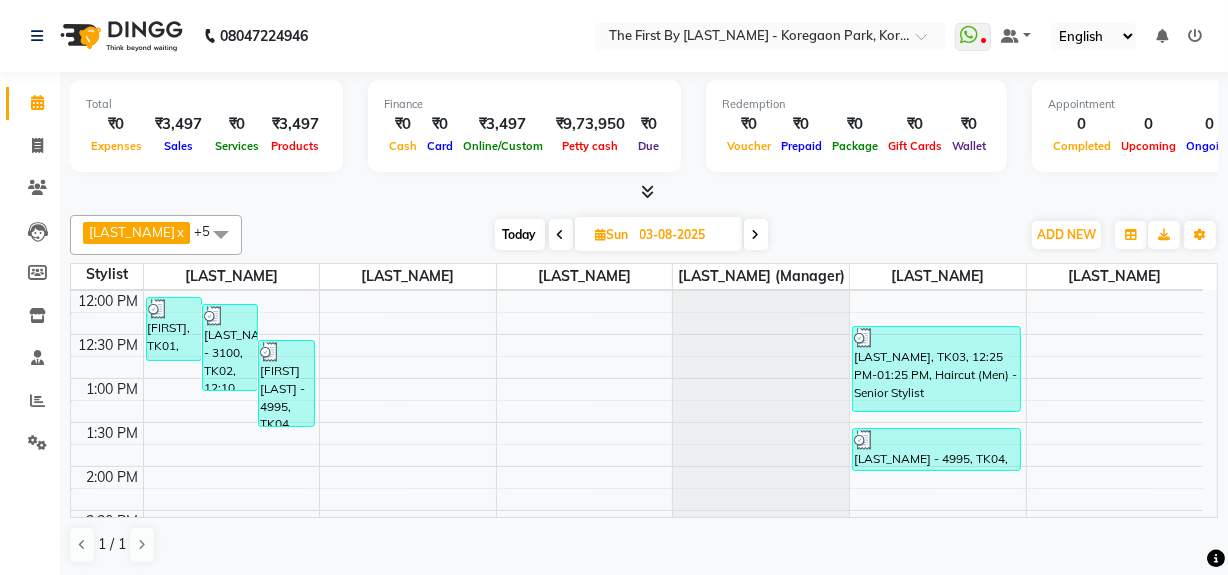 click on "Today  Sun 03-08-2025" at bounding box center (631, 235) 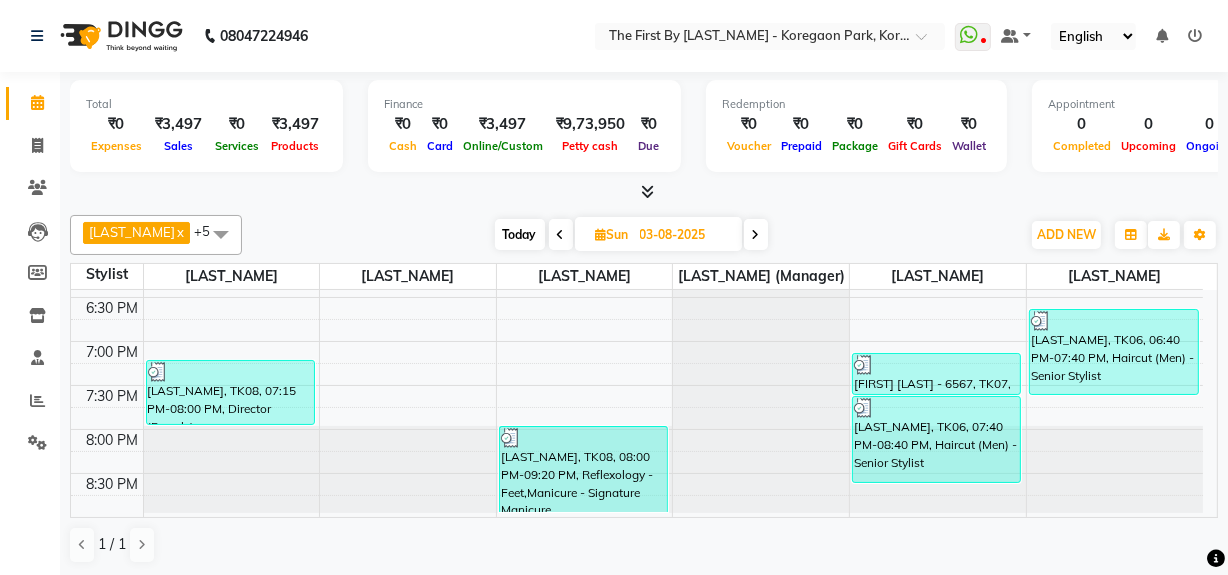 scroll, scrollTop: 932, scrollLeft: 0, axis: vertical 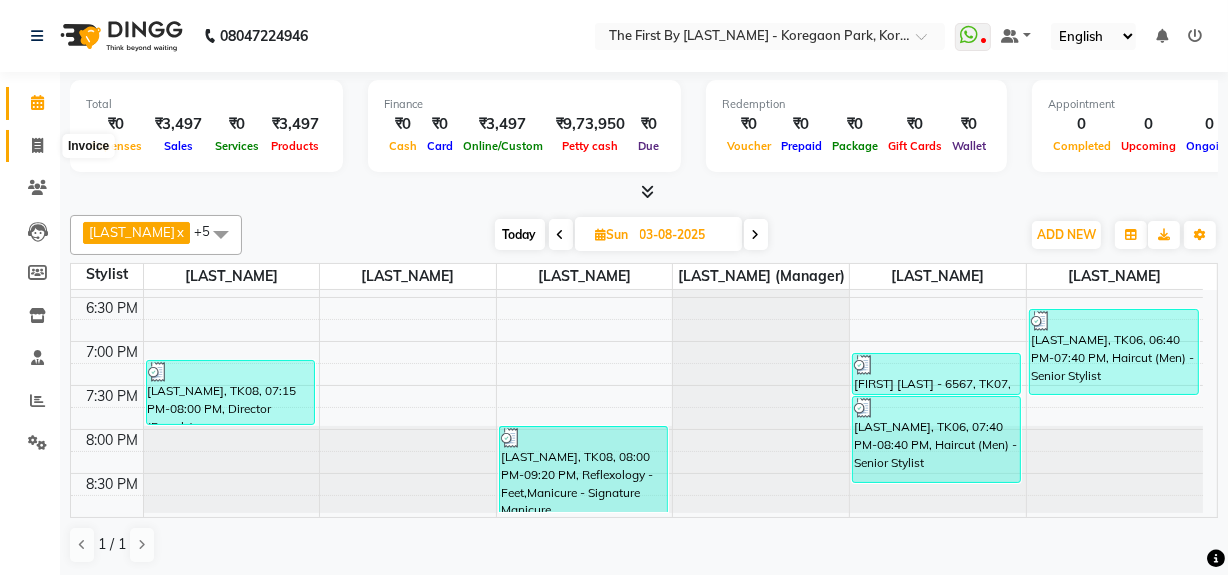 click 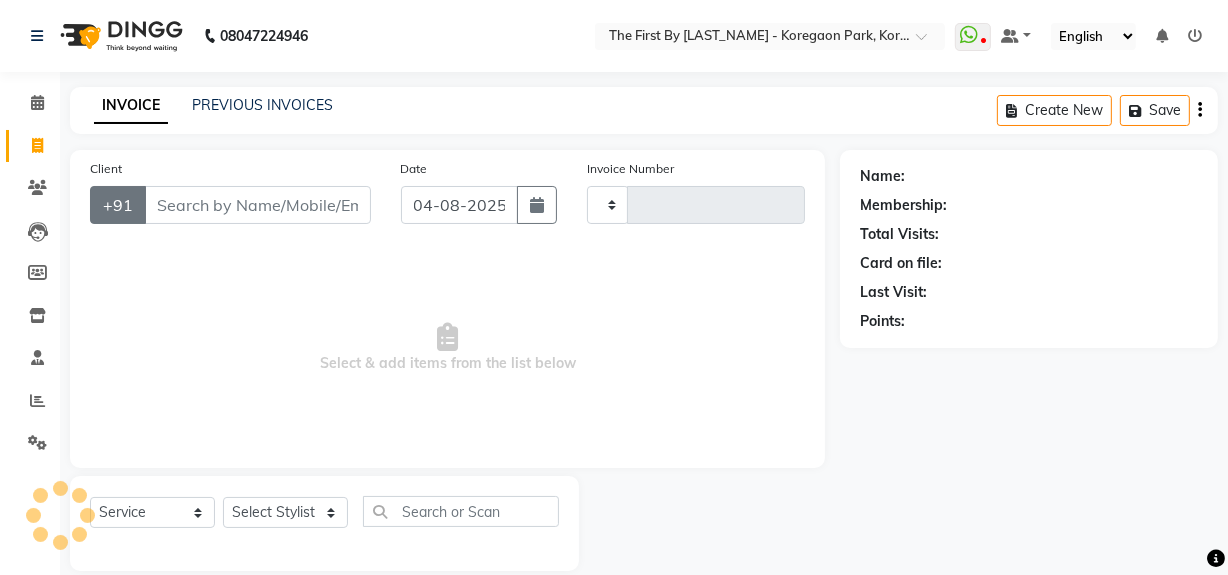 type on "0449" 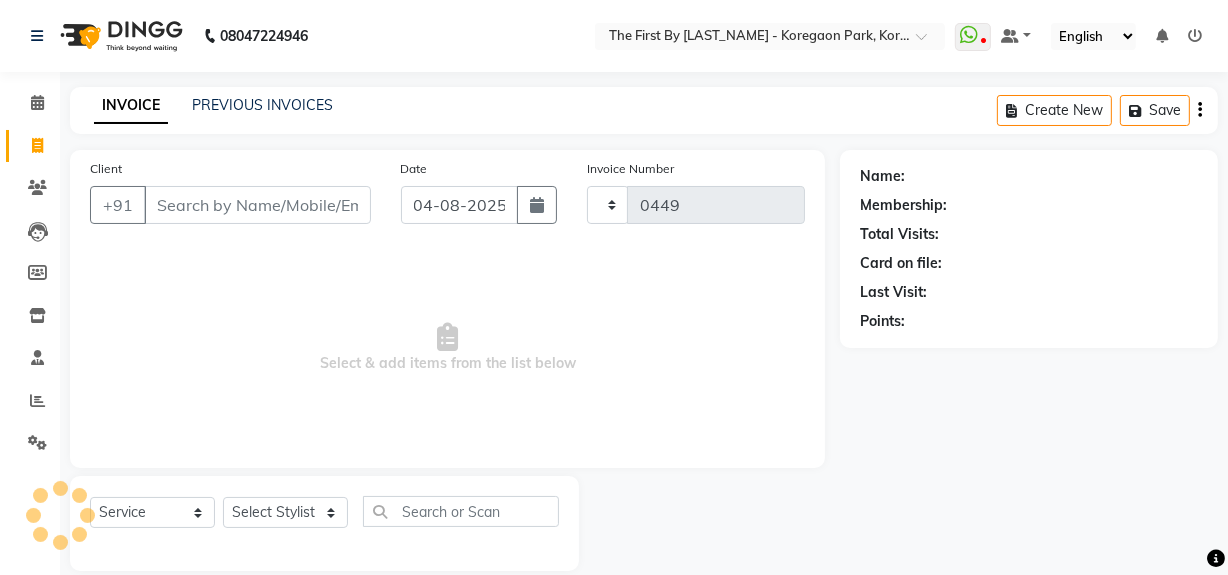select on "6407" 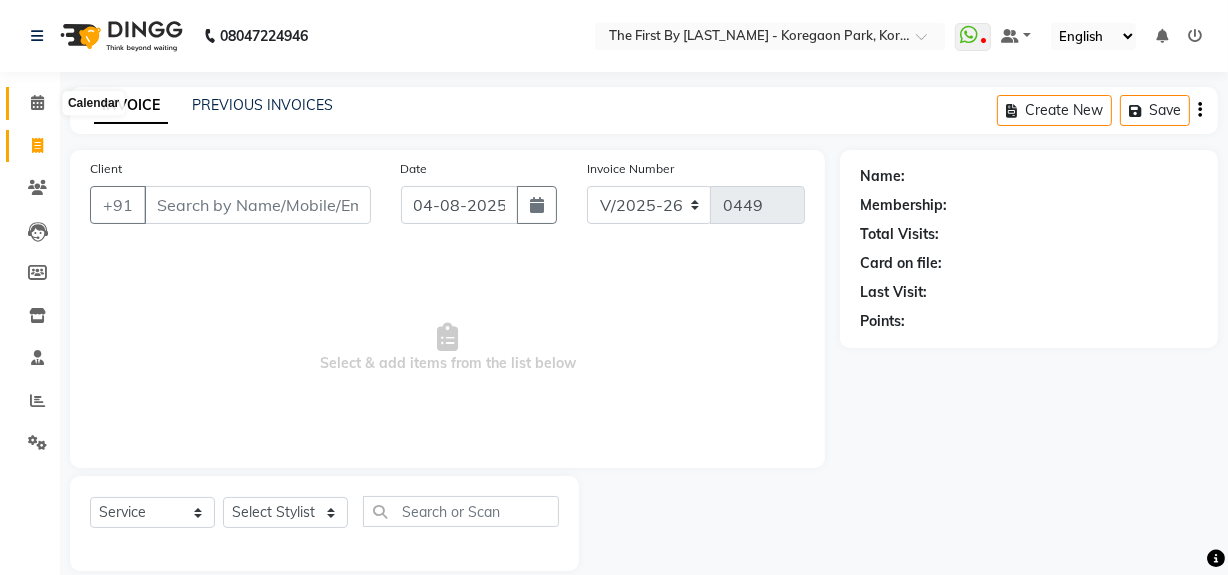 click 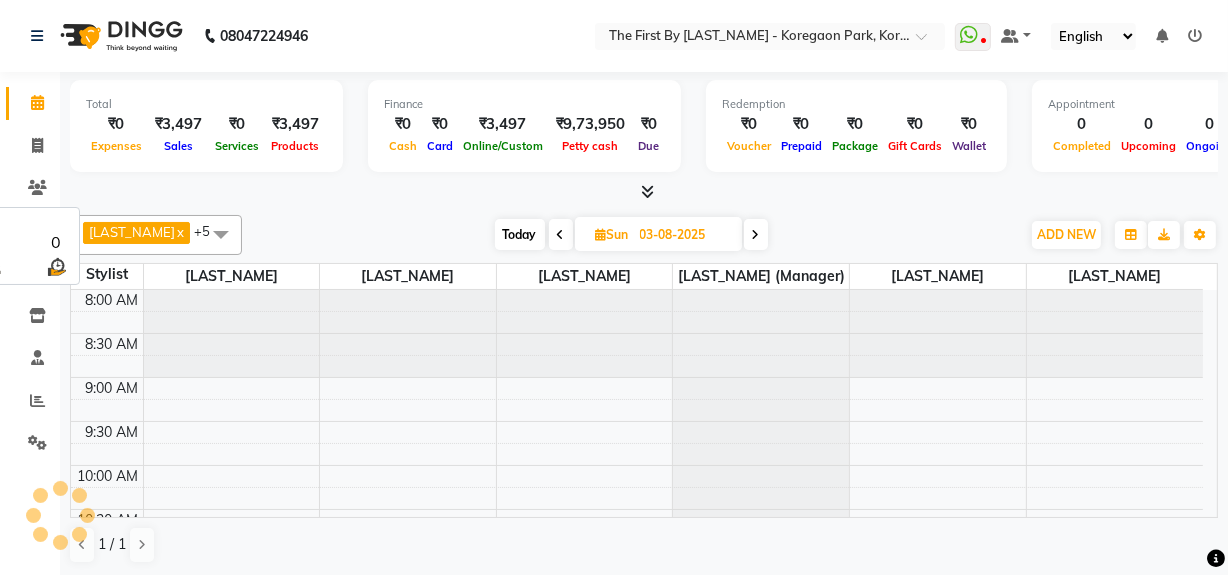 scroll, scrollTop: 0, scrollLeft: 0, axis: both 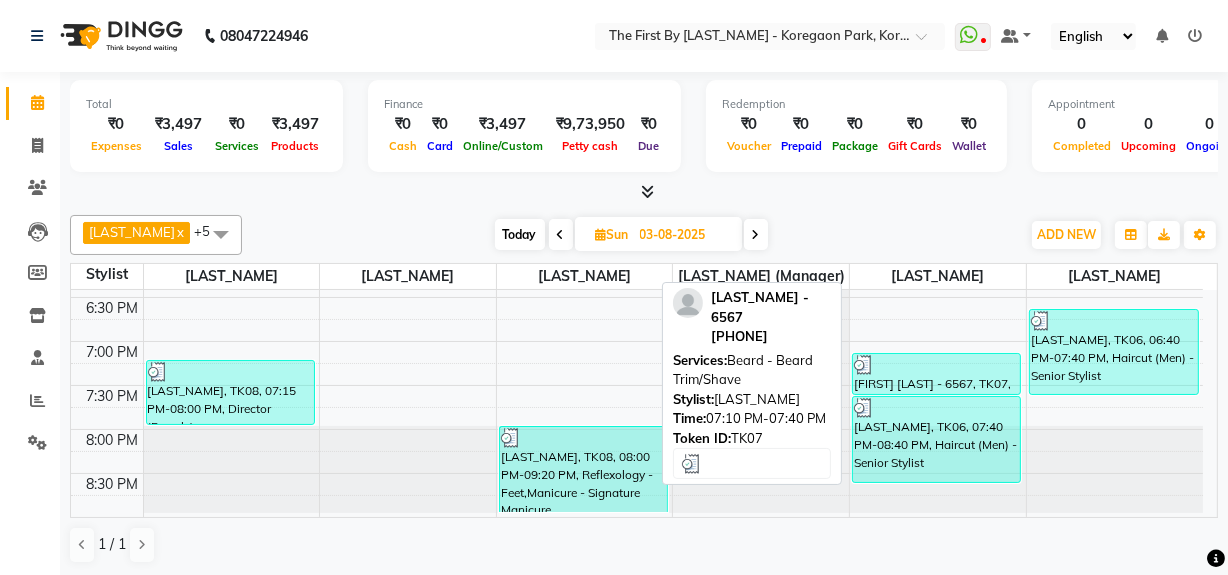 click on "[FIRST] [LAST] - 6567, TK07, 07:10 PM-07:40 PM, Beard - Beard Trim/Shave" at bounding box center [936, 374] 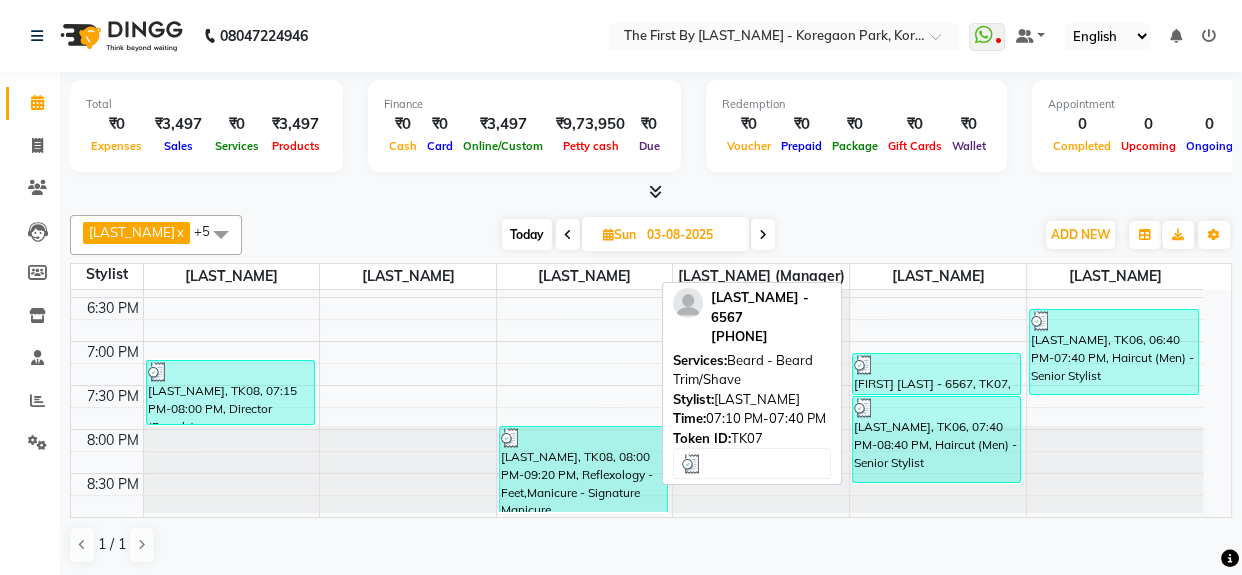 select on "3" 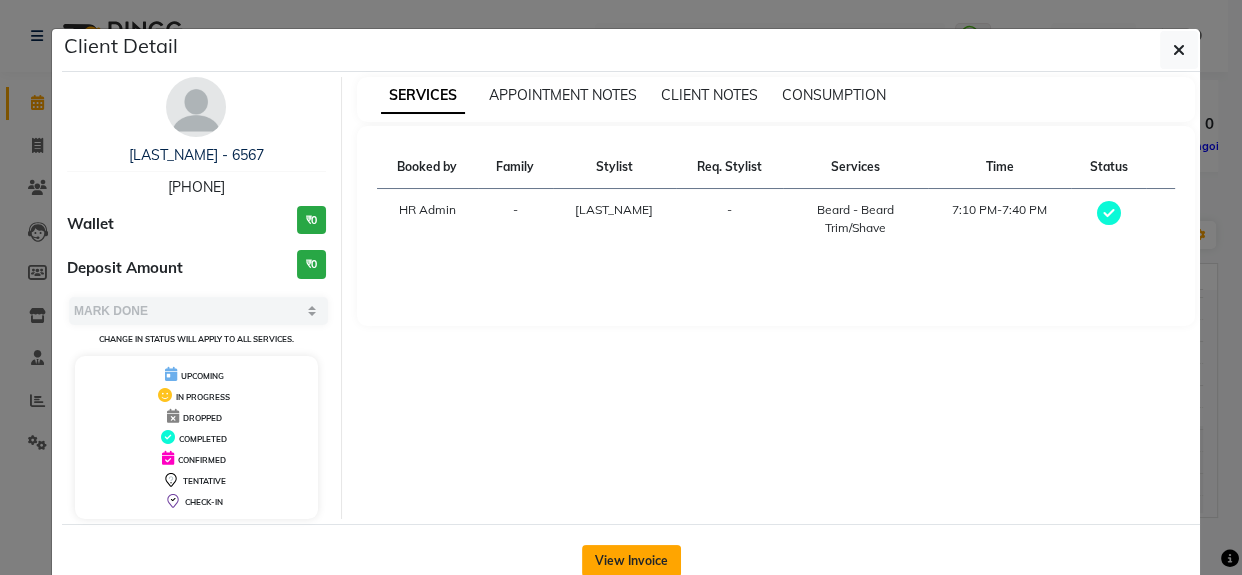 drag, startPoint x: 610, startPoint y: 560, endPoint x: 626, endPoint y: 552, distance: 17.888544 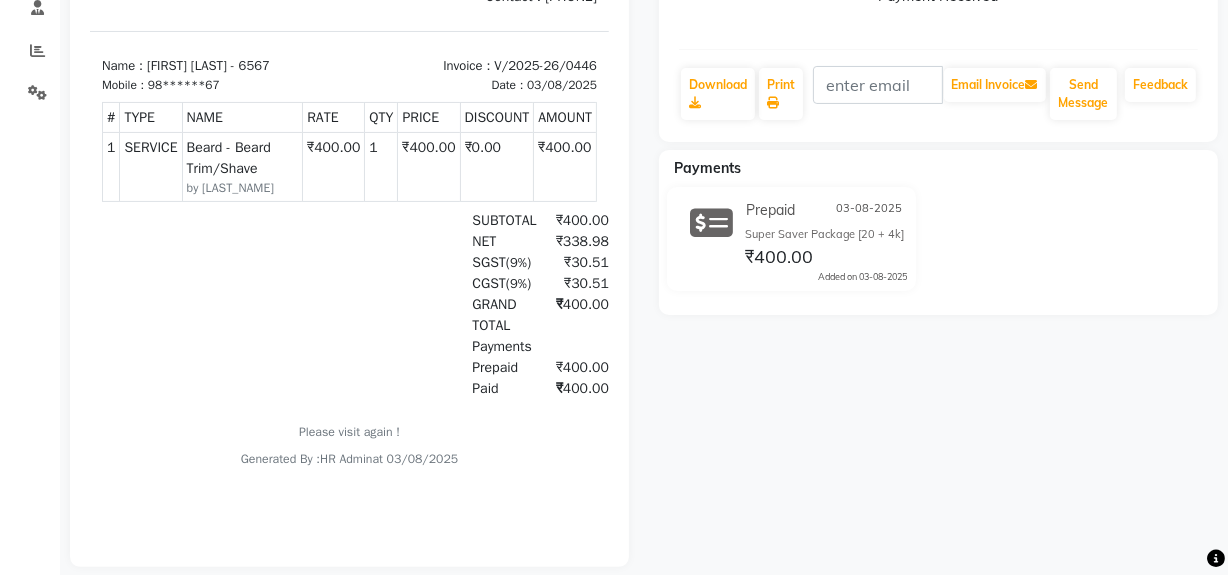 scroll, scrollTop: 0, scrollLeft: 0, axis: both 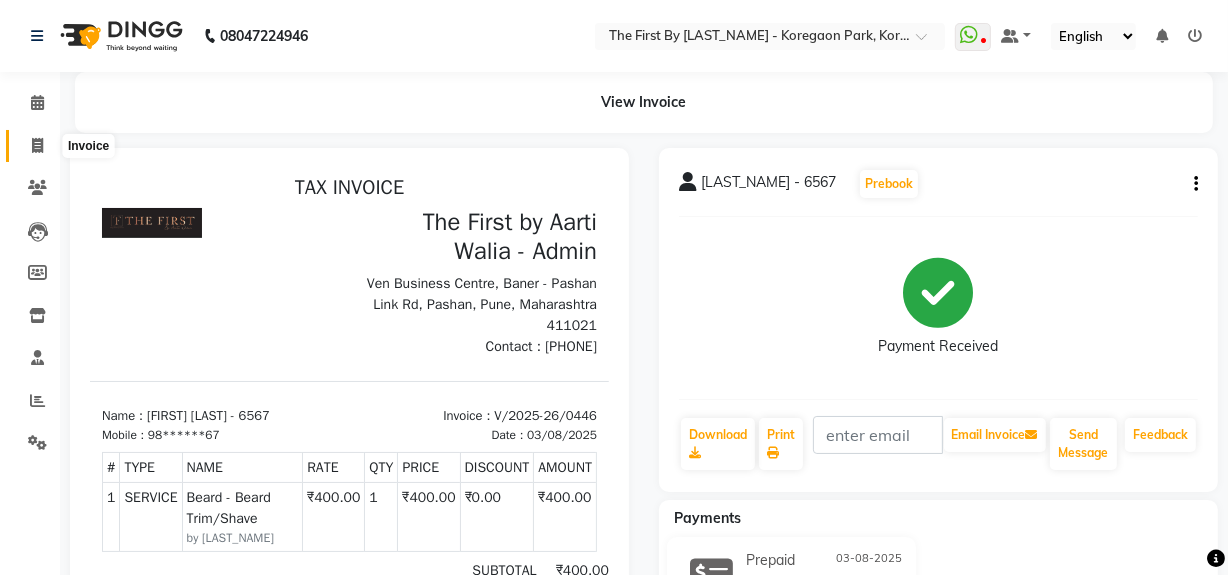 click 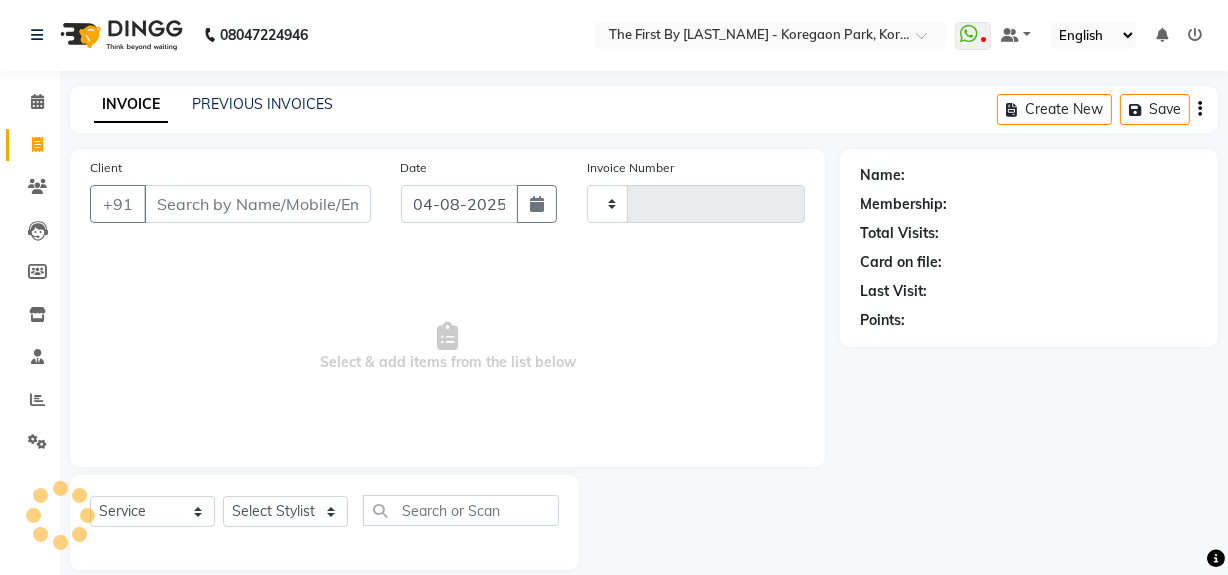 type on "0449" 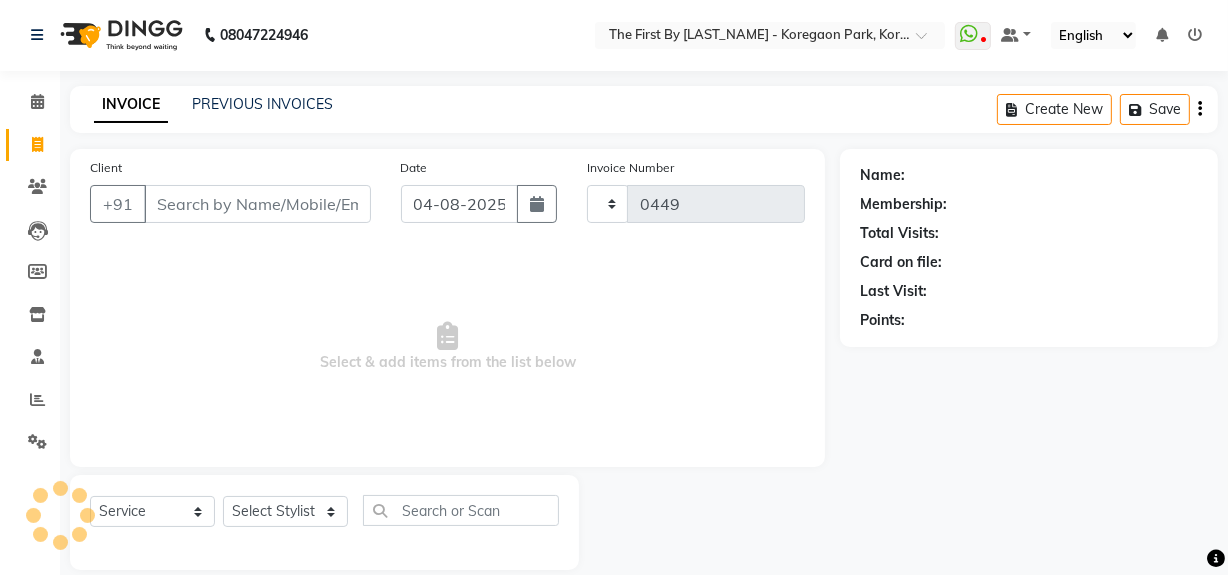 select on "6407" 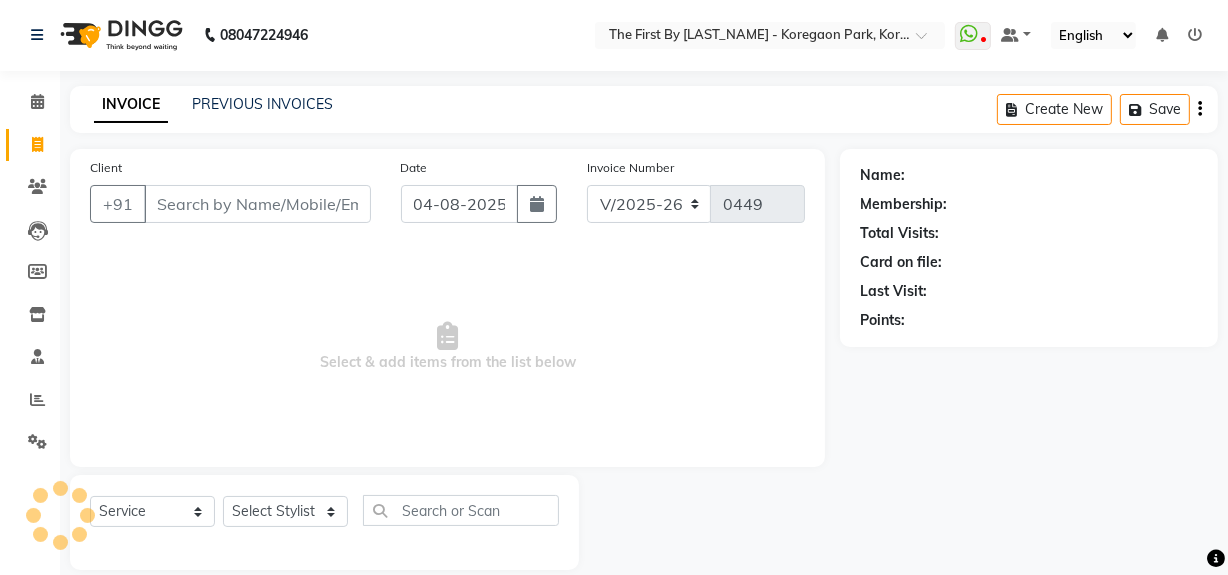 scroll, scrollTop: 26, scrollLeft: 0, axis: vertical 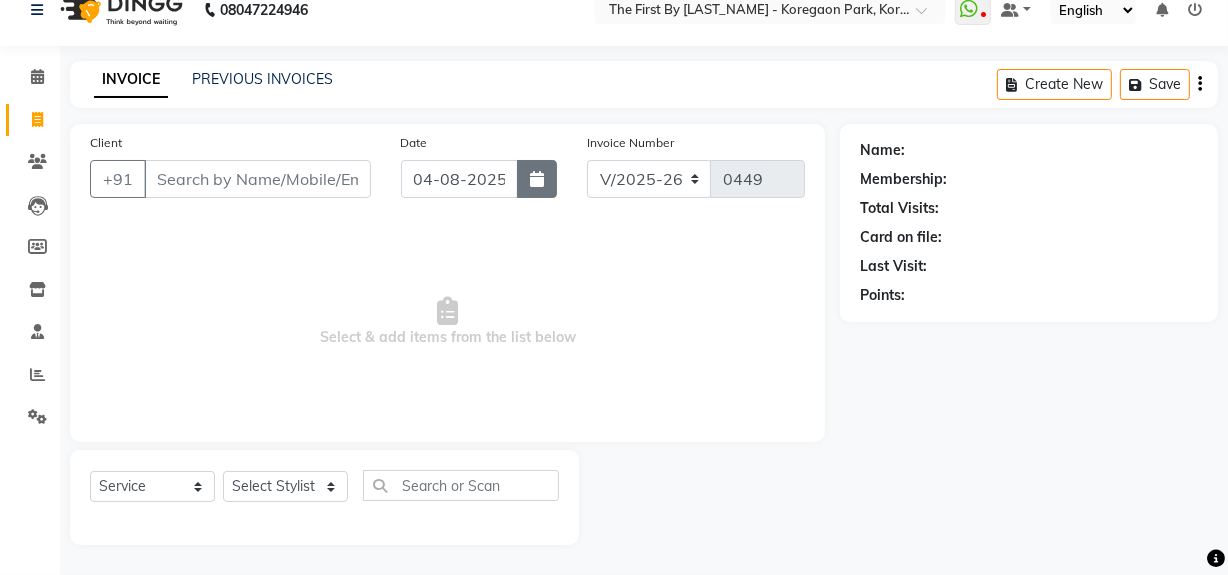 click 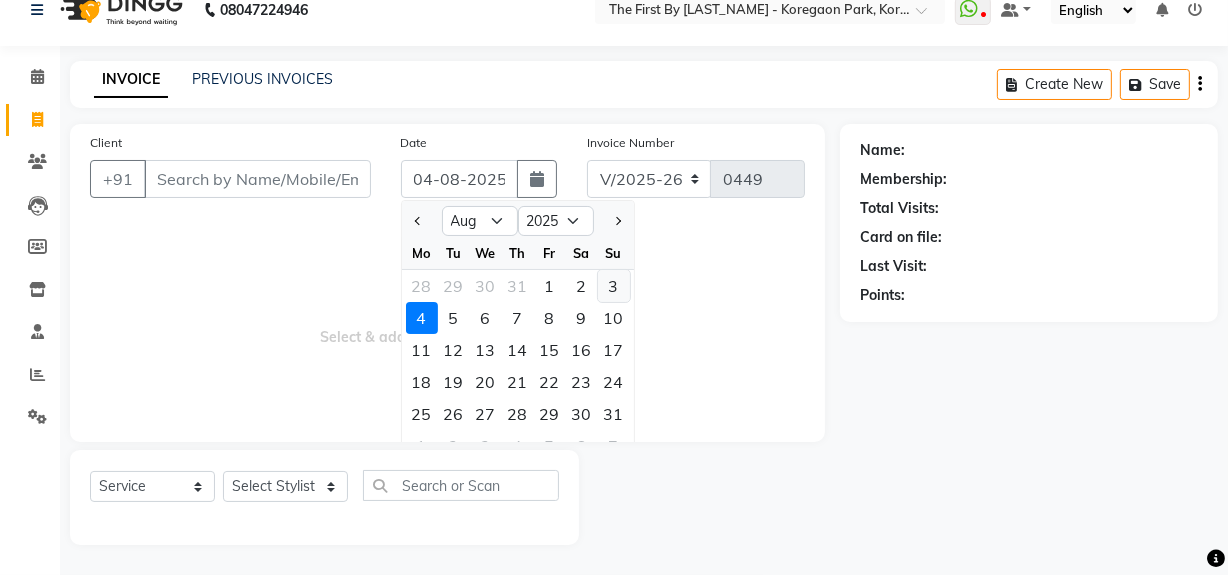 click on "3" 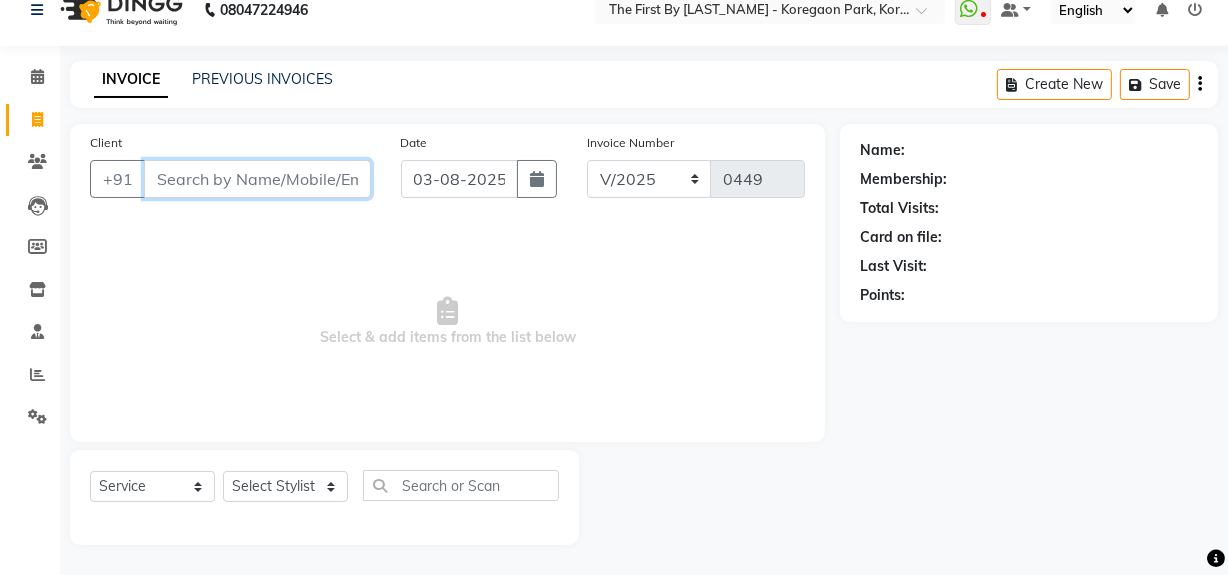 click on "Client" at bounding box center [257, 179] 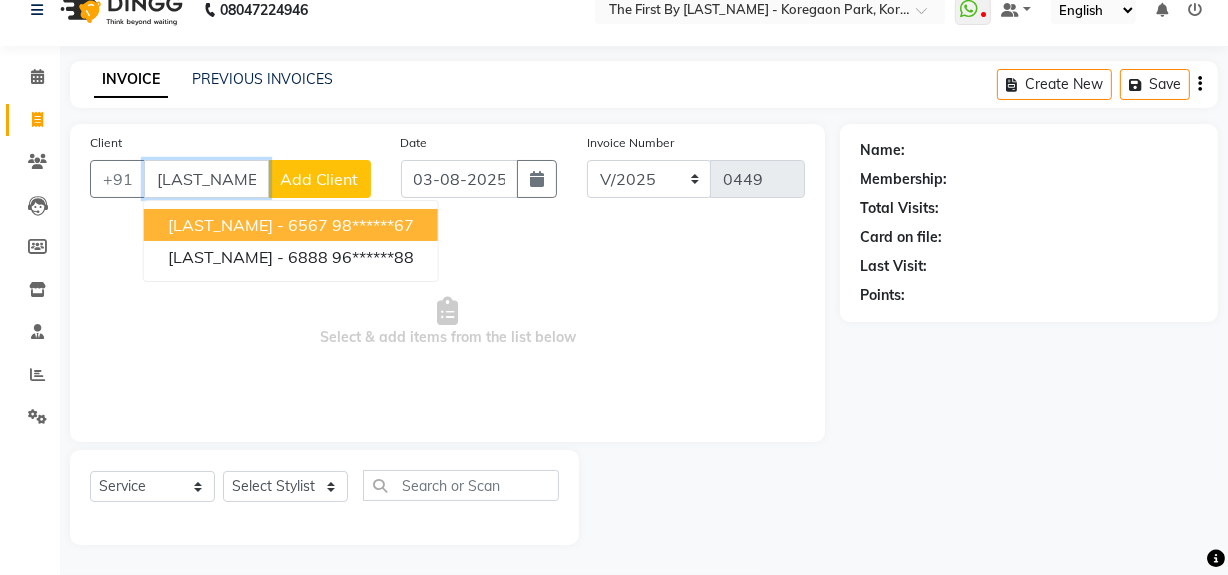 click on "[LAST_NAME] - 6567" at bounding box center (248, 225) 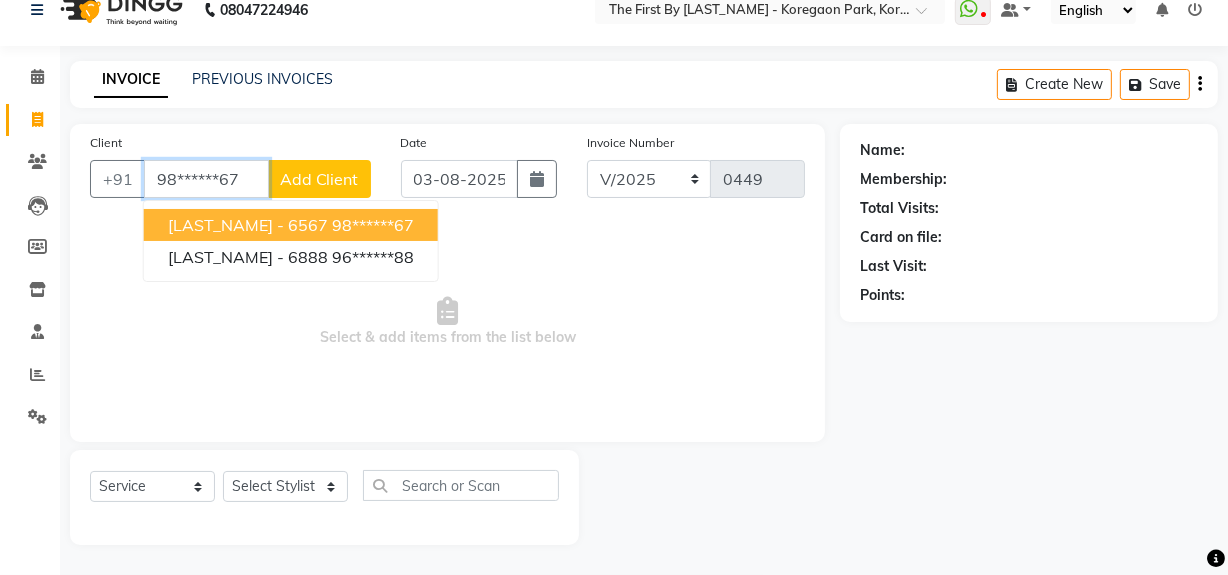 type on "98******67" 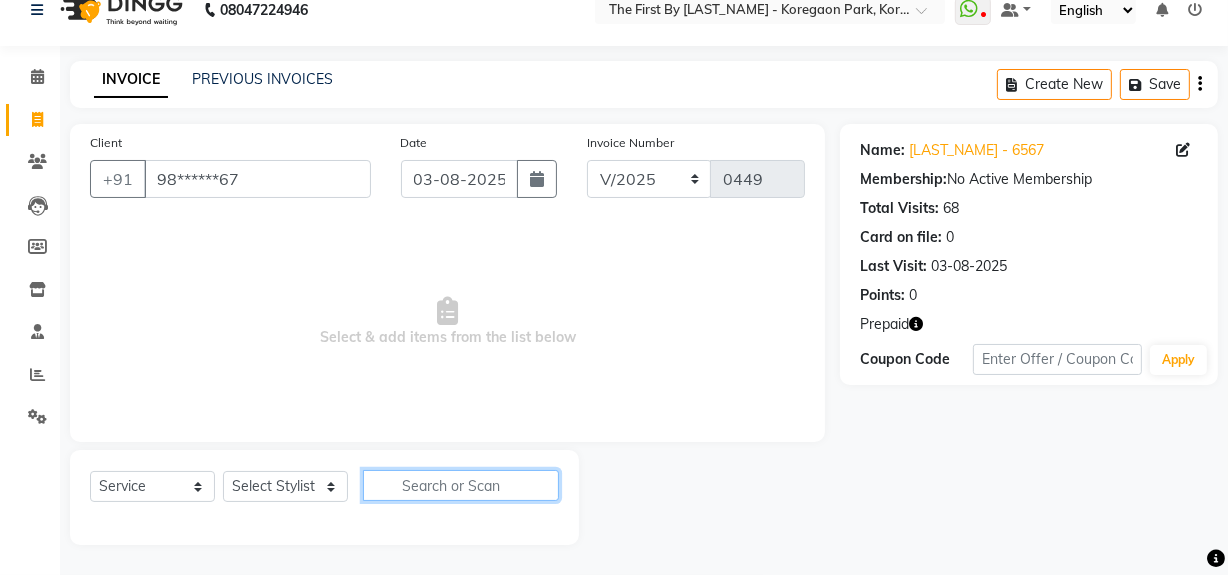 click 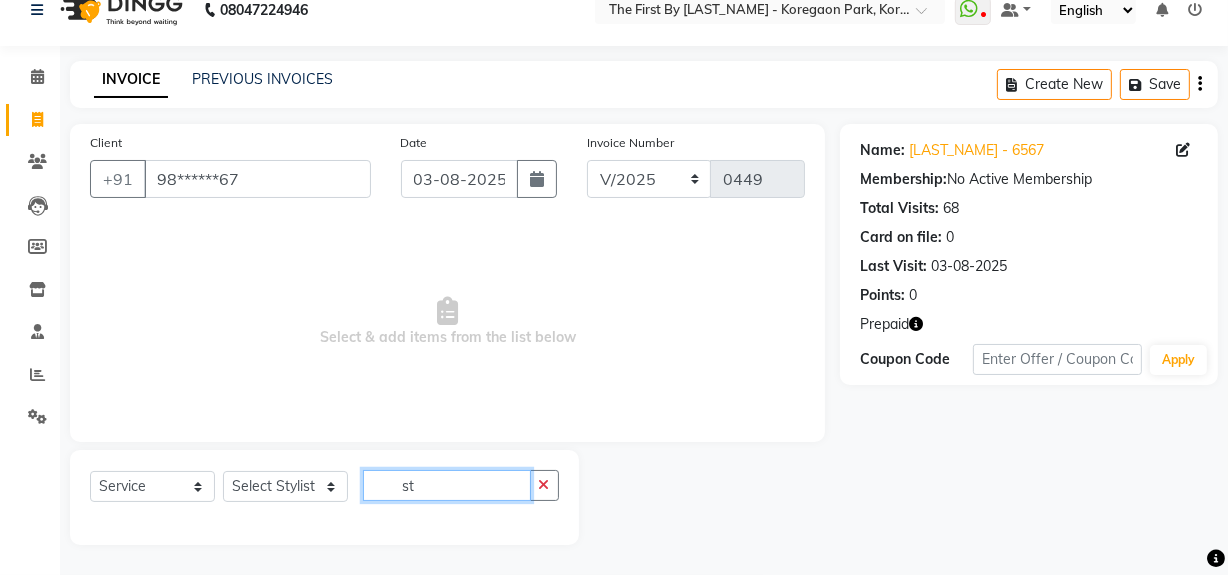 type on "s" 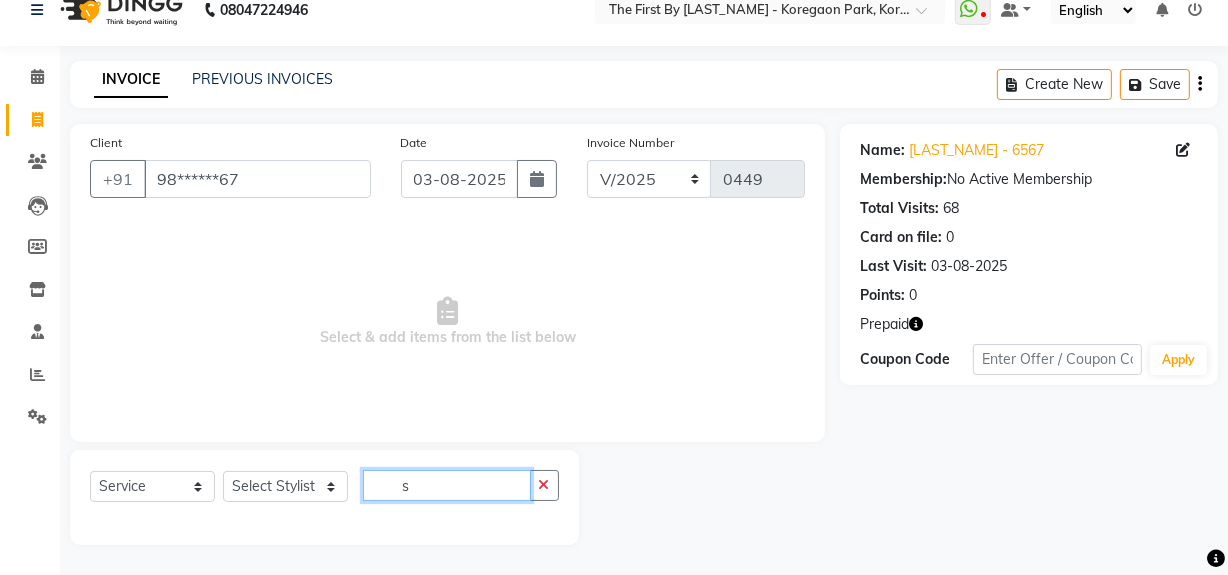 type 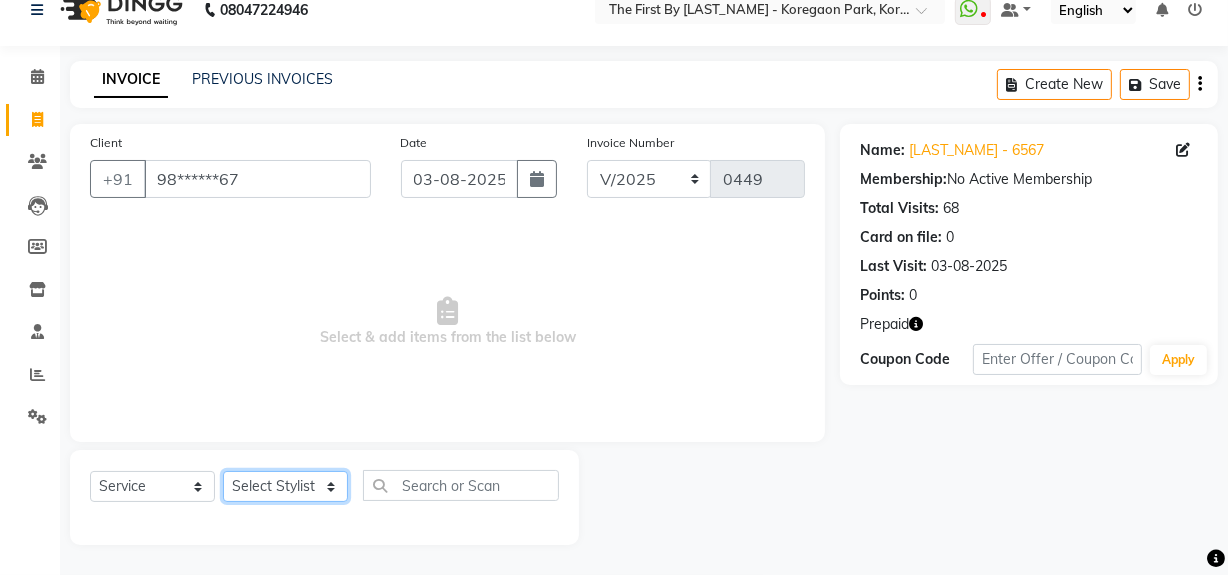 click on "Select Stylist [LAST_NAME] [LAST_NAME] HR Admin [LAST_NAME]  [LAST_NAME] [LAST_NAME]  [LAST_NAME] (Manager)" 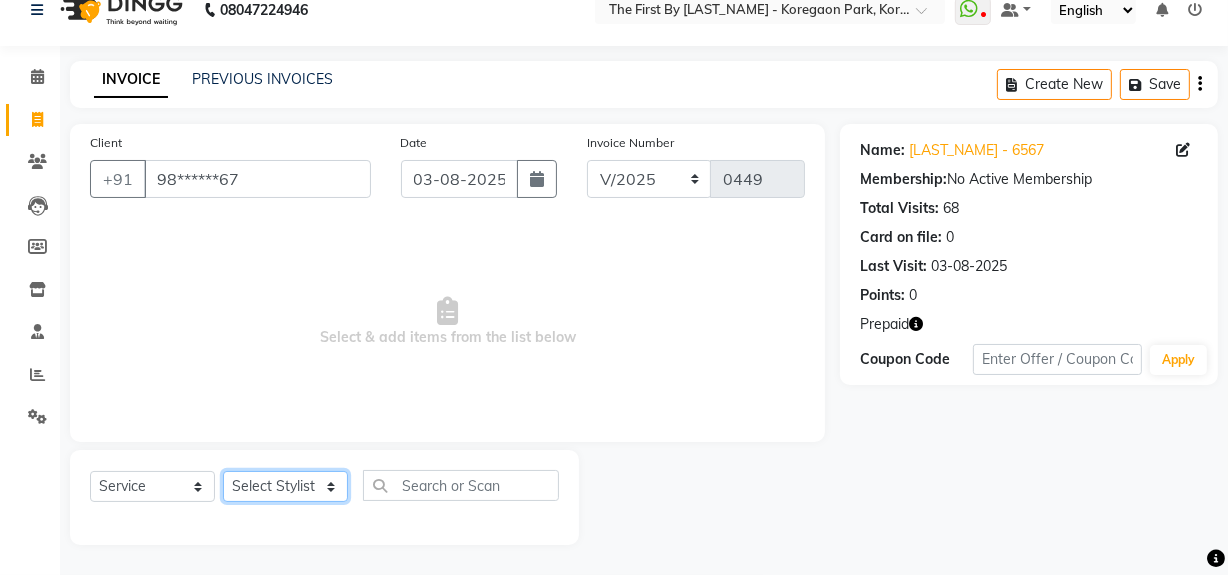 select on "68243" 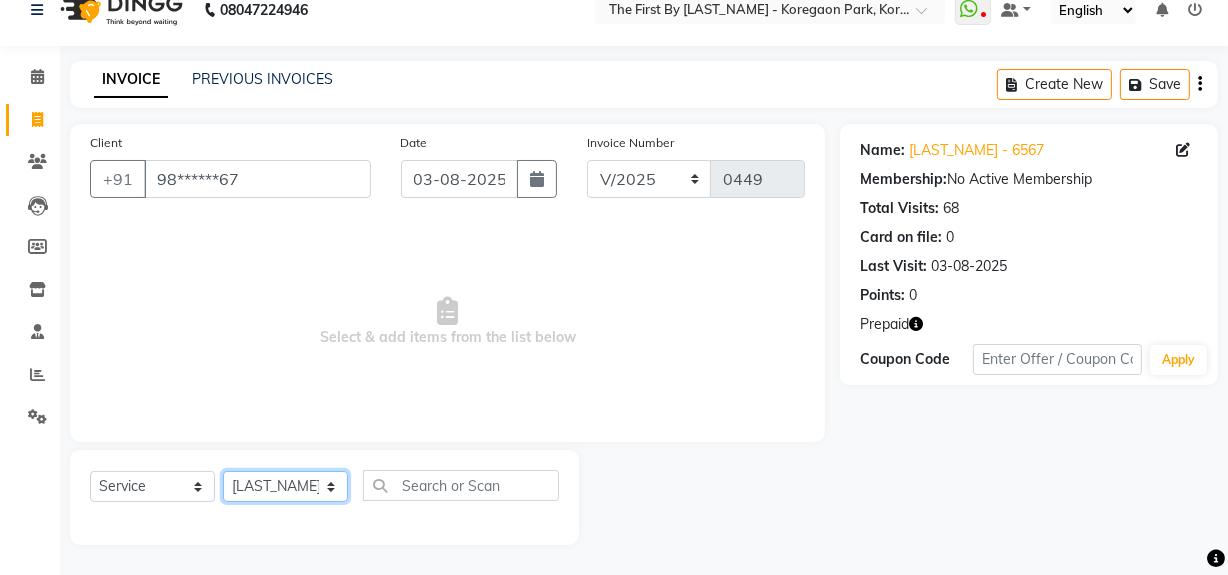 click on "Select Stylist [LAST_NAME] [LAST_NAME] HR Admin [LAST_NAME]  [LAST_NAME] [LAST_NAME]  [LAST_NAME] (Manager)" 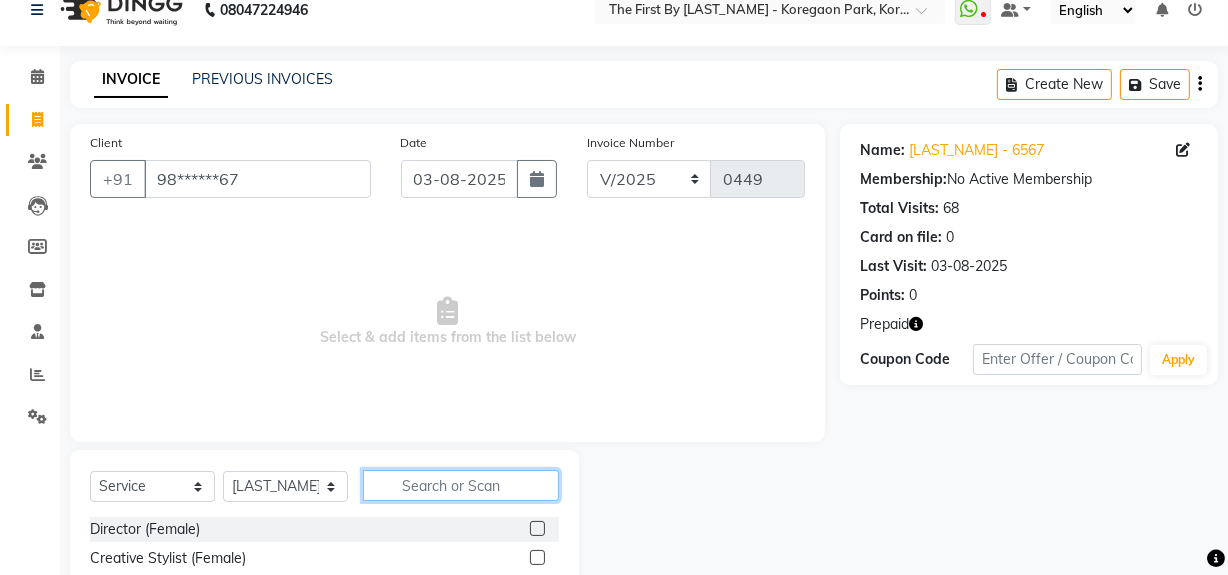 click 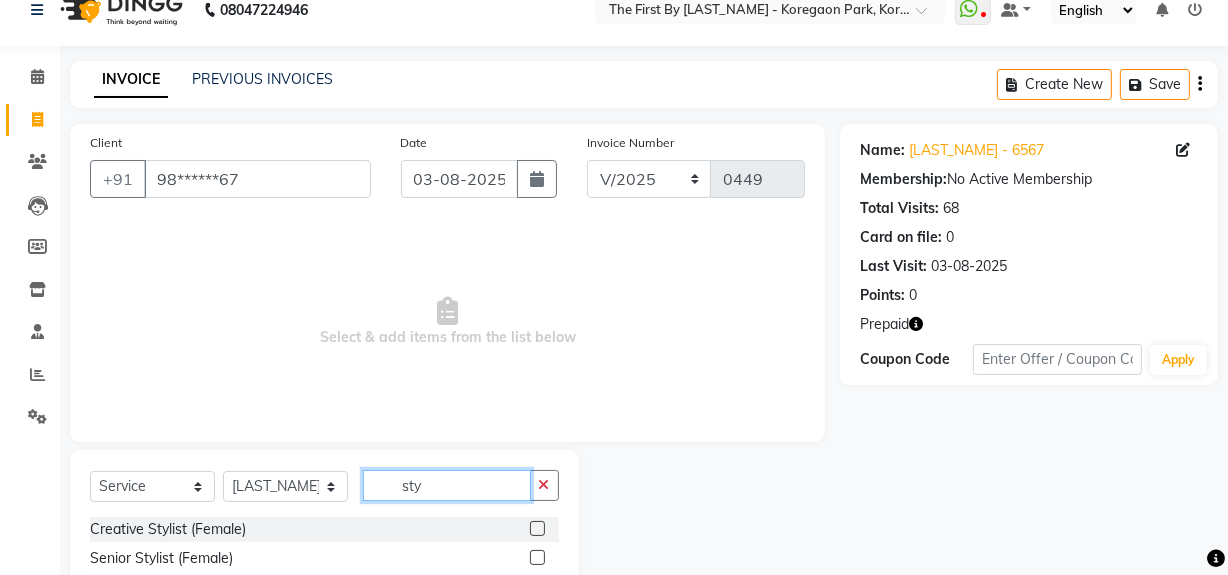 scroll, scrollTop: 208, scrollLeft: 0, axis: vertical 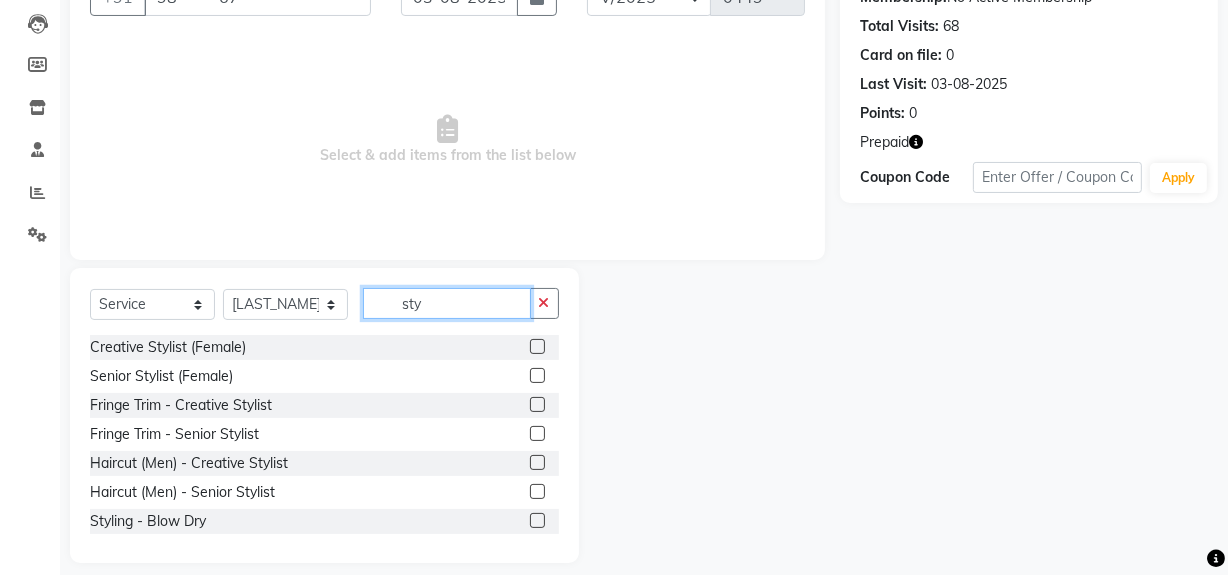 type on "sty" 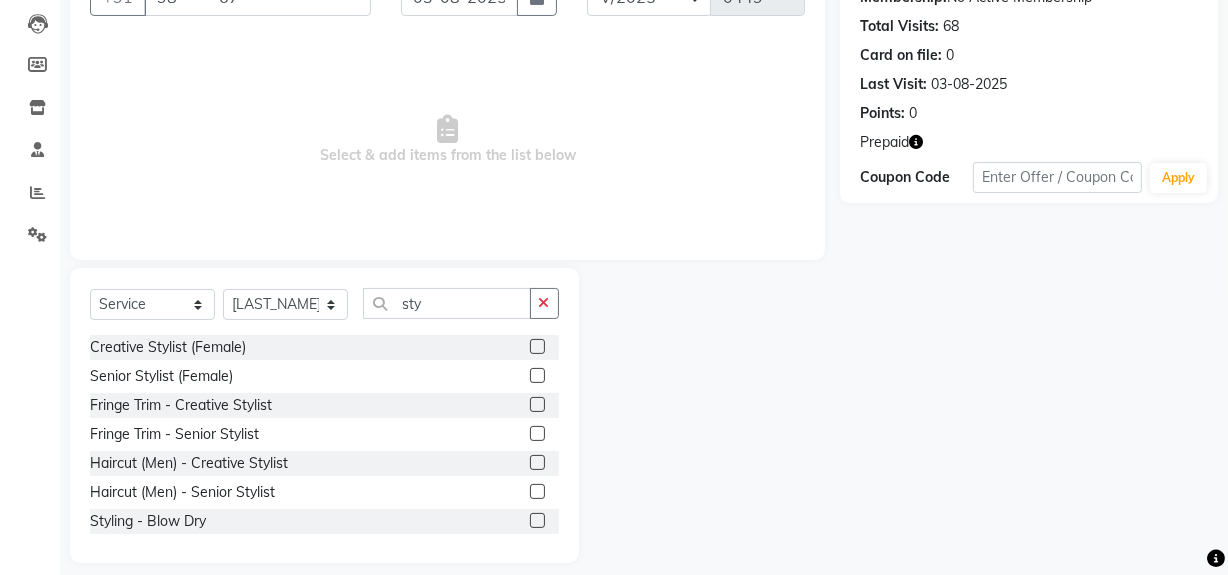 click 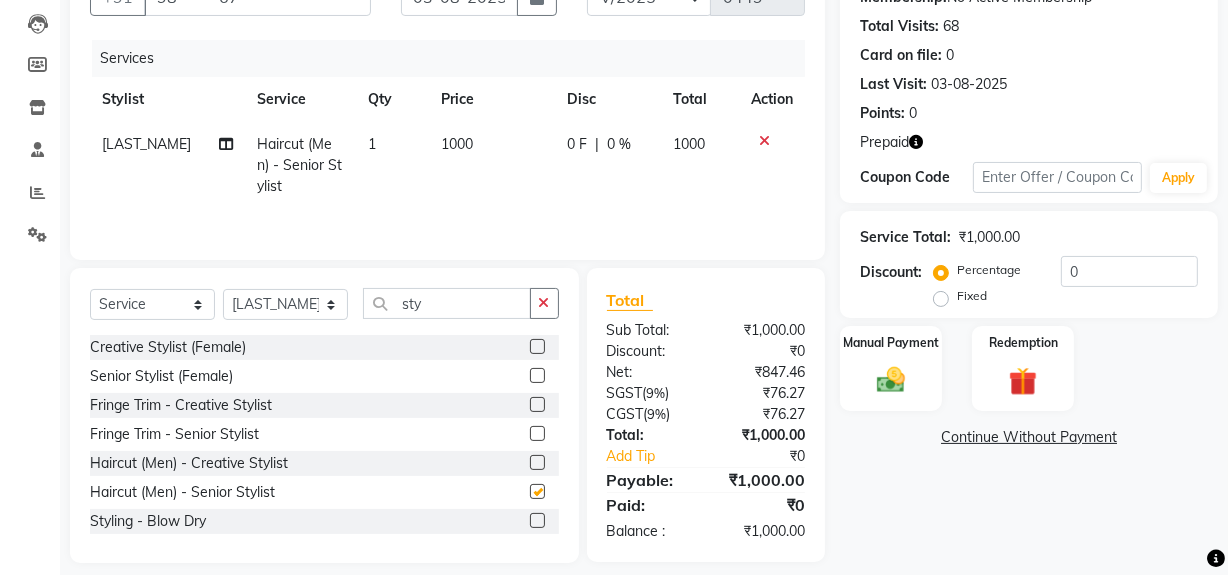 checkbox on "false" 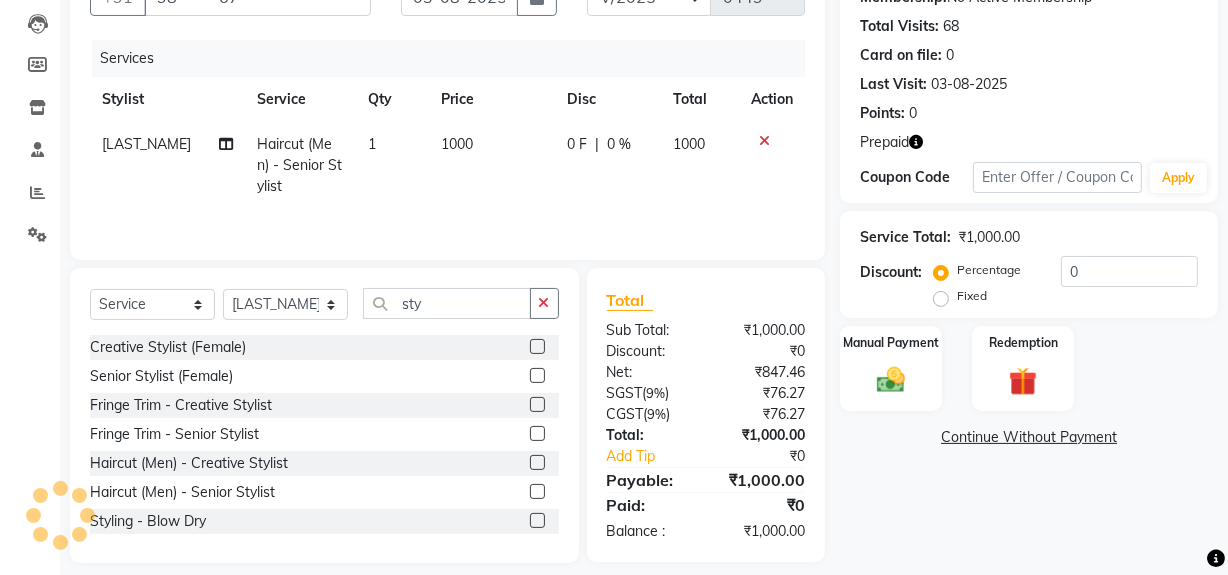 click 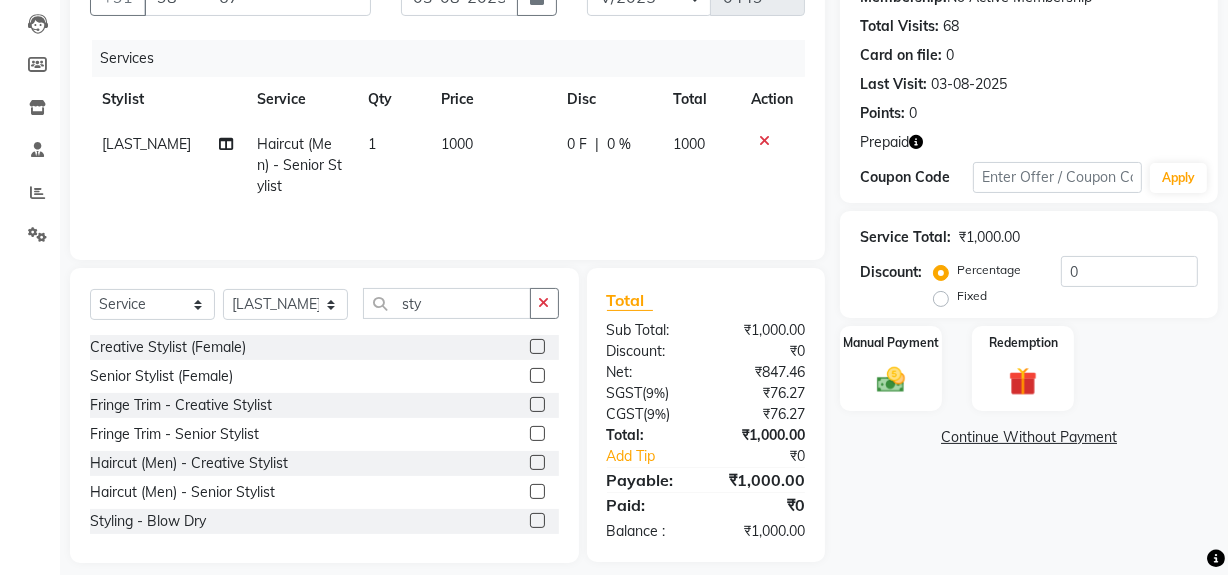 click 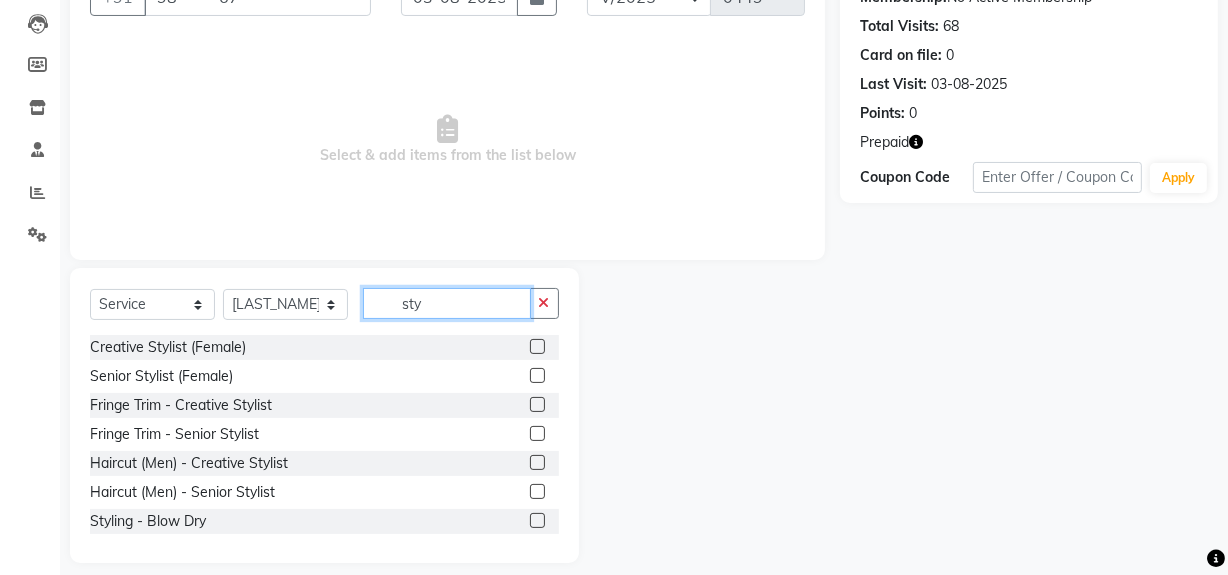 click on "sty" 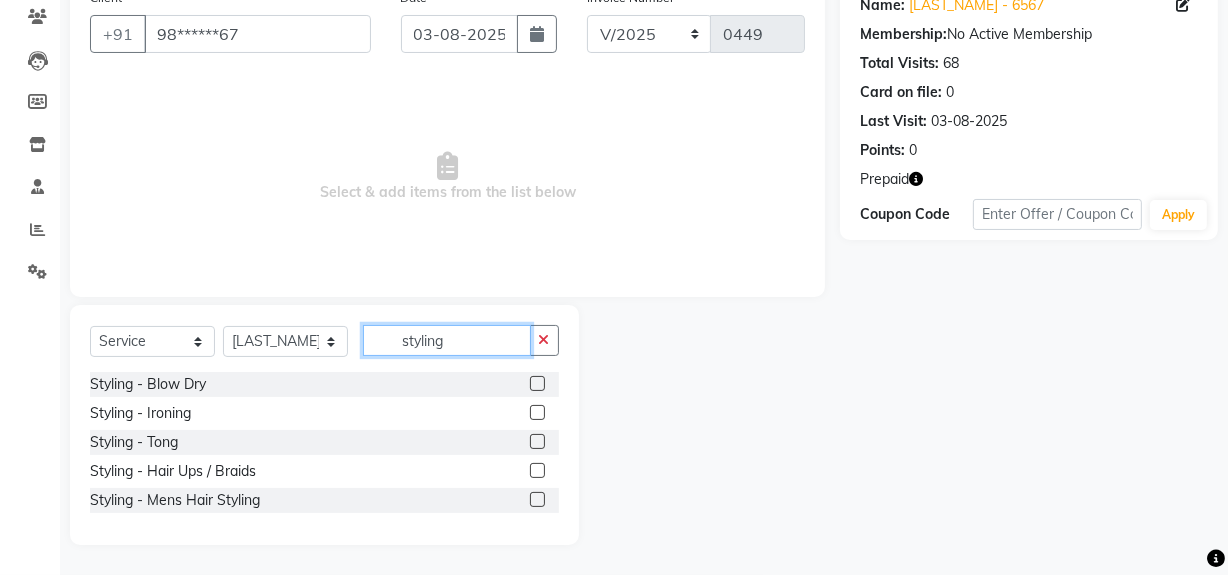 scroll, scrollTop: 170, scrollLeft: 0, axis: vertical 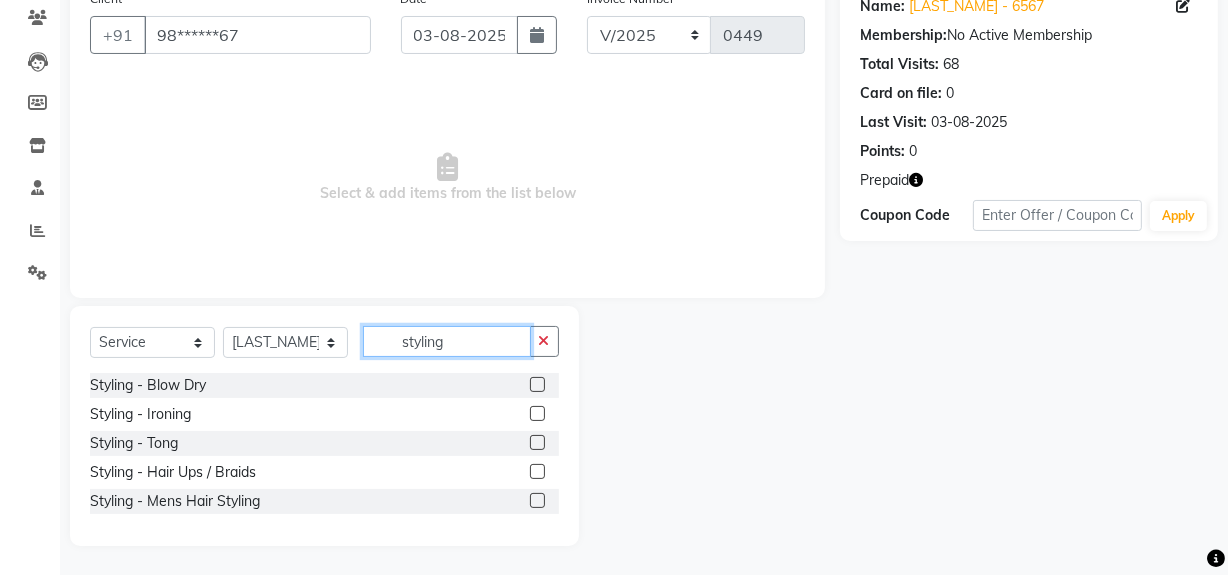 type on "styling" 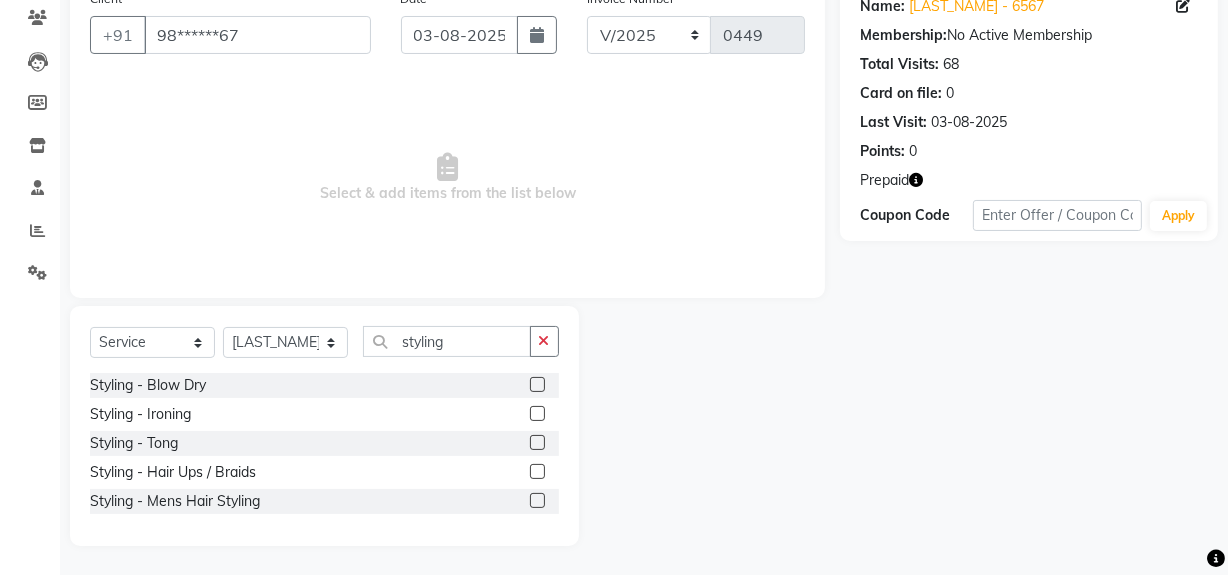 click 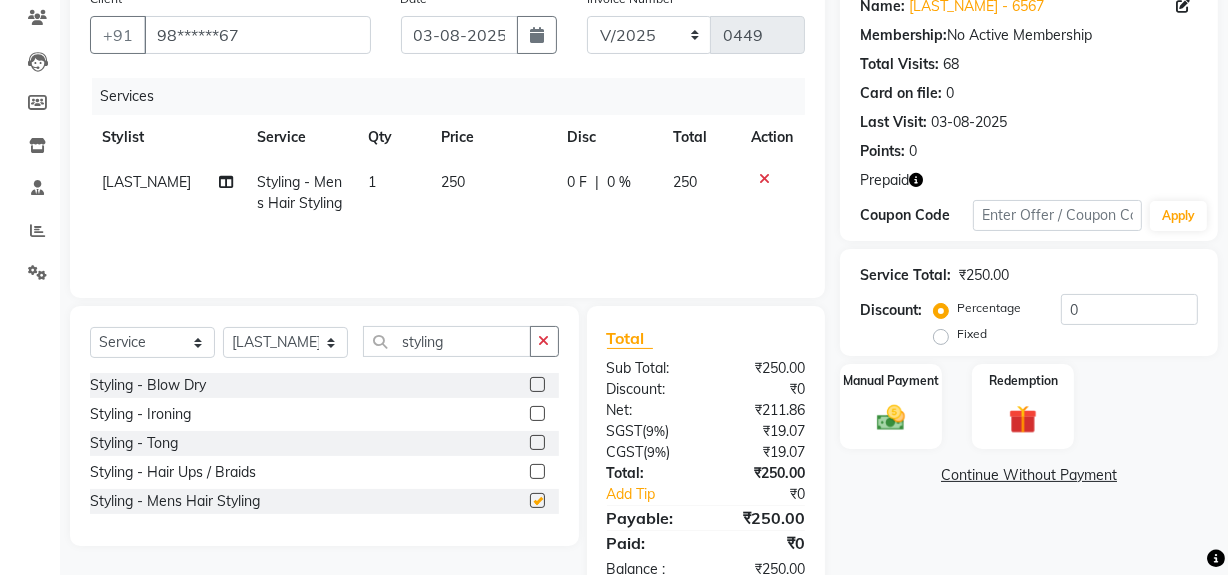 checkbox on "false" 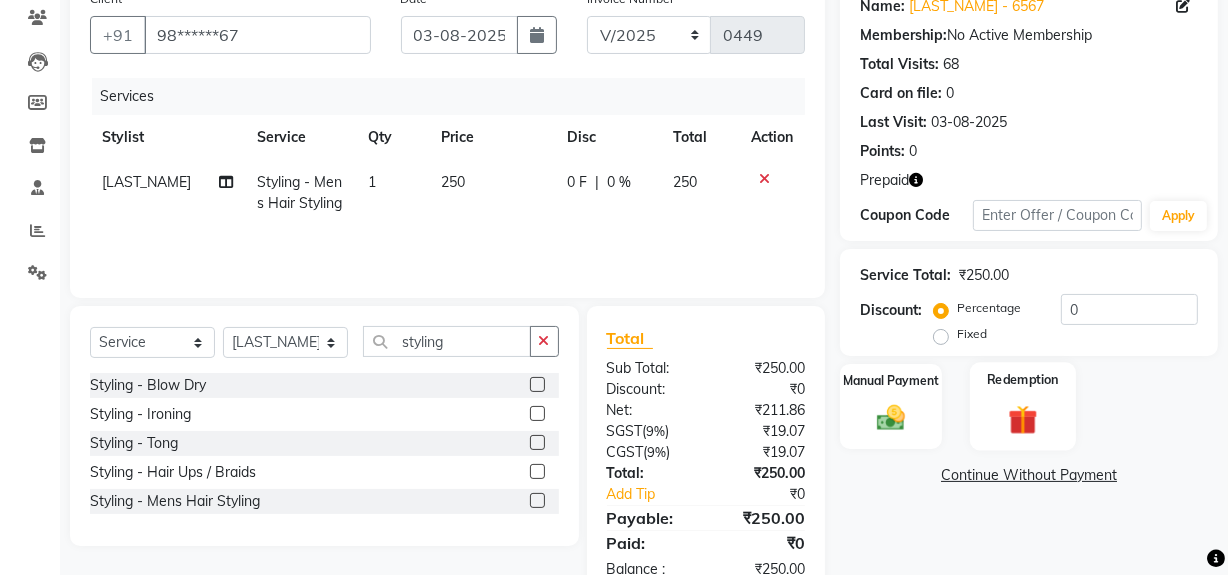 click on "Redemption" 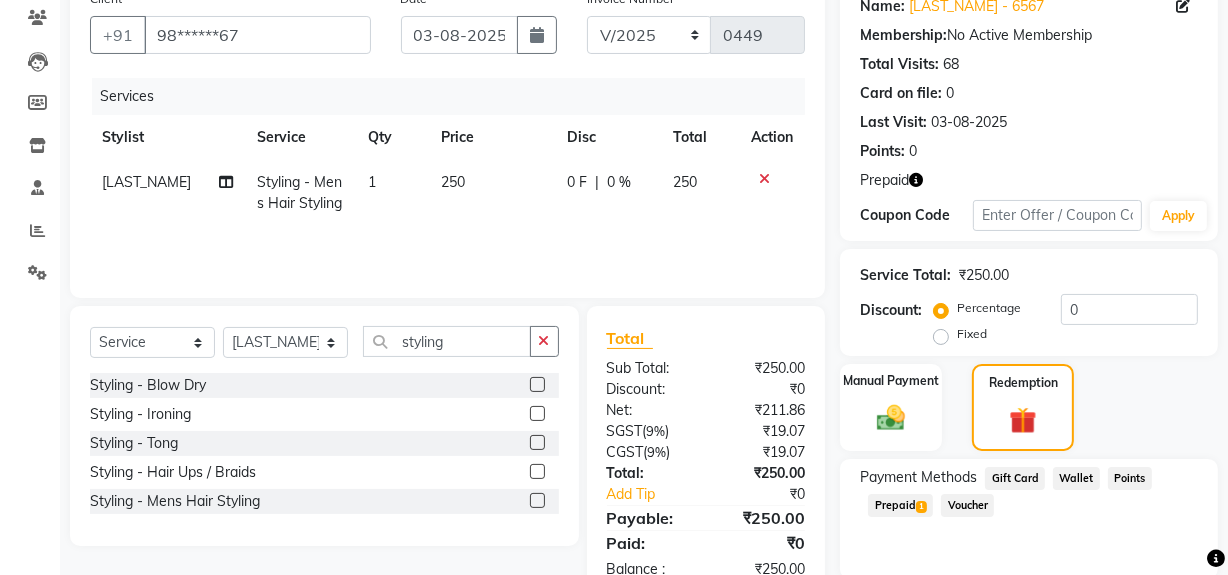 drag, startPoint x: 909, startPoint y: 484, endPoint x: 908, endPoint y: 495, distance: 11.045361 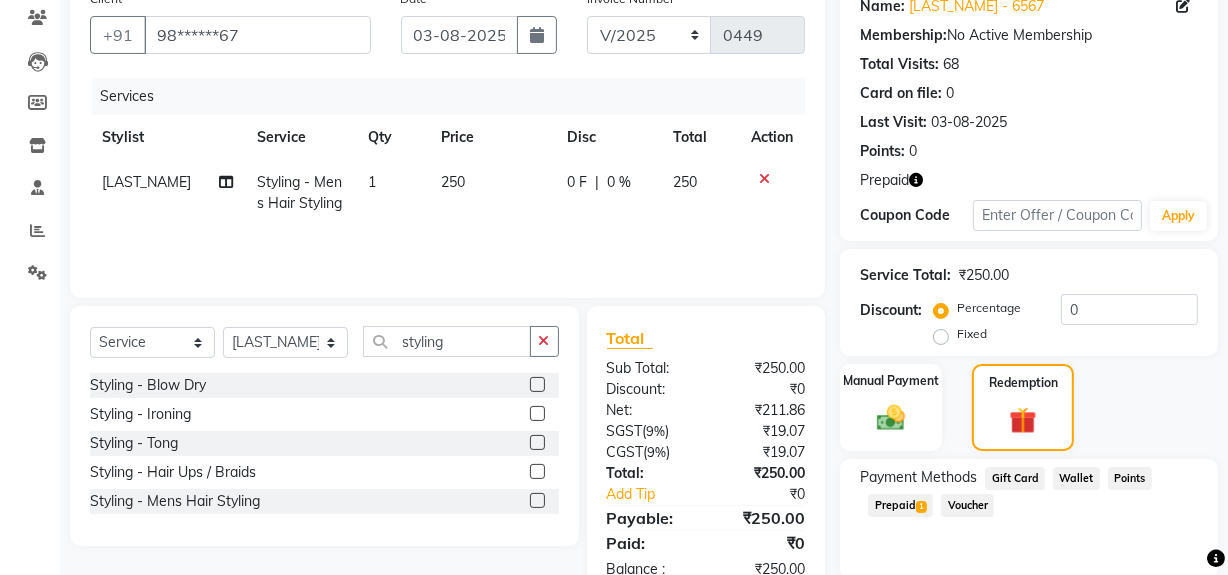click on "Payment Methods" 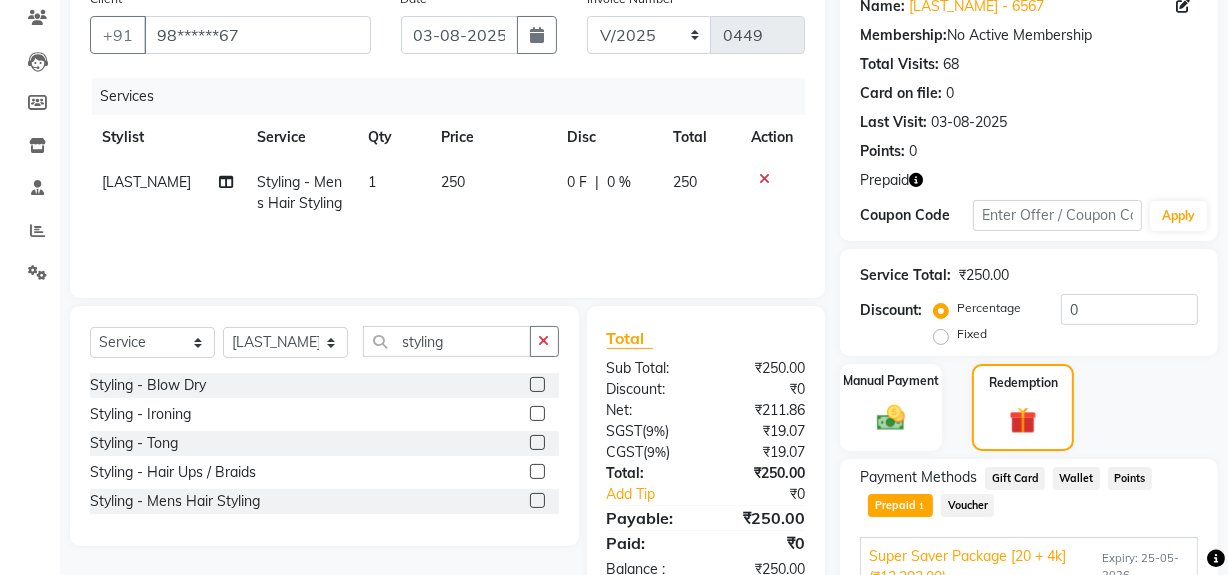 scroll, scrollTop: 307, scrollLeft: 0, axis: vertical 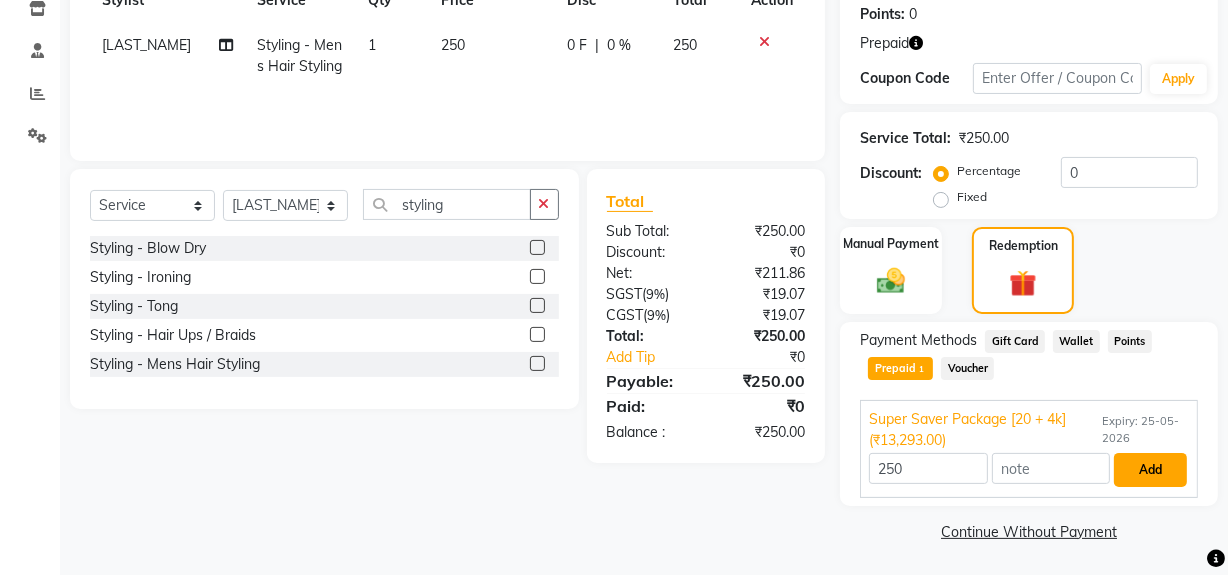 click on "Add" at bounding box center [1150, 470] 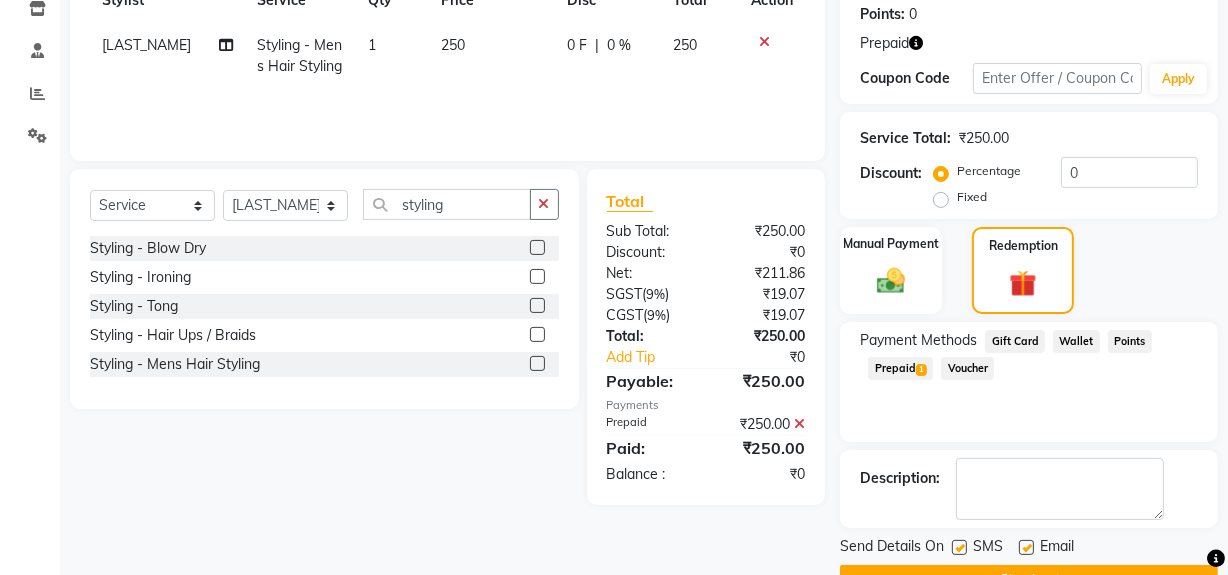 scroll, scrollTop: 356, scrollLeft: 0, axis: vertical 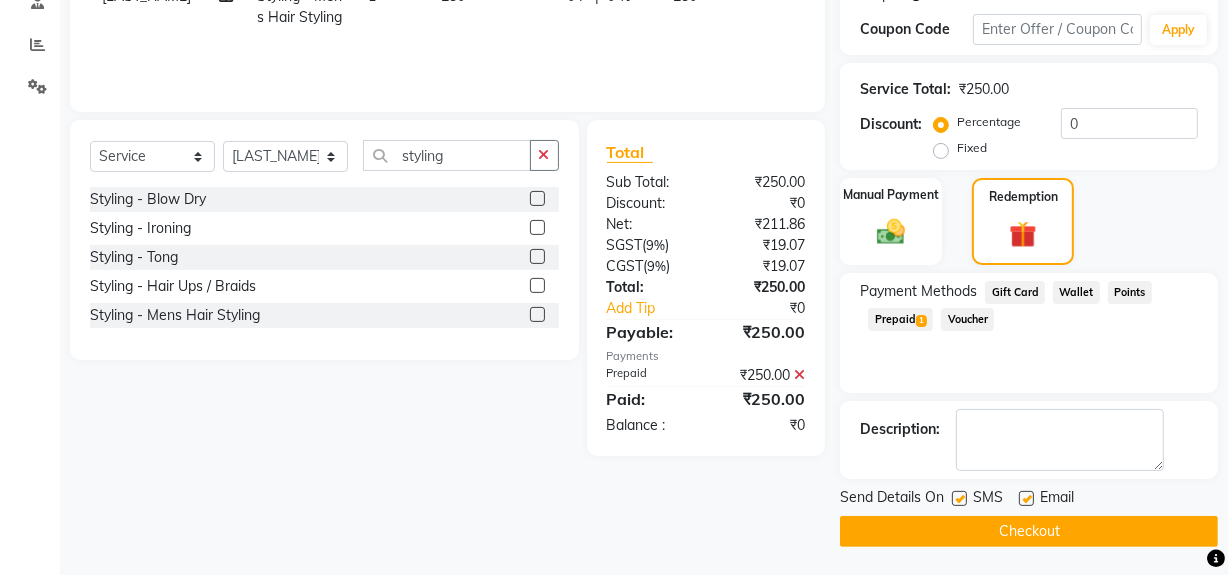 click on "Checkout" 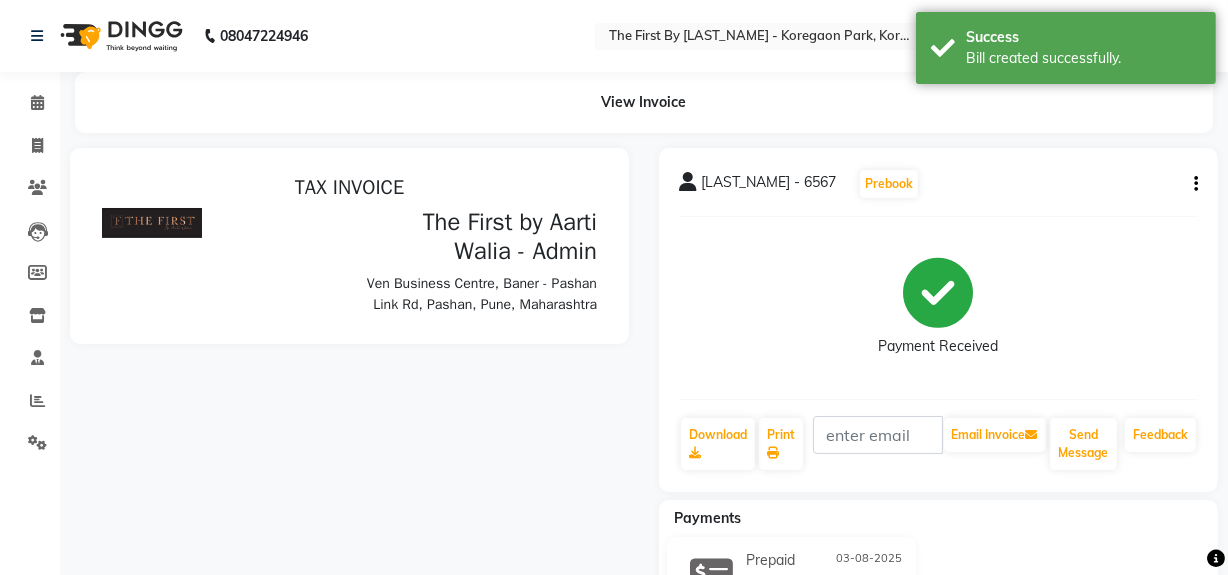 scroll, scrollTop: 0, scrollLeft: 0, axis: both 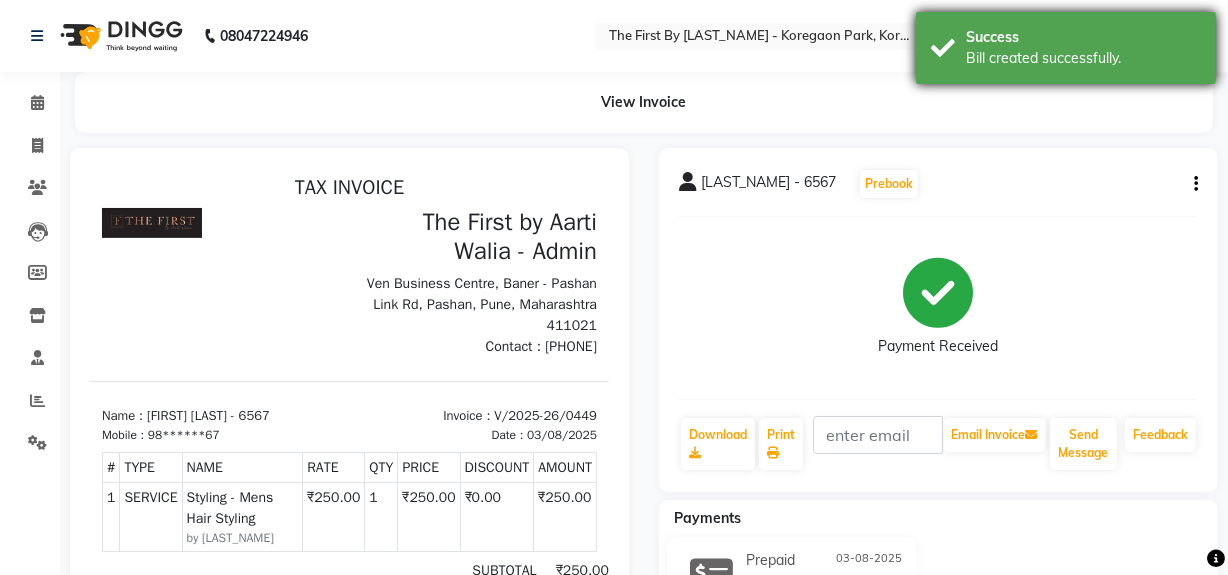 click on "Bill created successfully." at bounding box center [1083, 58] 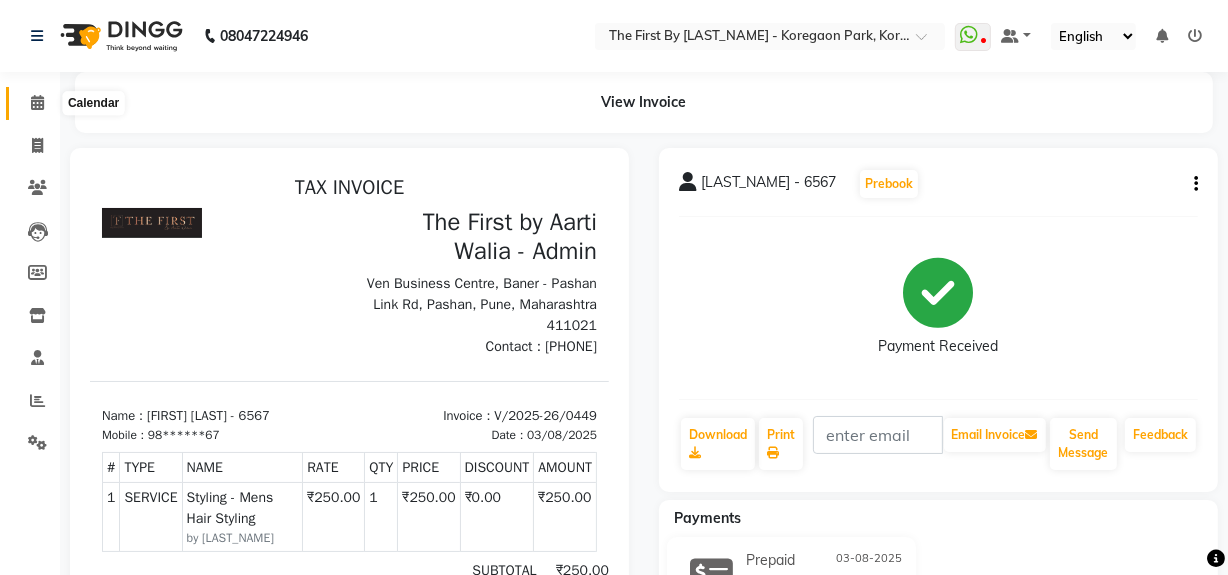 click 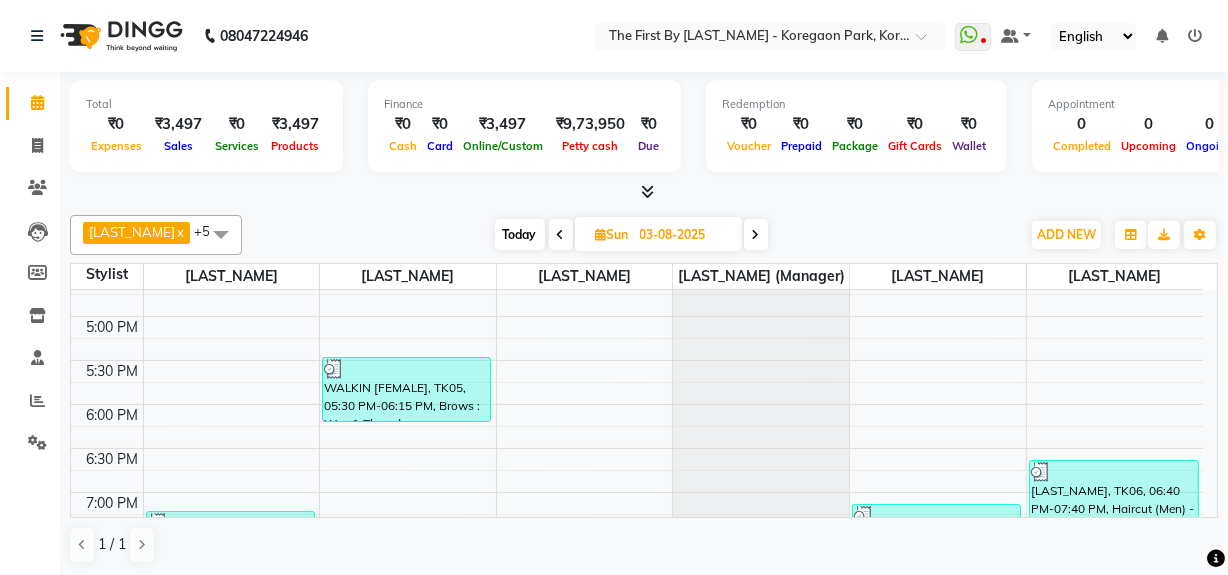 scroll, scrollTop: 932, scrollLeft: 0, axis: vertical 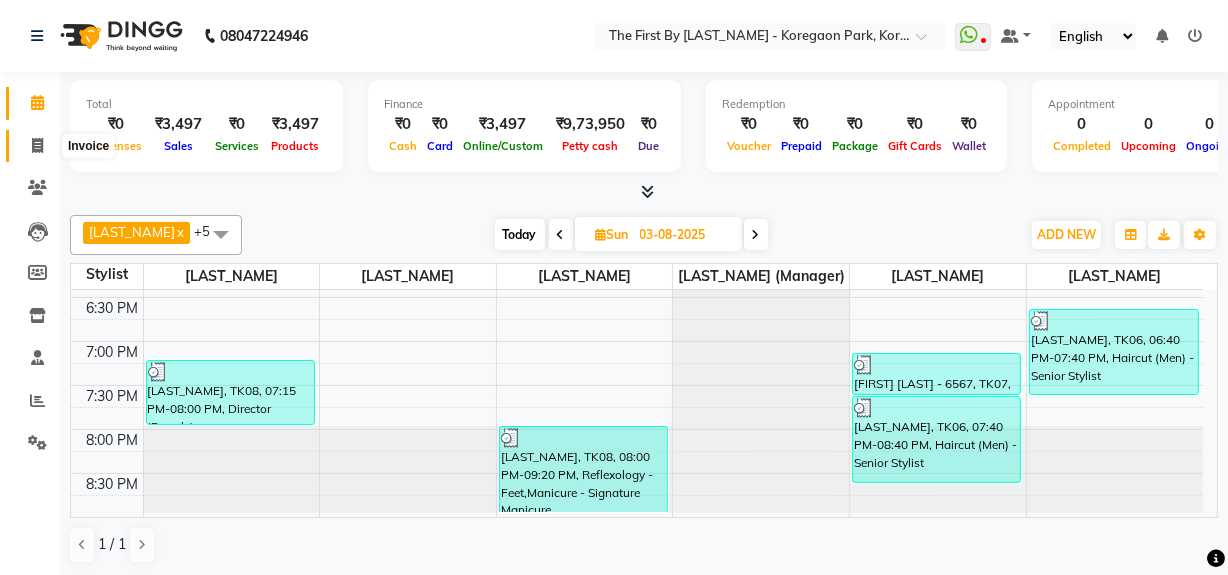 click 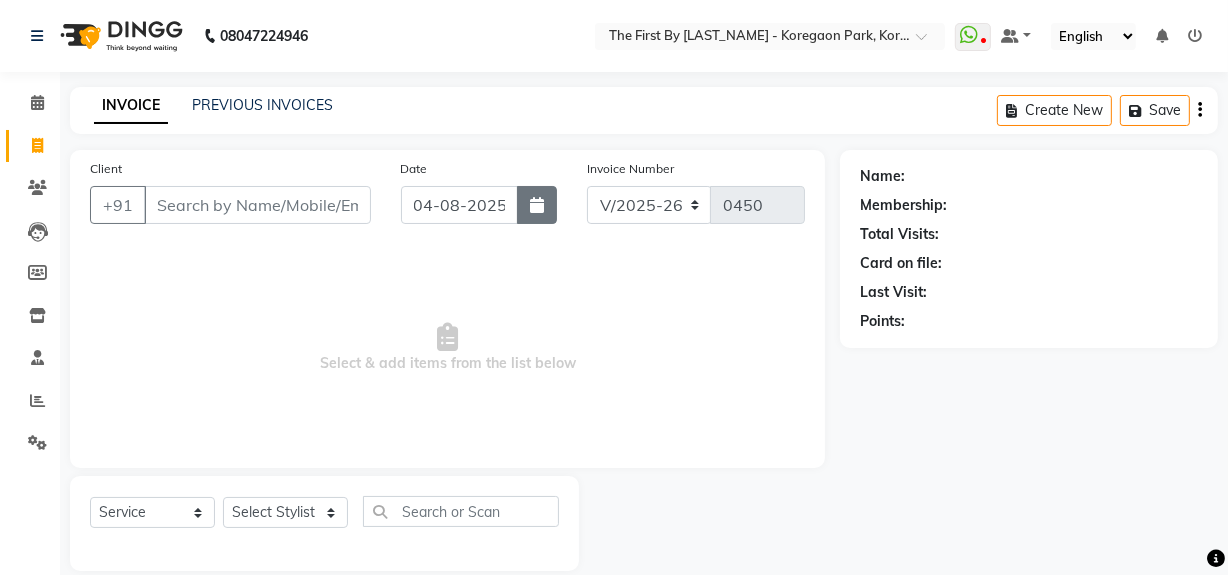 click 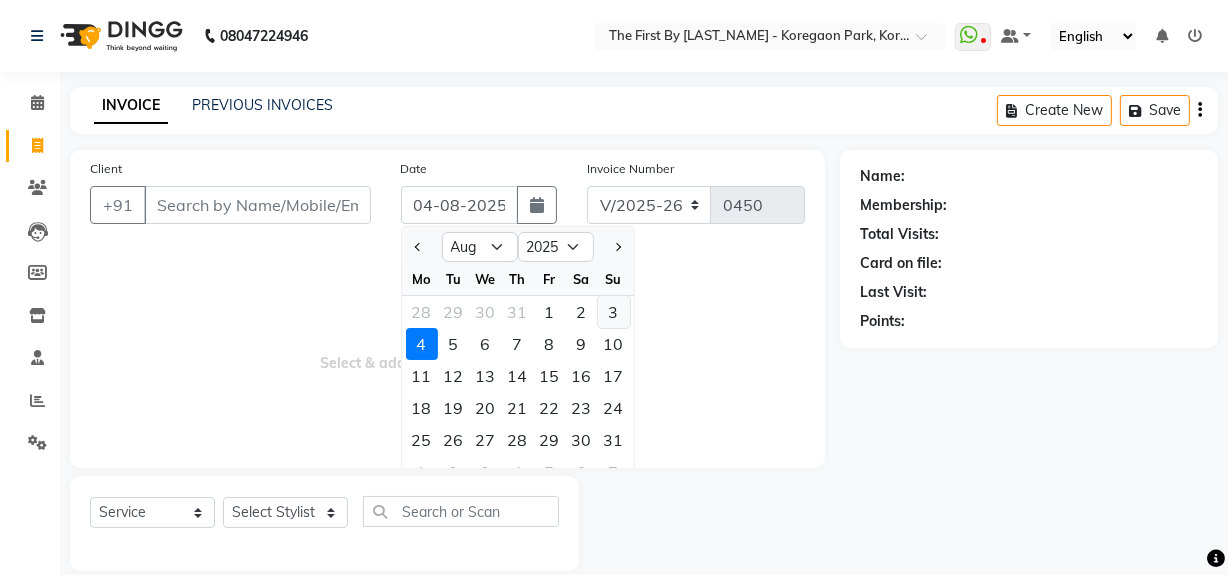 click on "3" 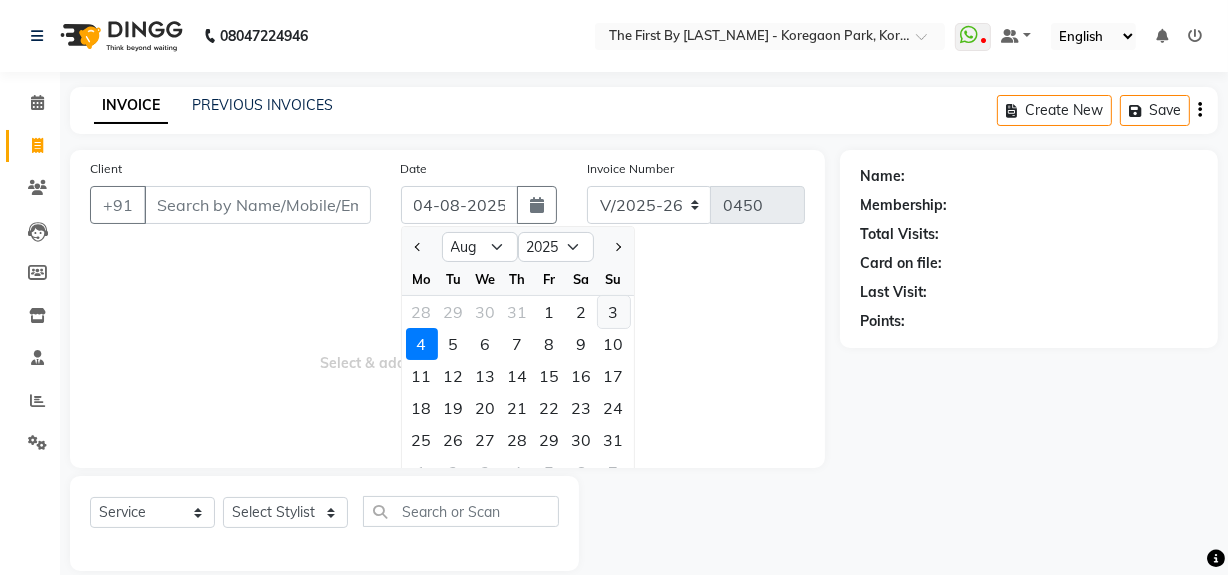 type on "03-08-2025" 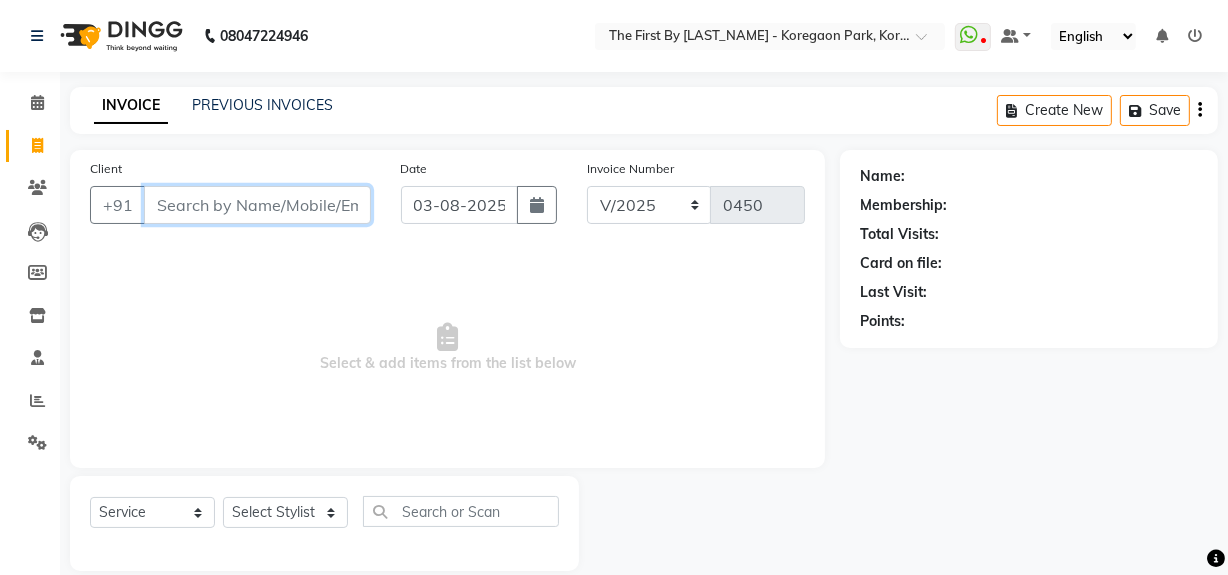 click on "Client" at bounding box center (257, 205) 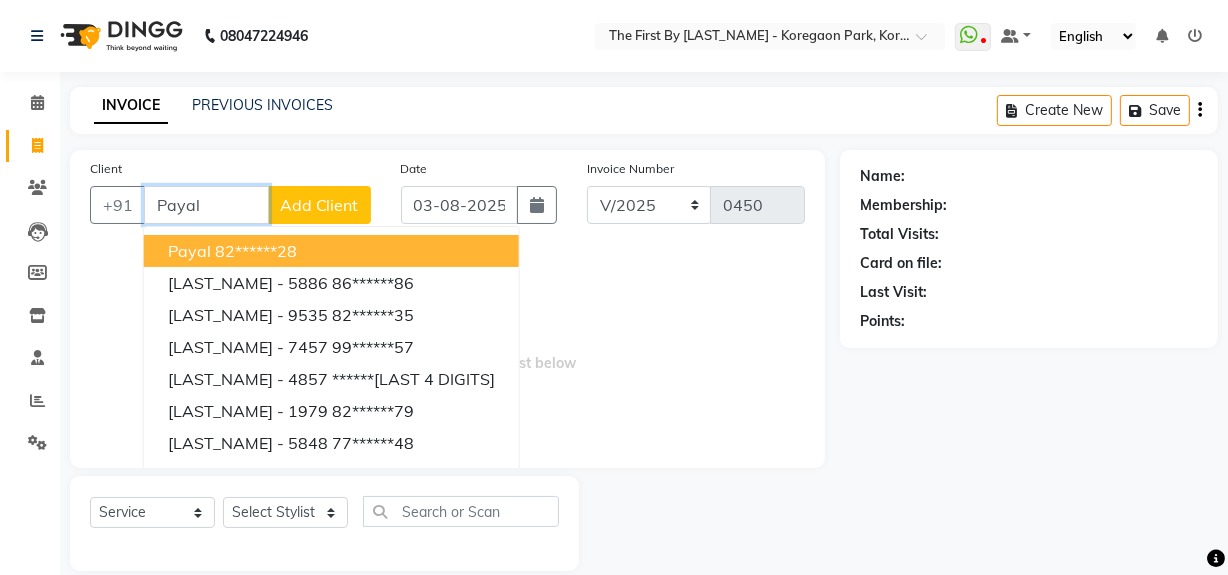 click on "82******28" at bounding box center (256, 251) 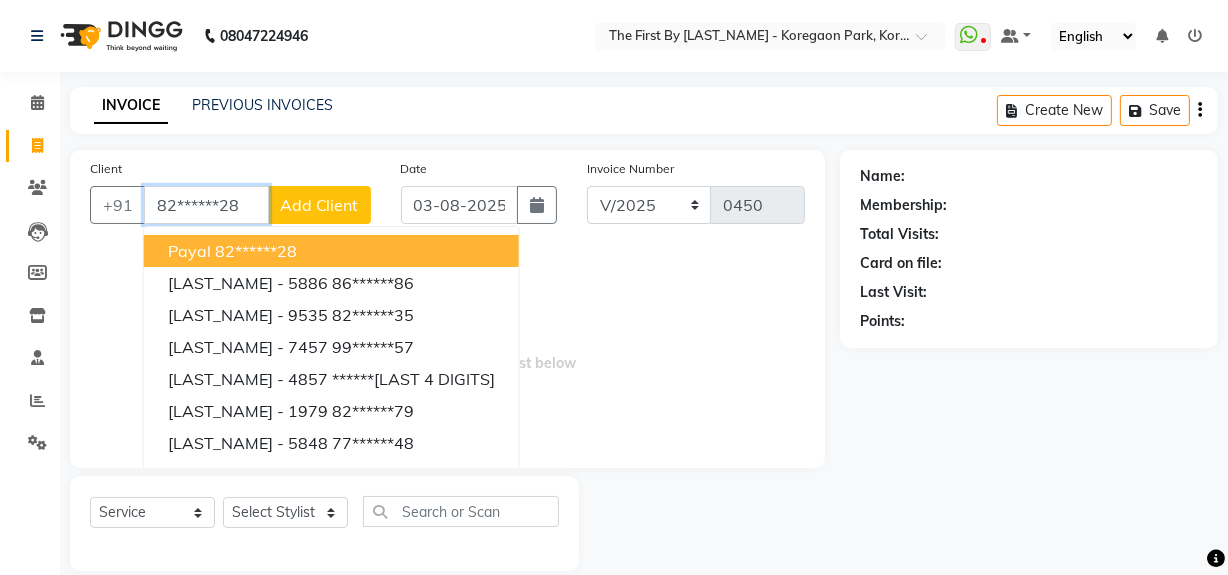type on "82******28" 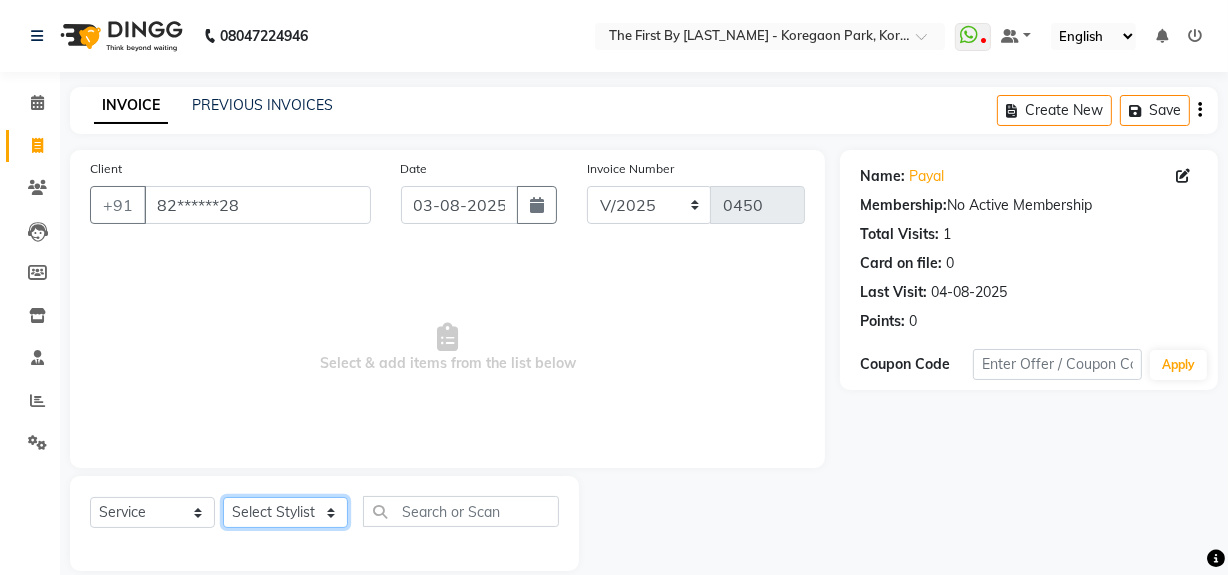 click on "Select Stylist [LAST_NAME] [LAST_NAME] HR Admin [LAST_NAME]  [LAST_NAME] [LAST_NAME]  [LAST_NAME] (Manager)" 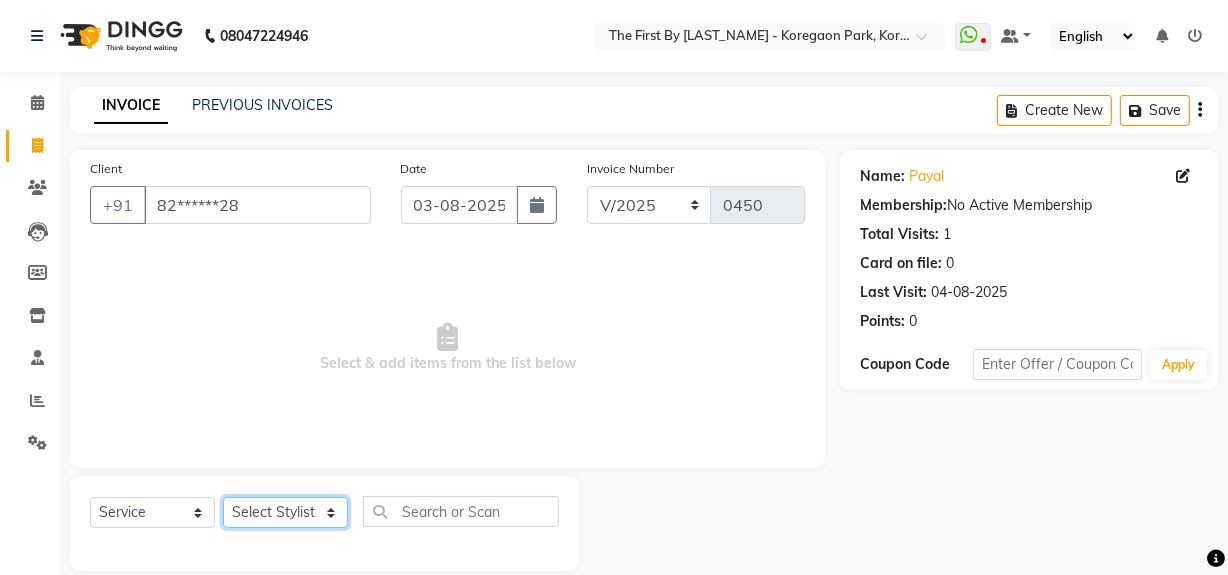 click on "Select Stylist [LAST_NAME] [LAST_NAME] HR Admin [LAST_NAME]  [LAST_NAME] [LAST_NAME]  [LAST_NAME] (Manager)" 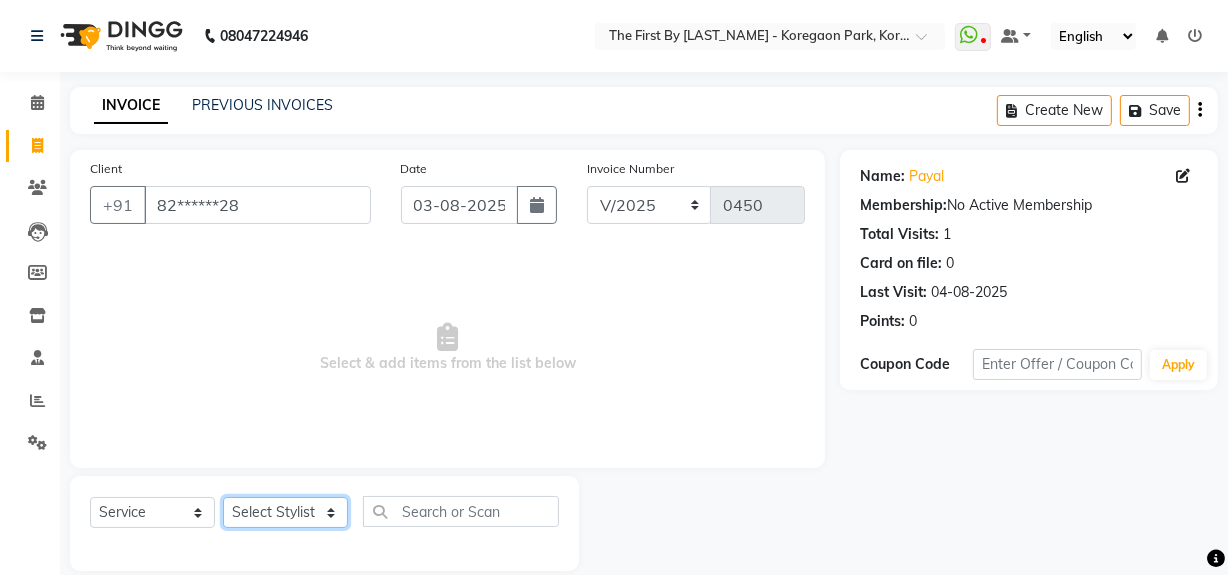 select on "68243" 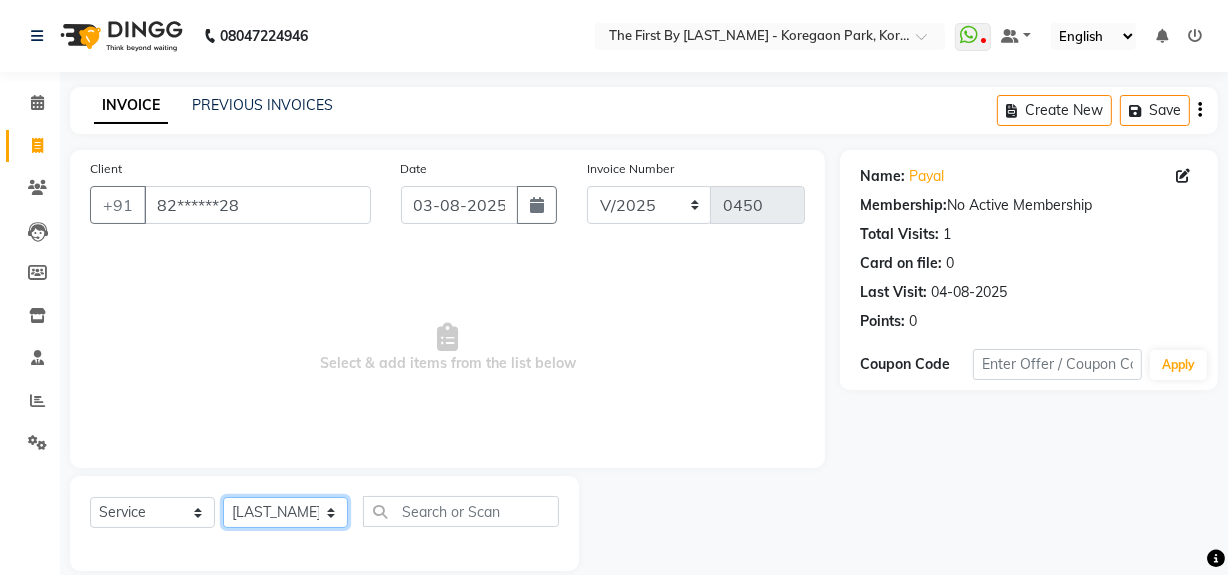 click on "Select Stylist [LAST_NAME] [LAST_NAME] HR Admin [LAST_NAME]  [LAST_NAME] [LAST_NAME]  [LAST_NAME] (Manager)" 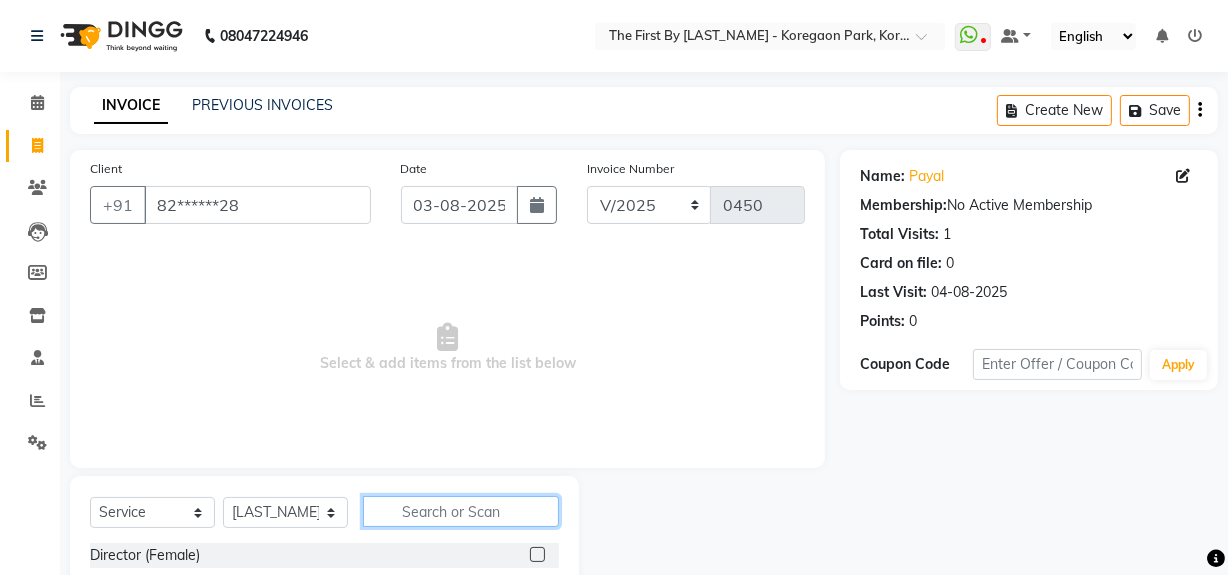 drag, startPoint x: 412, startPoint y: 509, endPoint x: 409, endPoint y: 521, distance: 12.369317 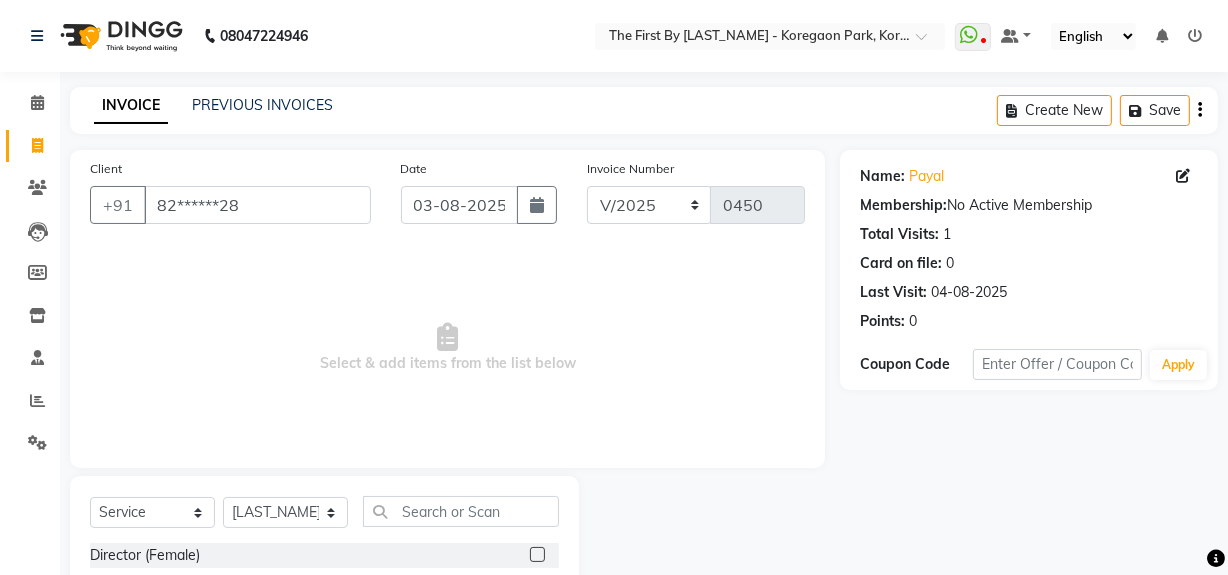 drag, startPoint x: 478, startPoint y: 272, endPoint x: 485, endPoint y: 309, distance: 37.65634 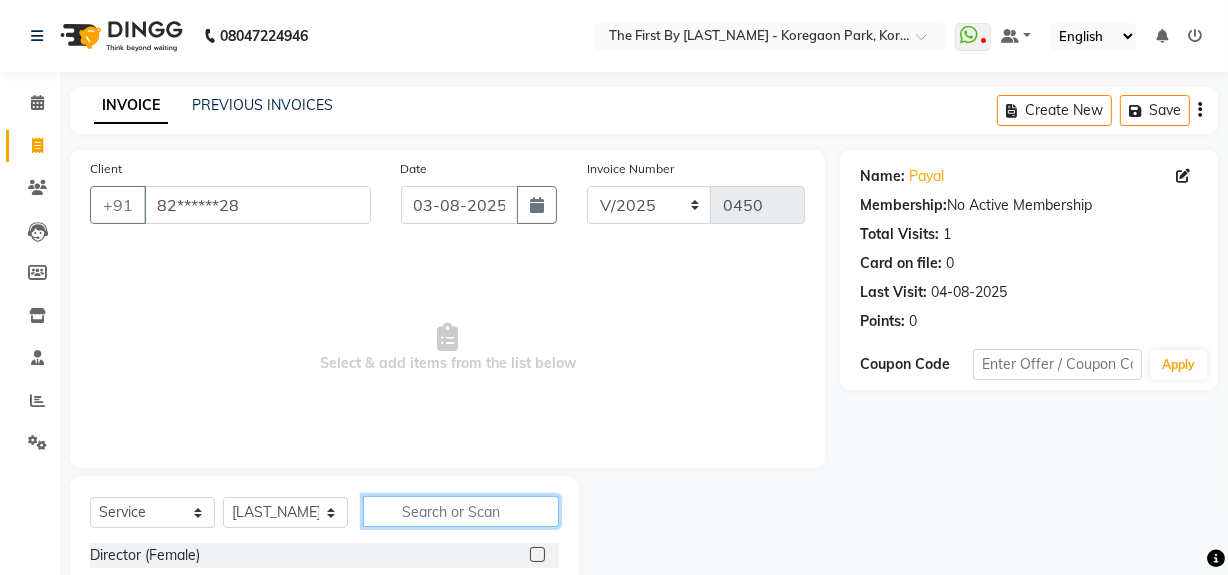 click 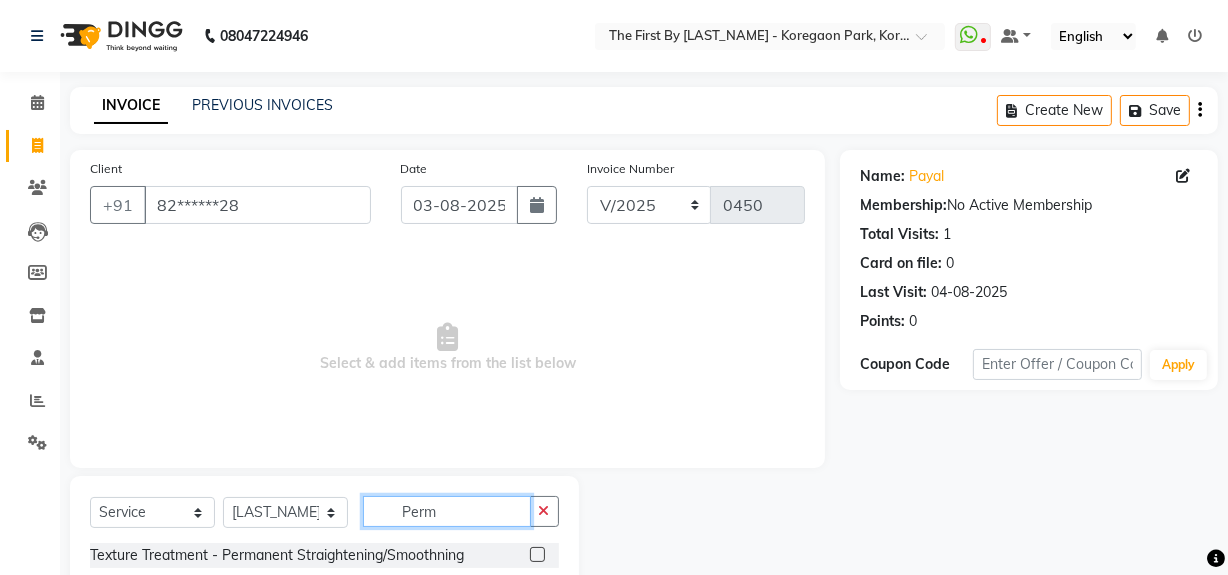 scroll, scrollTop: 83, scrollLeft: 0, axis: vertical 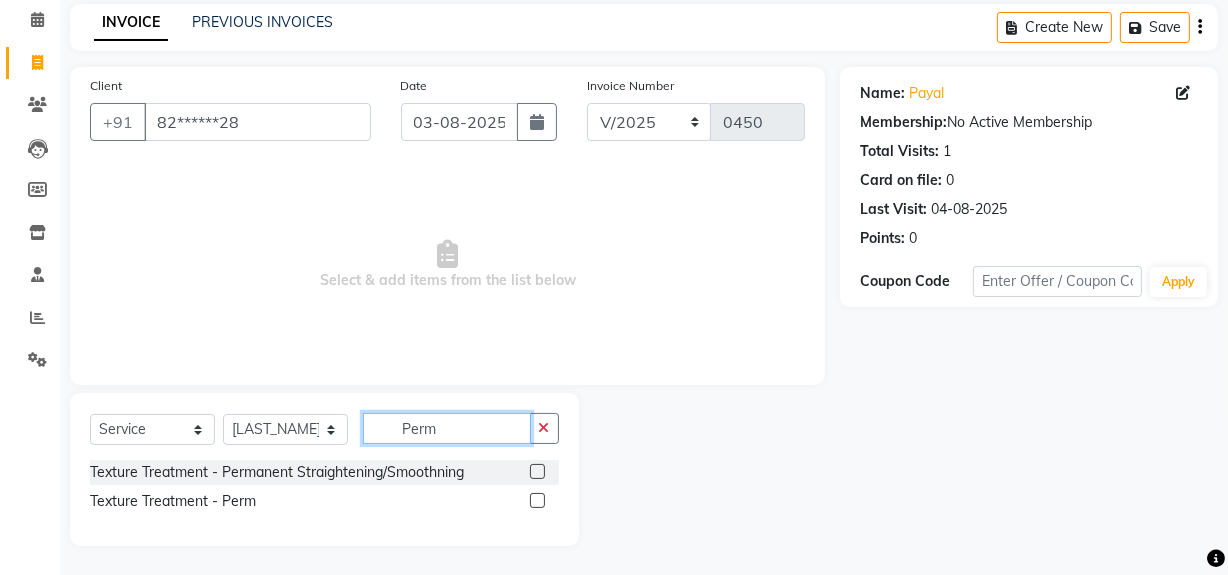 type on "Perm" 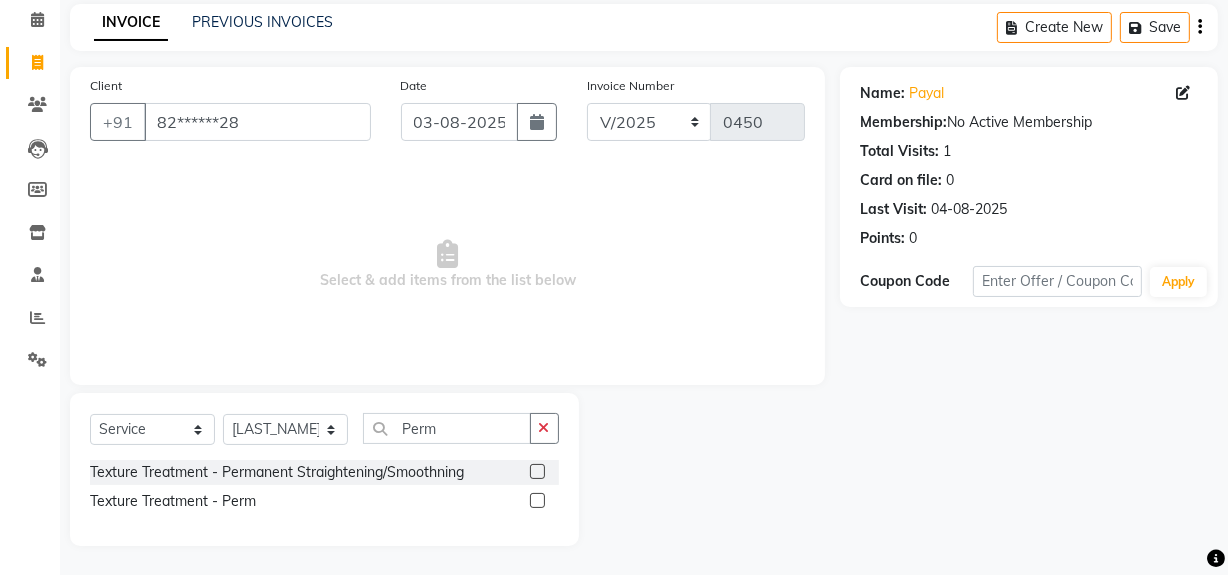 click 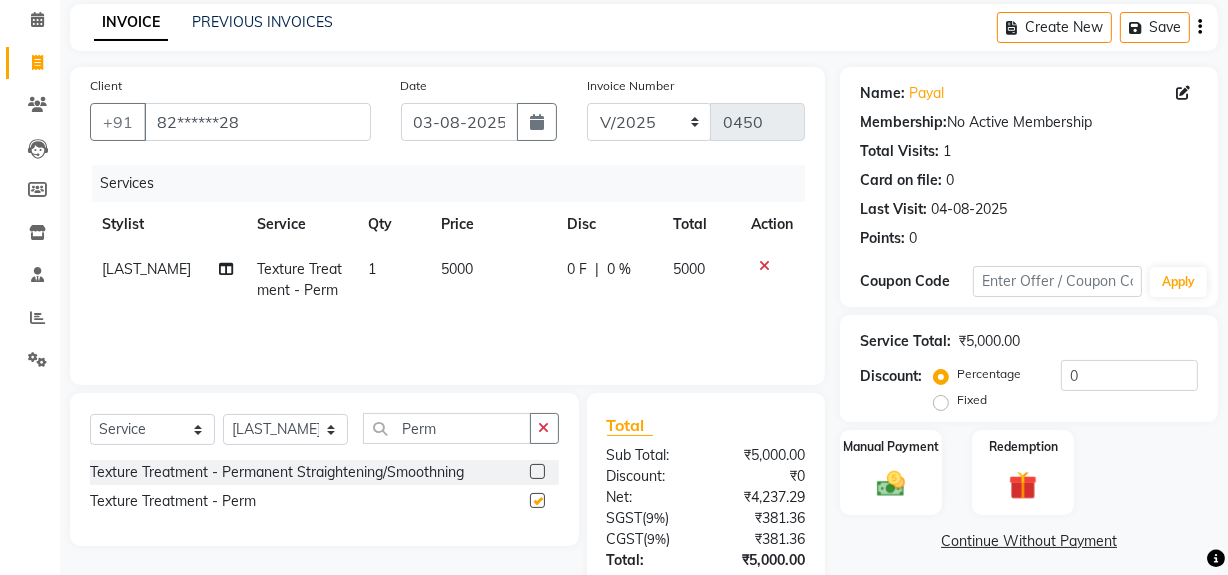 checkbox on "false" 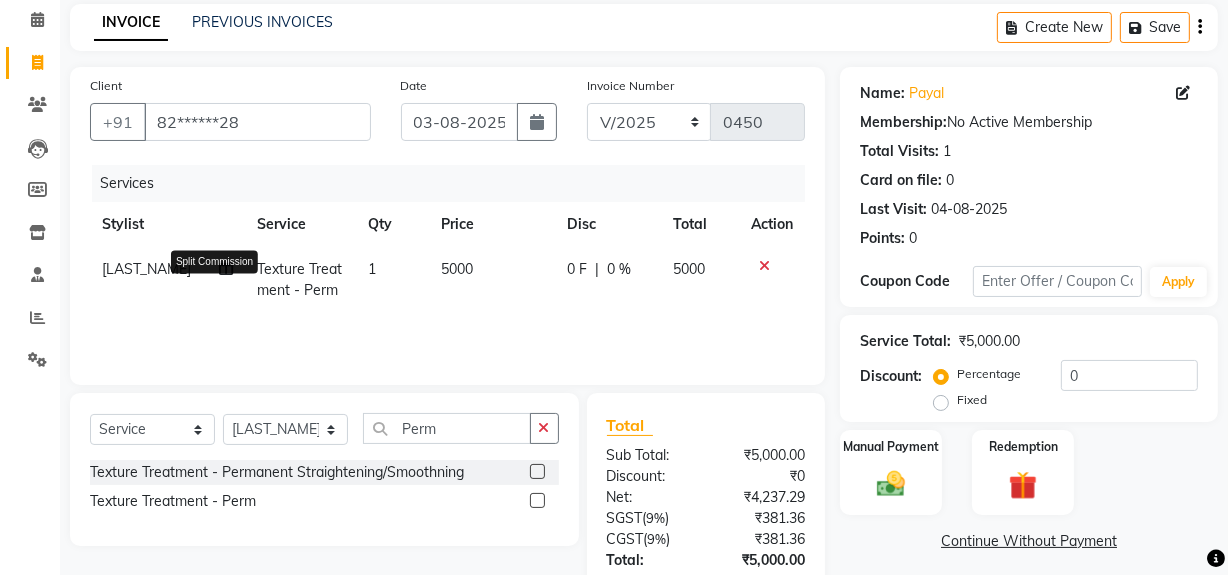 click 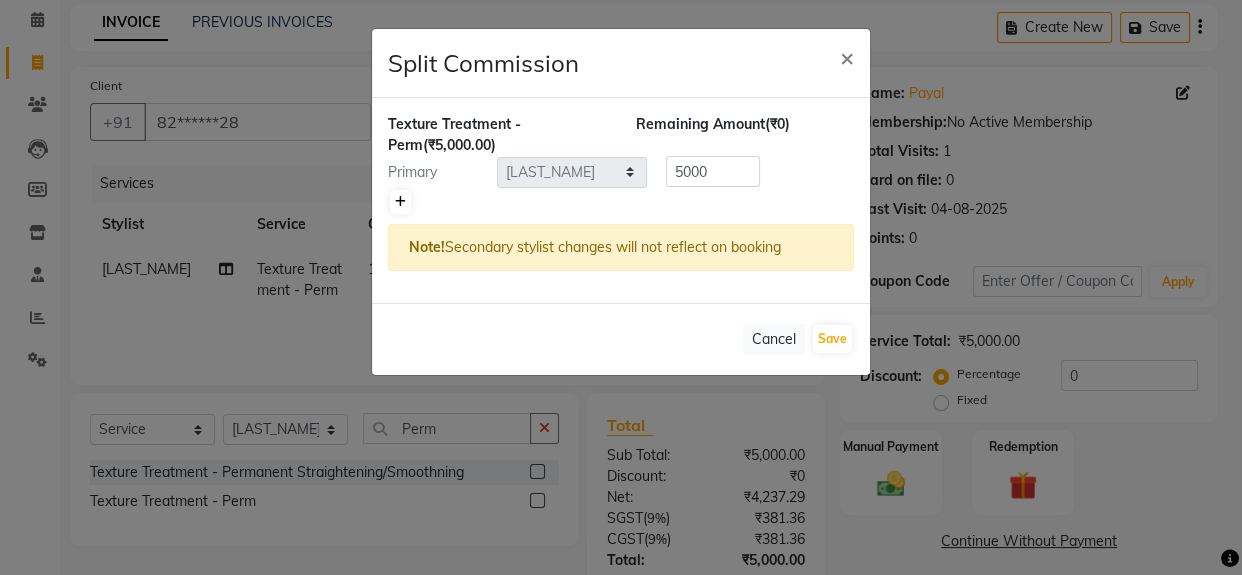 click 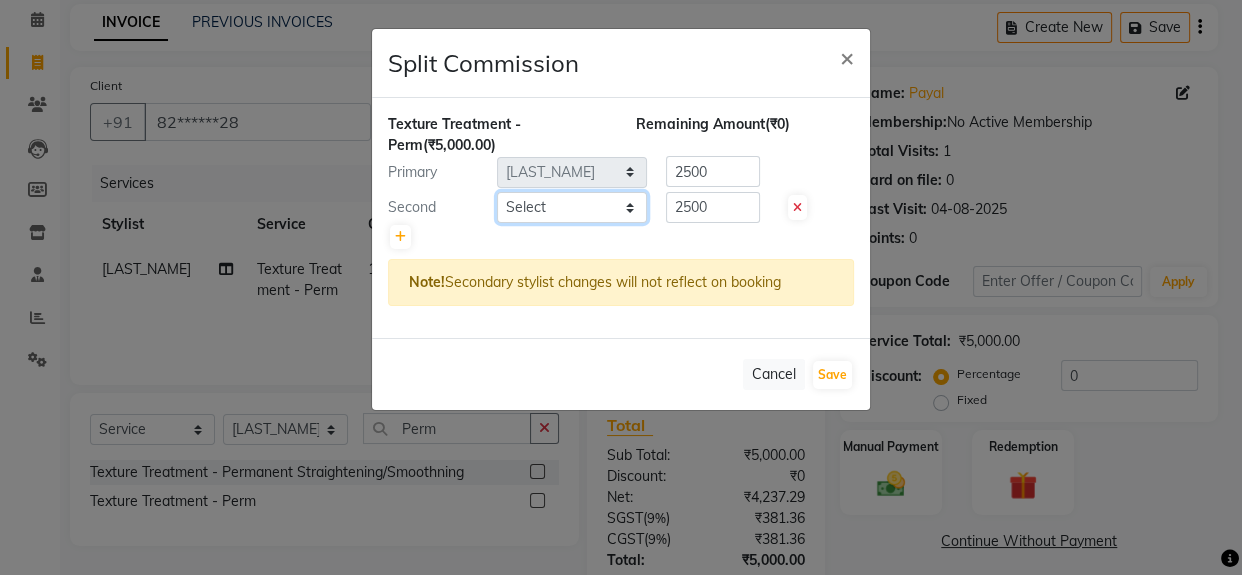click on "Select  [FIRST] [LAST]   [FIRST] [LAST]   HR Admin   [FIRST] [LAST]    [FIRST] [LAST]   [FIRST] [LAST]    [FIRST] [LAST] (Manager)" 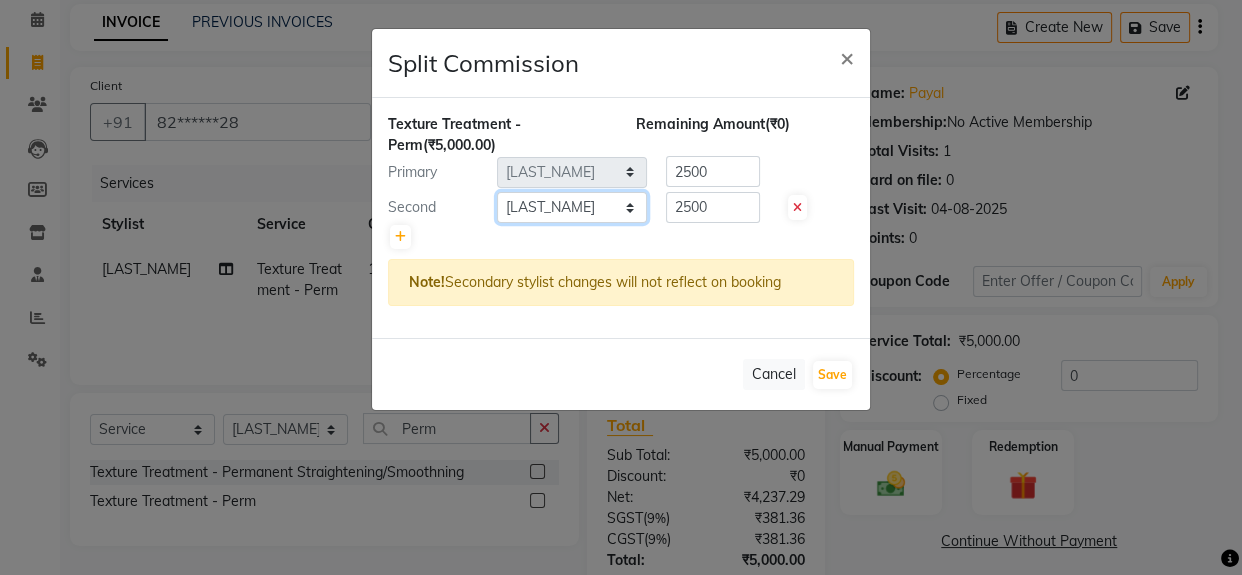 click on "Select  [FIRST] [LAST]   [FIRST] [LAST]   HR Admin   [FIRST] [LAST]    [FIRST] [LAST]   [FIRST] [LAST]    [FIRST] [LAST] (Manager)" 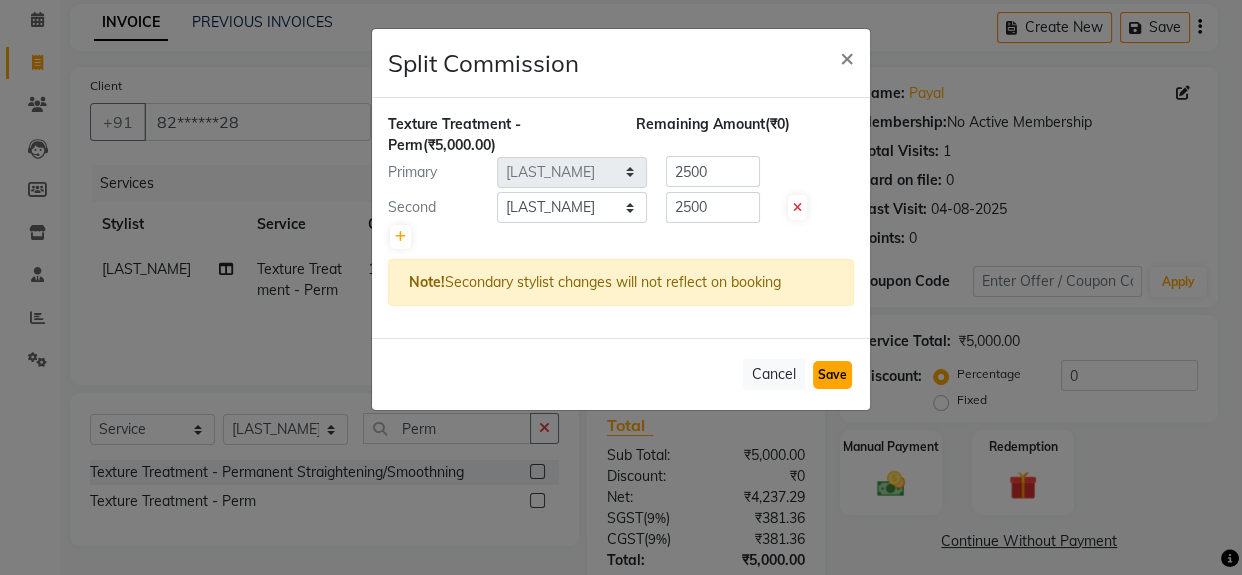 click on "Save" 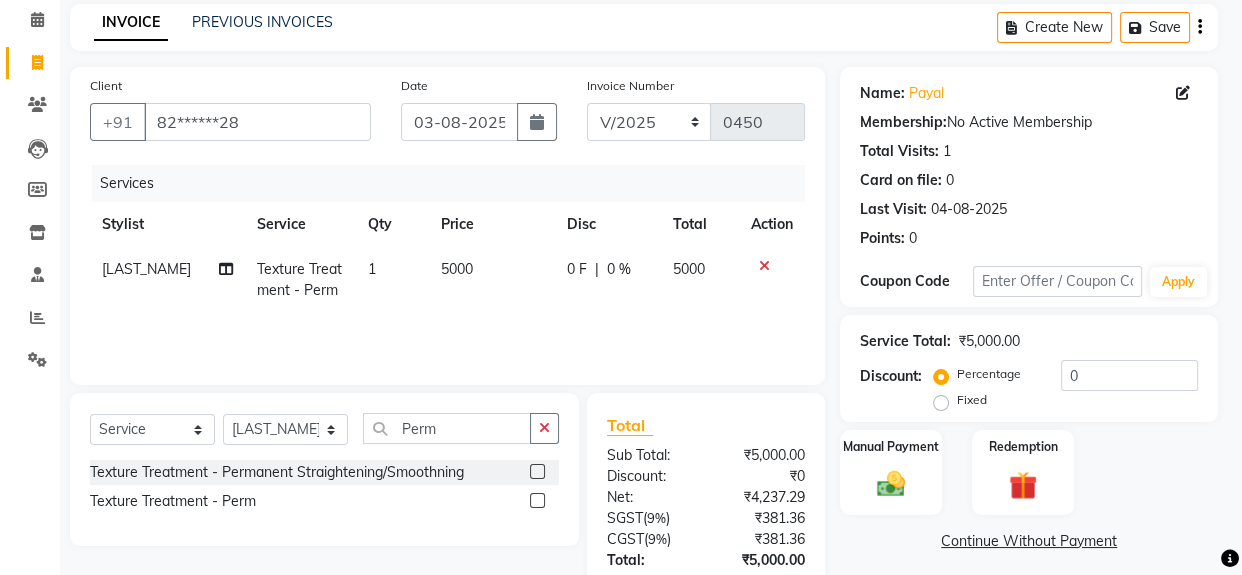 select on "Select" 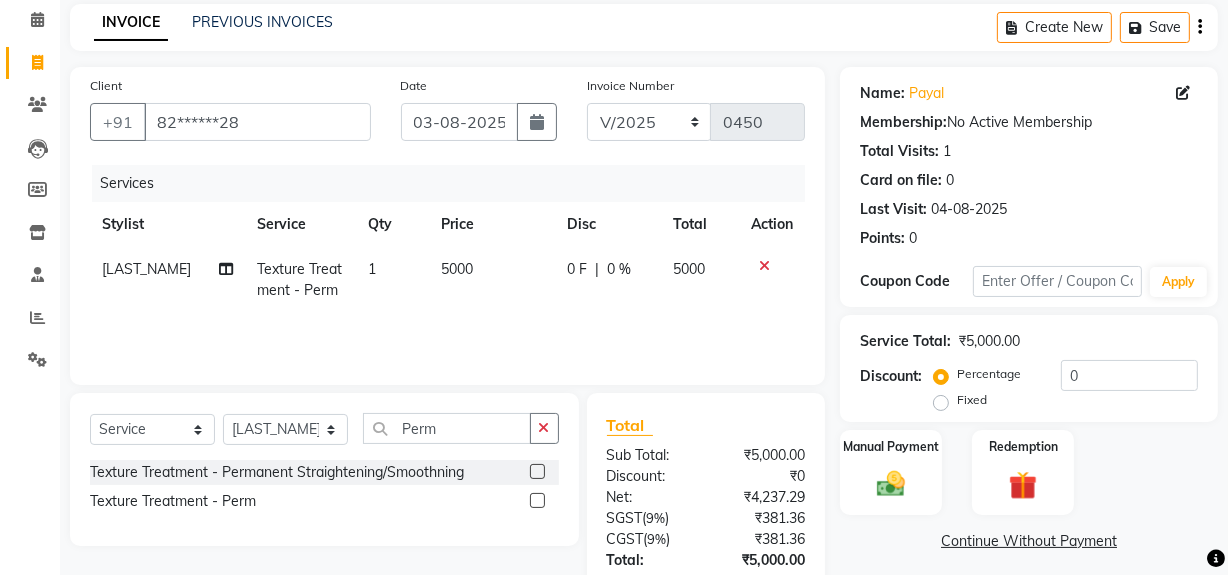 click on "5000" 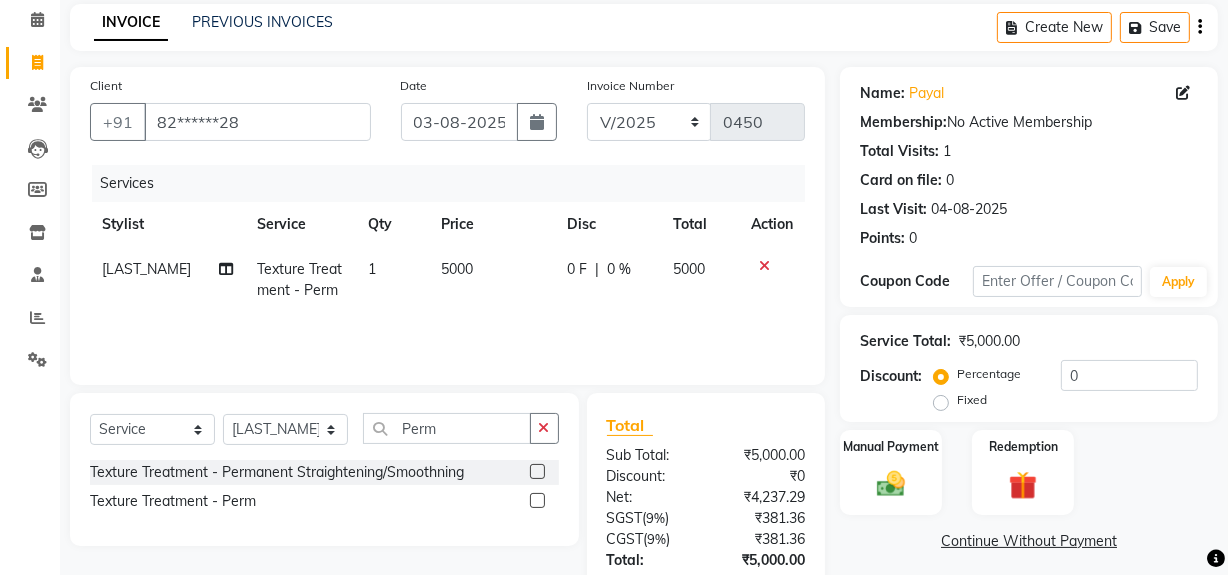 select on "68243" 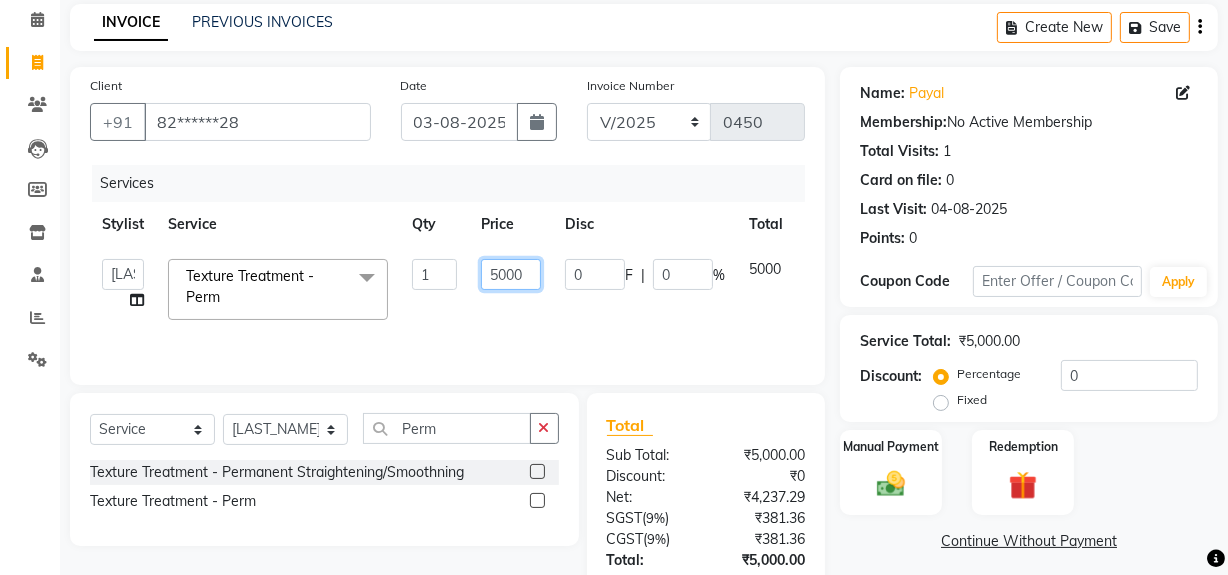click on "5000" 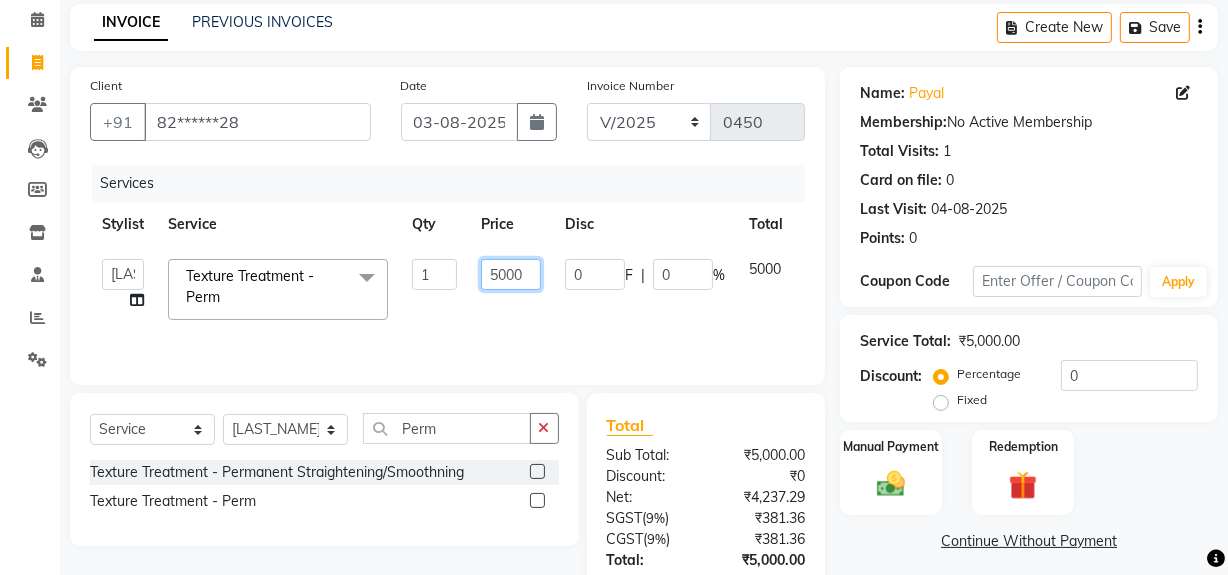 click on "5000" 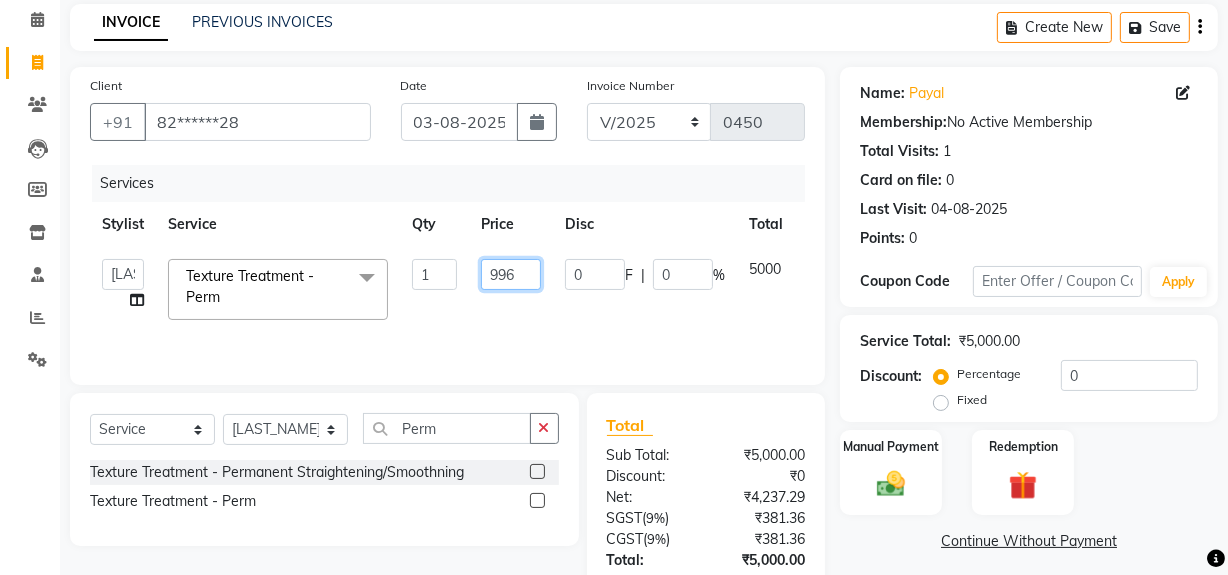 type on "9963" 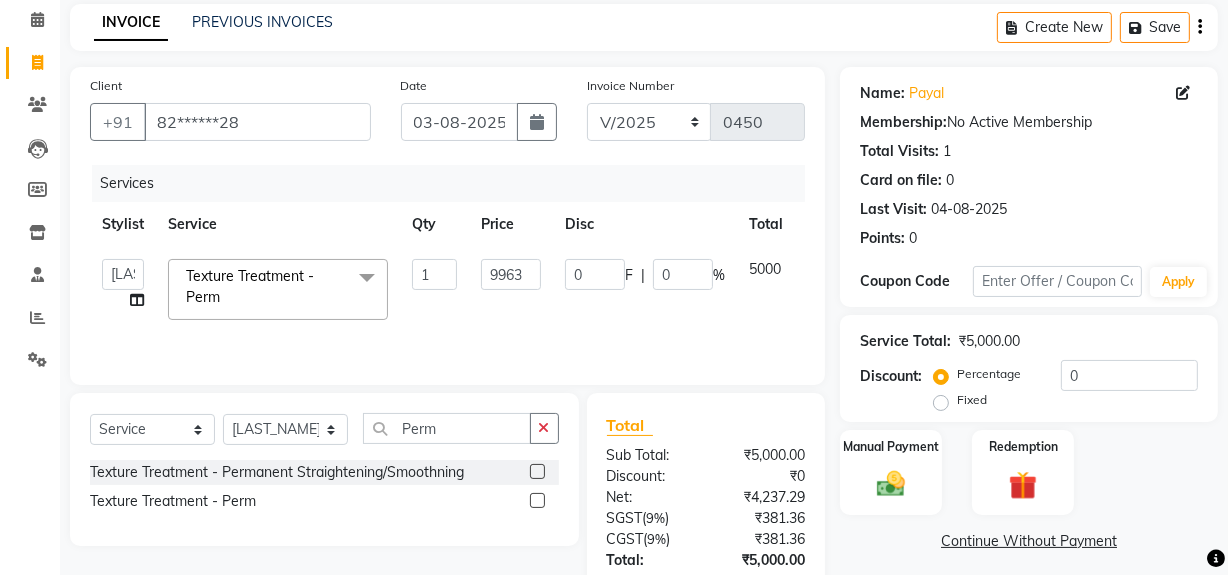 click on "Services Stylist Service Qty Price Disc Total Action  [LAST_NAME]   [LAST_NAME]   HR Admin   [LAST_NAME]    [LAST_NAME]   [LAST_NAME]   [LAST_NAME]    [LAST_NAME] (Manager)  Texture Treatment - Perm  x Director (Female) Creative Stylist (Female) Senior Stylist (Female) Kids - Girl (Female) 3TENX Express Spa 3TENX Caviar Infusion Spa Fringe Trim - Director Fringe Trim - Creative Stylist Fringe Trim - Senior Stylist Haircut (Men) - Director Haircut (Men) - Creative Stylist Haircut (Men) - Senior Stylist Haircut (Men) - Kids - Boy Beard - Beard Trim/Shave Beard - Beard Colour Beard - Moushtache Trim Beard - Moushtache Colour Beard - Eyebrows Colour Wash 1 Wash Styling - Blow Dry Styling - Ironing Styling - Tong Styling - Hair Ups / Braids Styling - Mens Hair Styling Texture Treatment - Touch Up Texture Treatment - Global Color Texture Treatment - Highlights Texture Treatment - Keratin/Cysteine Texture Treatment - Permanent Straightening/Smoothning Texture Treatment - Perm Manicure - Signature Manicure" 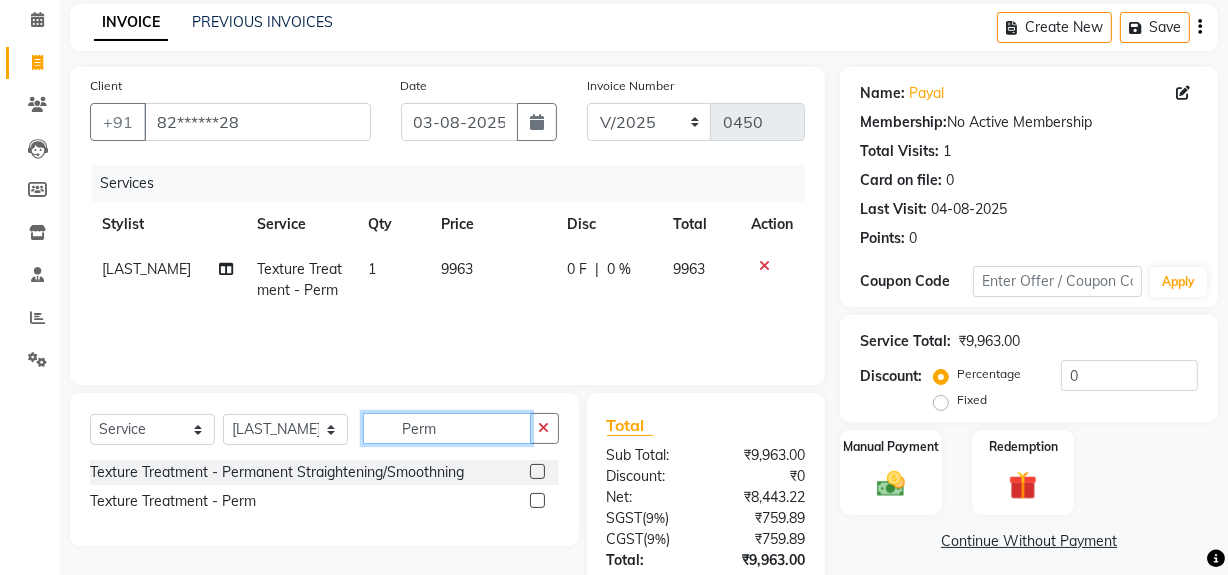 click on "Perm" 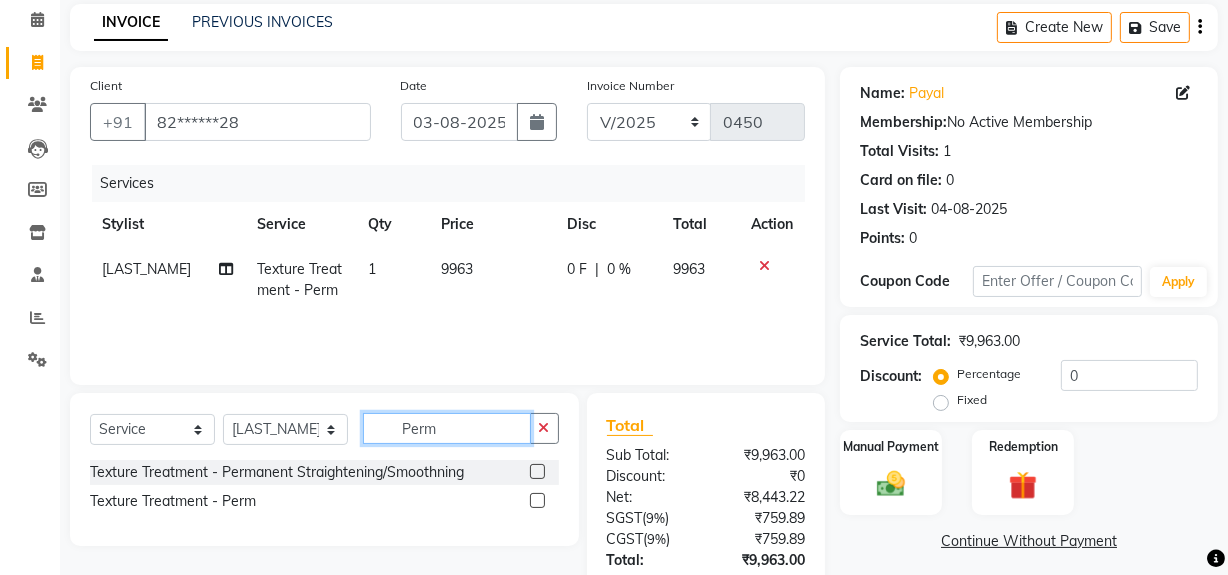 click on "Perm" 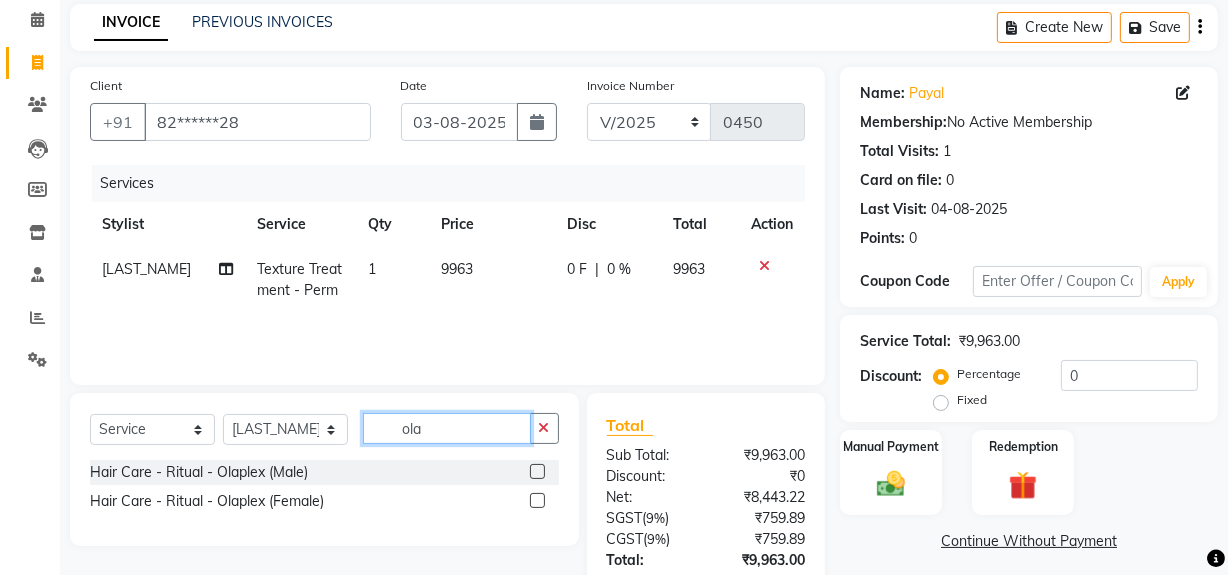 type on "ola" 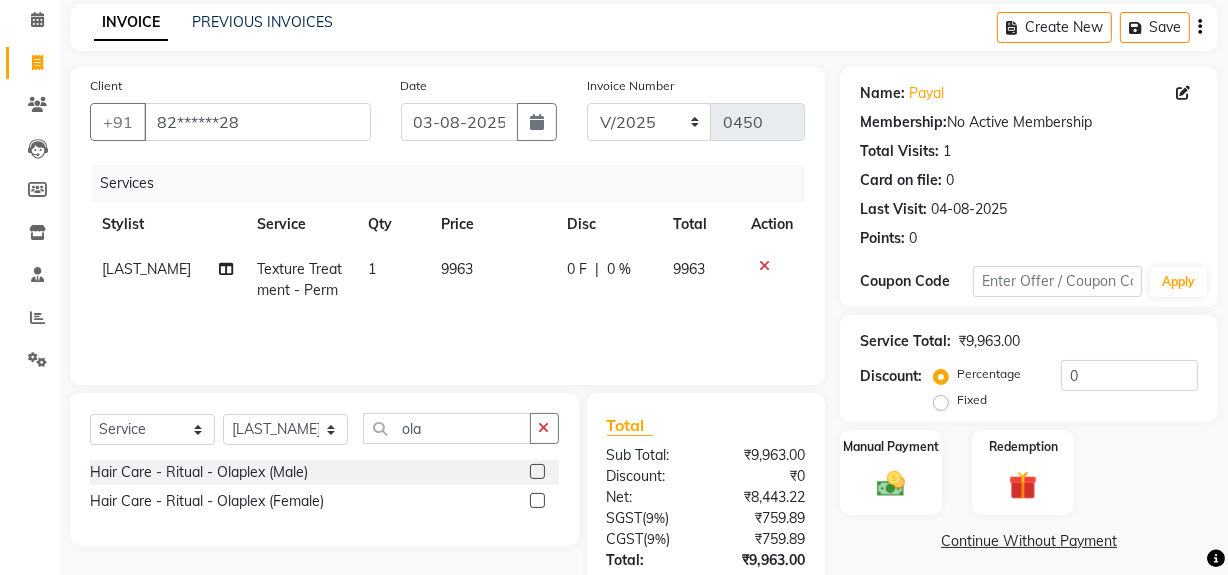 click 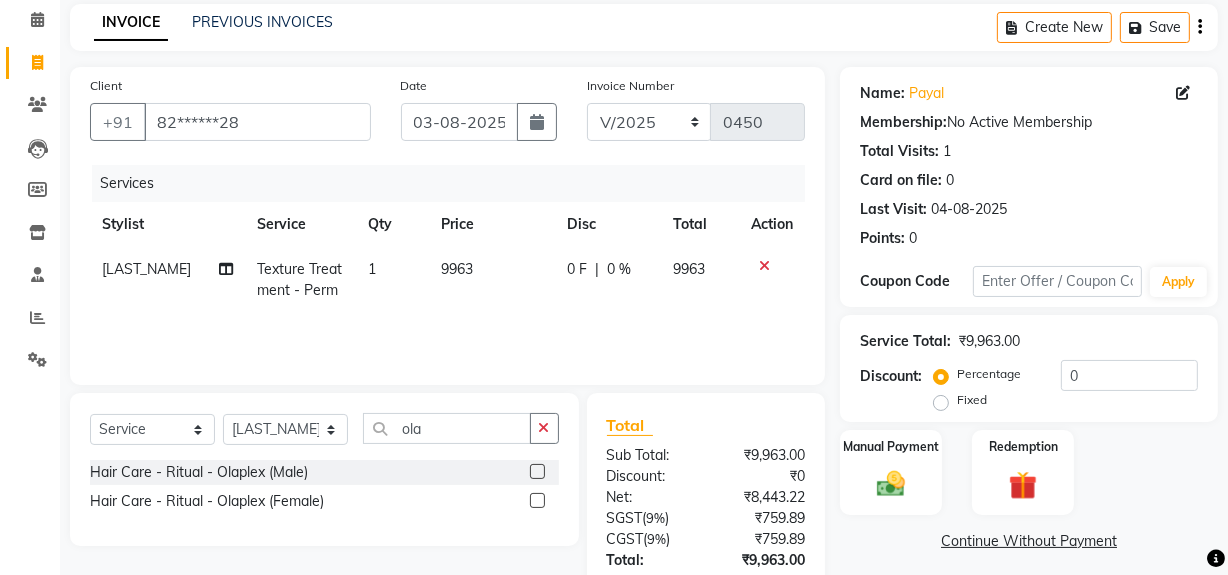 click at bounding box center (536, 501) 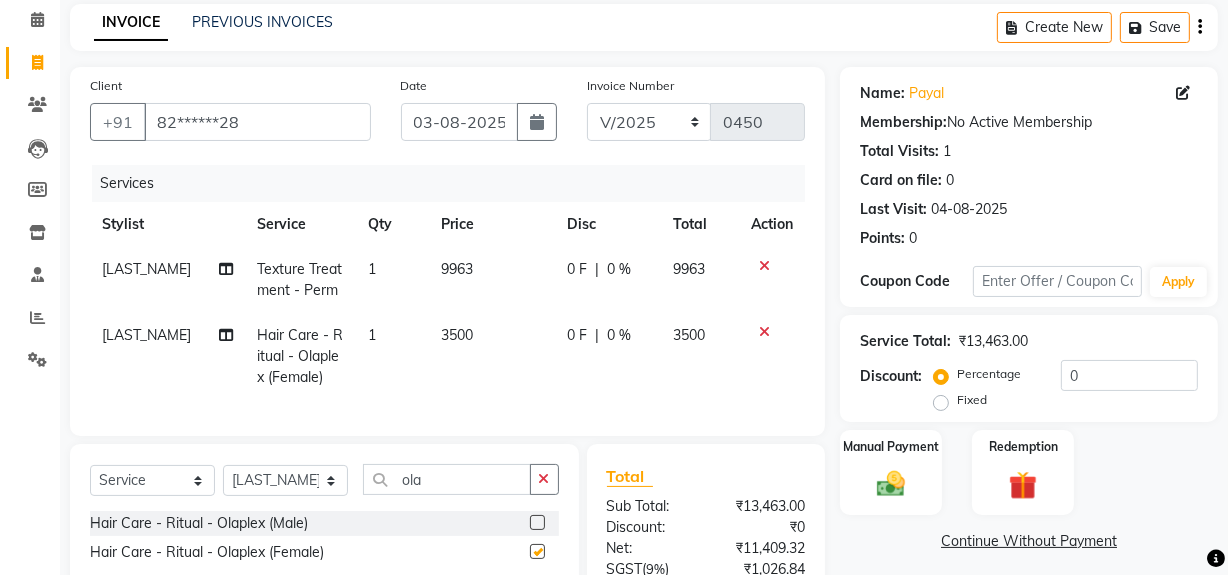 checkbox on "false" 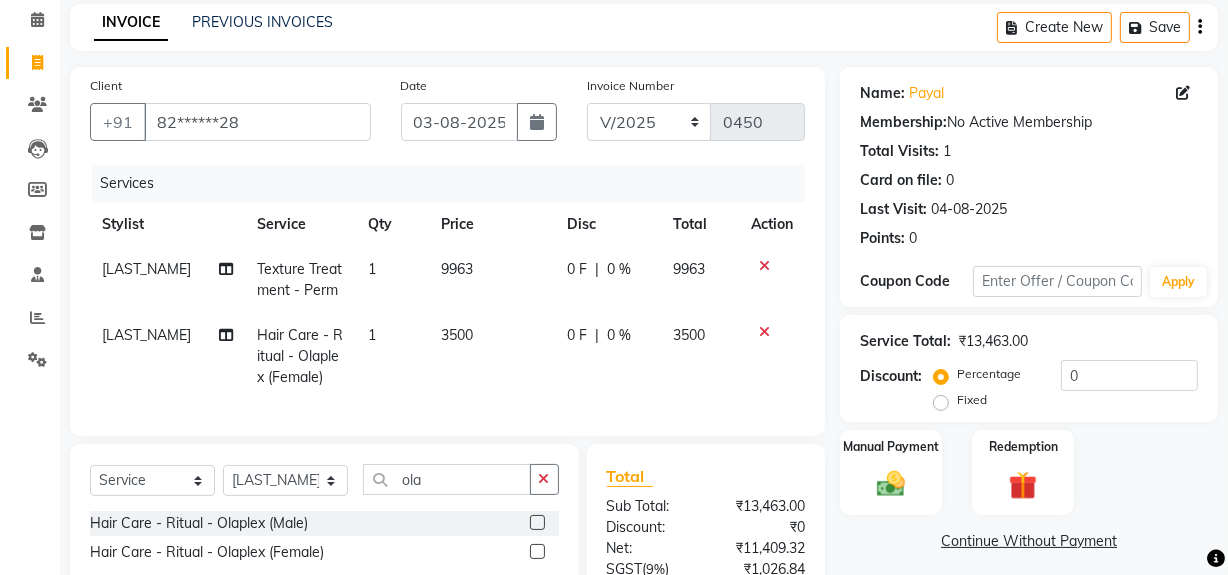 click on "3500" 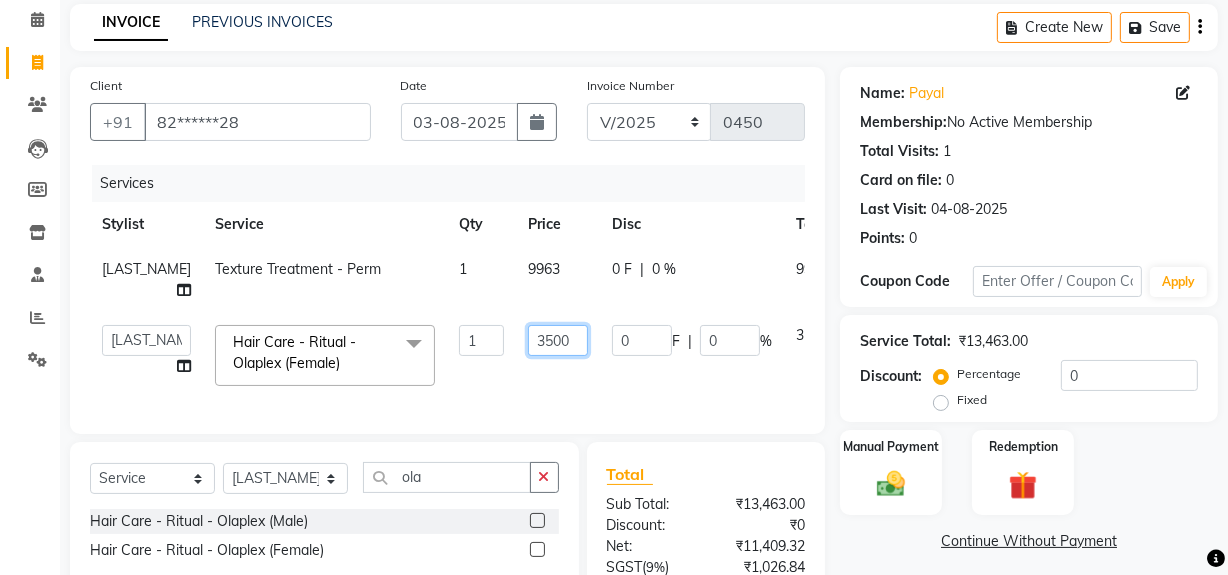 click on "3500" 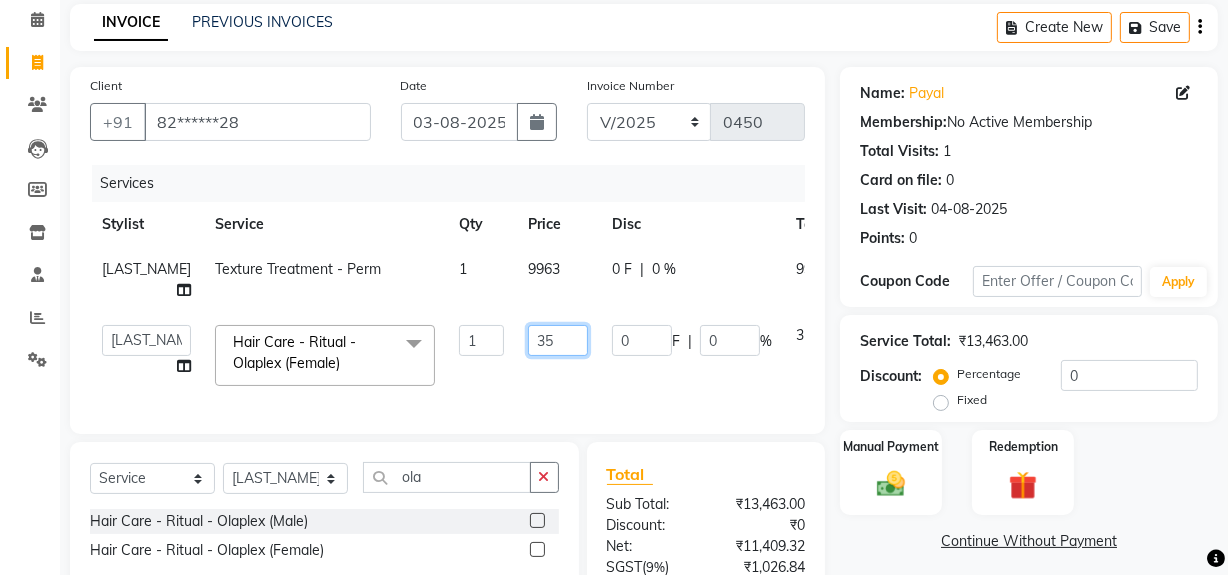 type on "3" 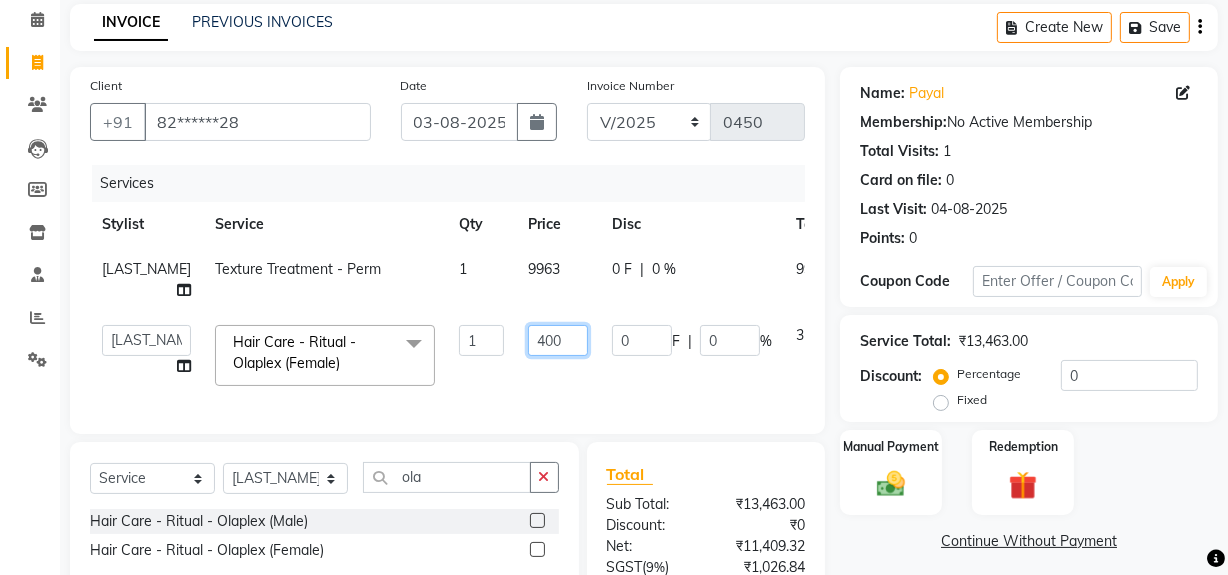 type on "4000" 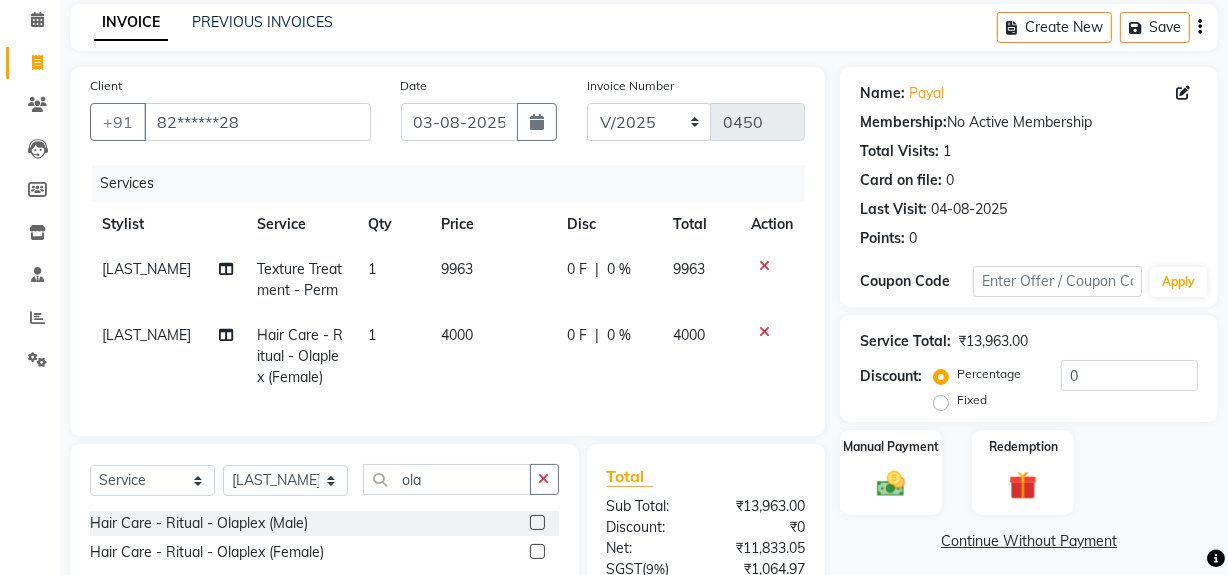 click on "[LAST_NAME] Split Commission" 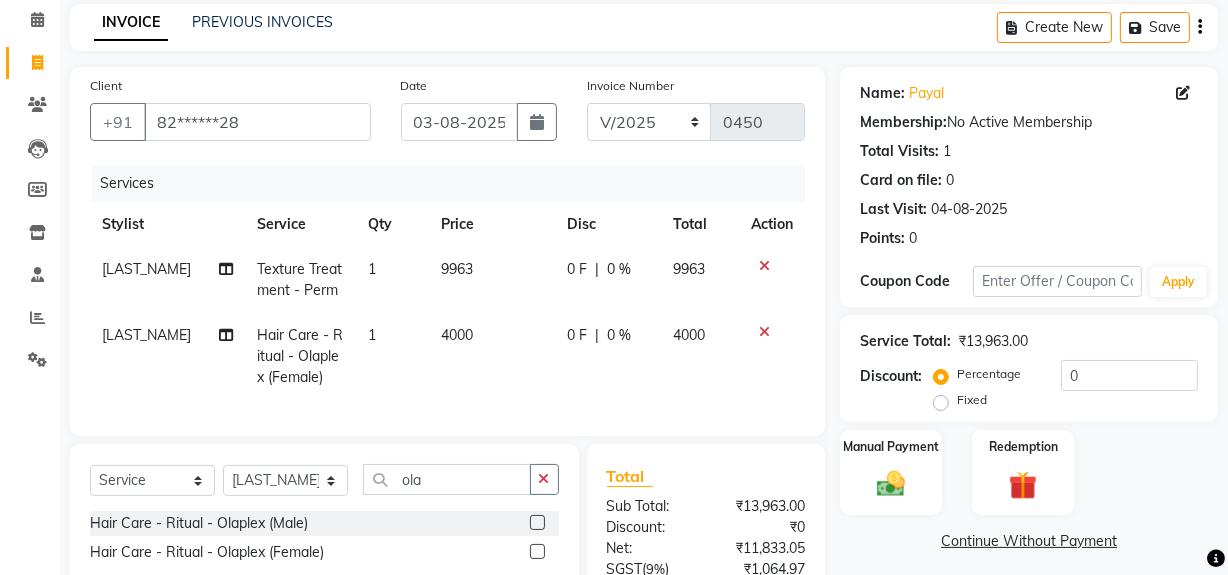 select on "68243" 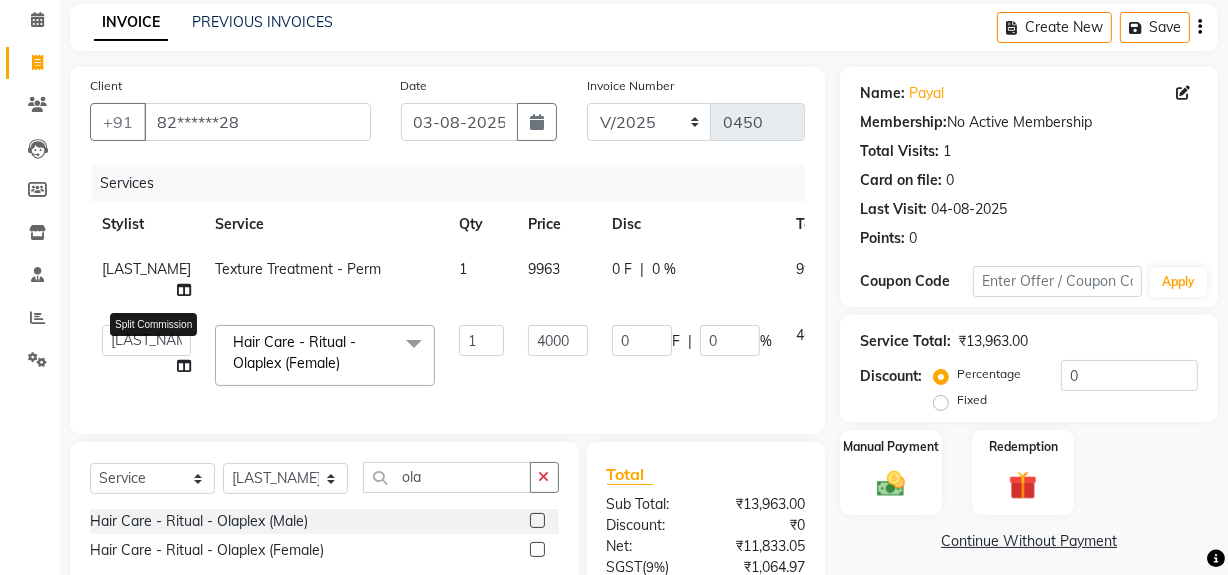 click 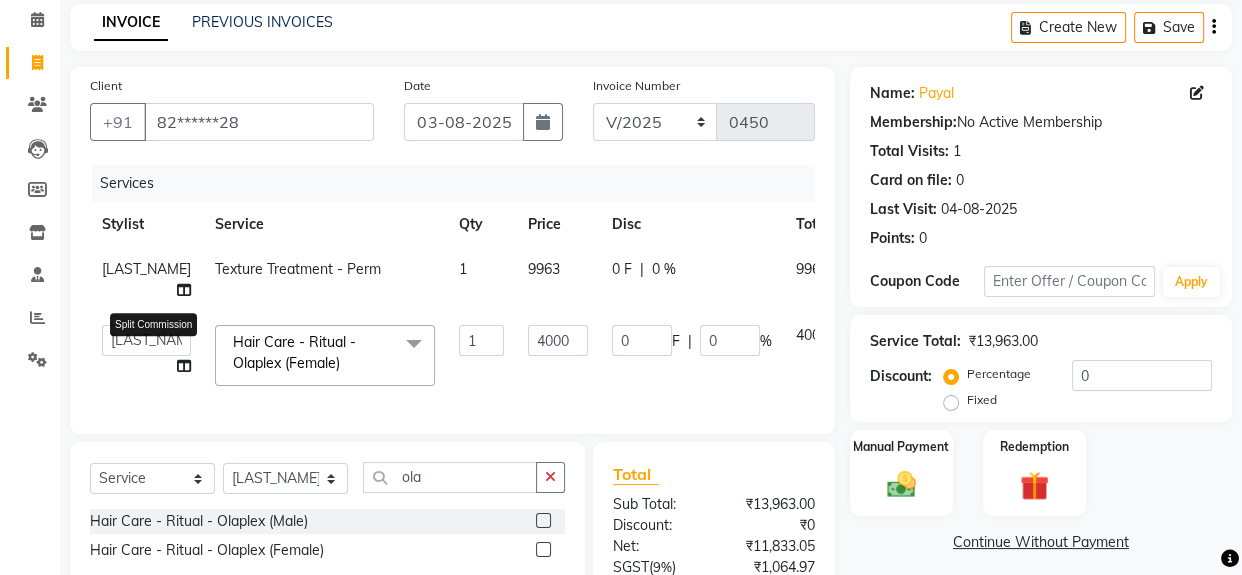 select on "68243" 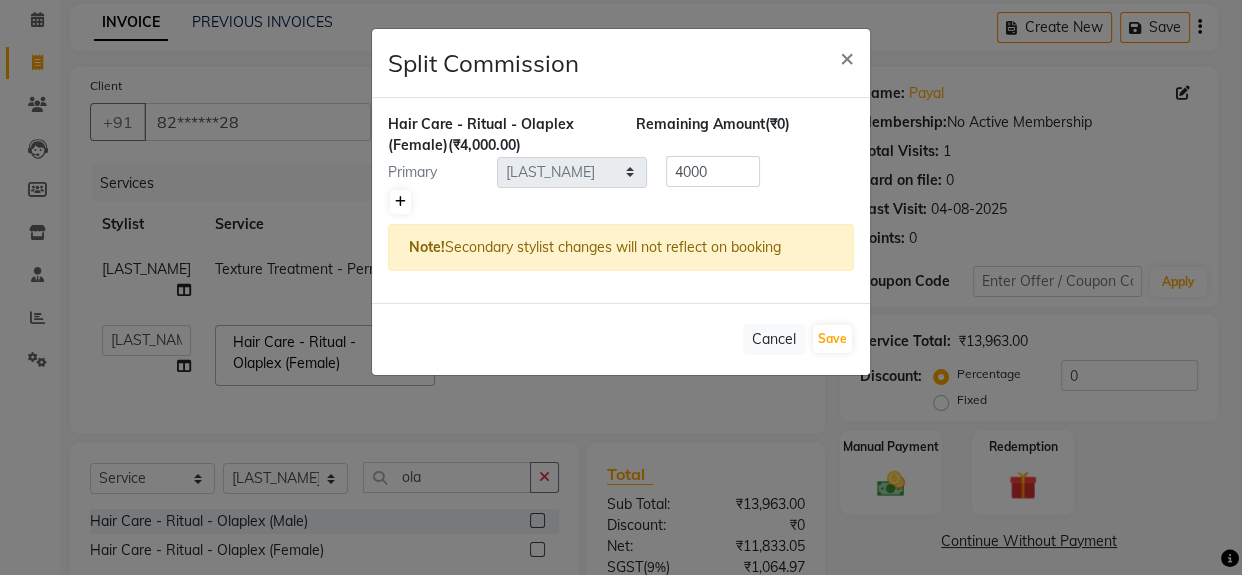 click 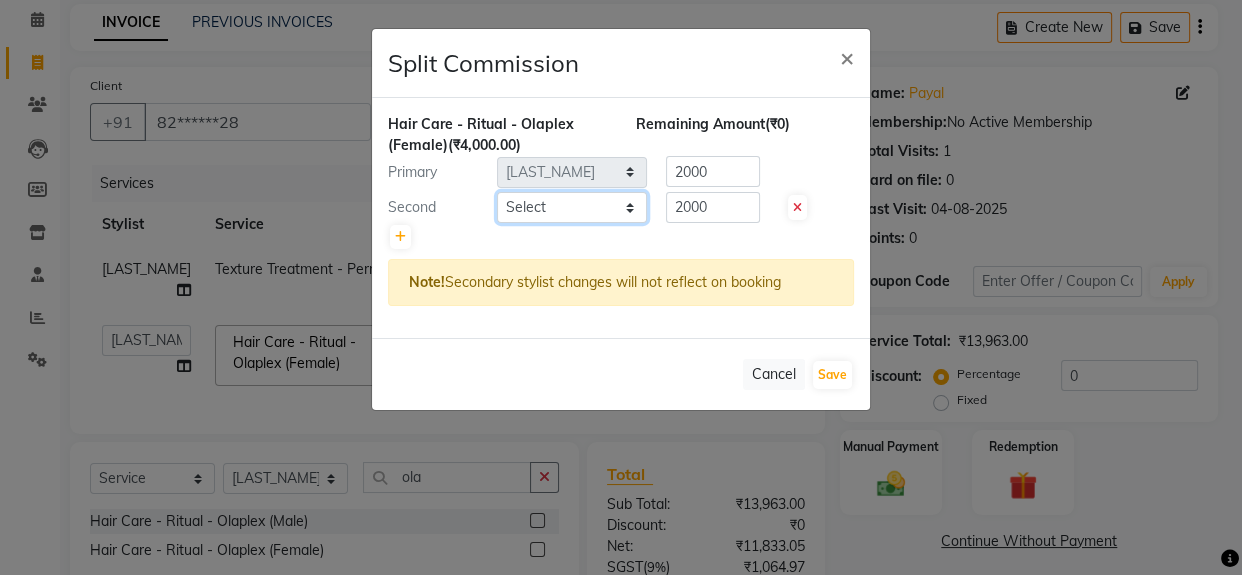 click on "Select  [FIRST] [LAST]   [FIRST] [LAST]   HR Admin   [FIRST] [LAST]    [FIRST] [LAST]   [FIRST] [LAST]    [FIRST] [LAST] (Manager)" 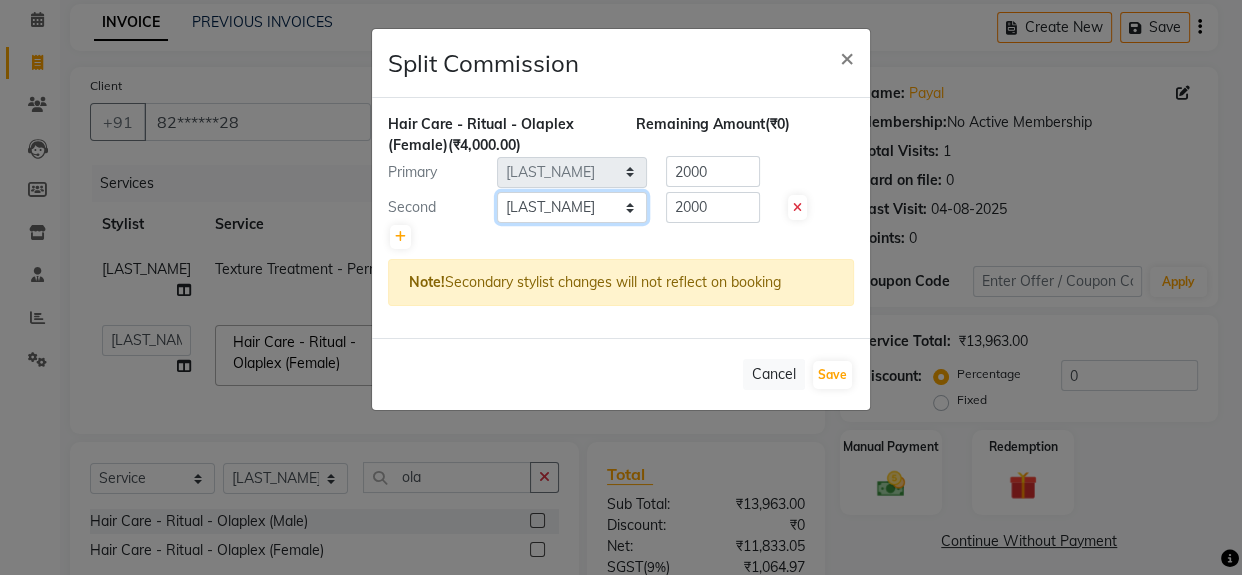 click on "Select  [FIRST] [LAST]   [FIRST] [LAST]   HR Admin   [FIRST] [LAST]    [FIRST] [LAST]   [FIRST] [LAST]    [FIRST] [LAST] (Manager)" 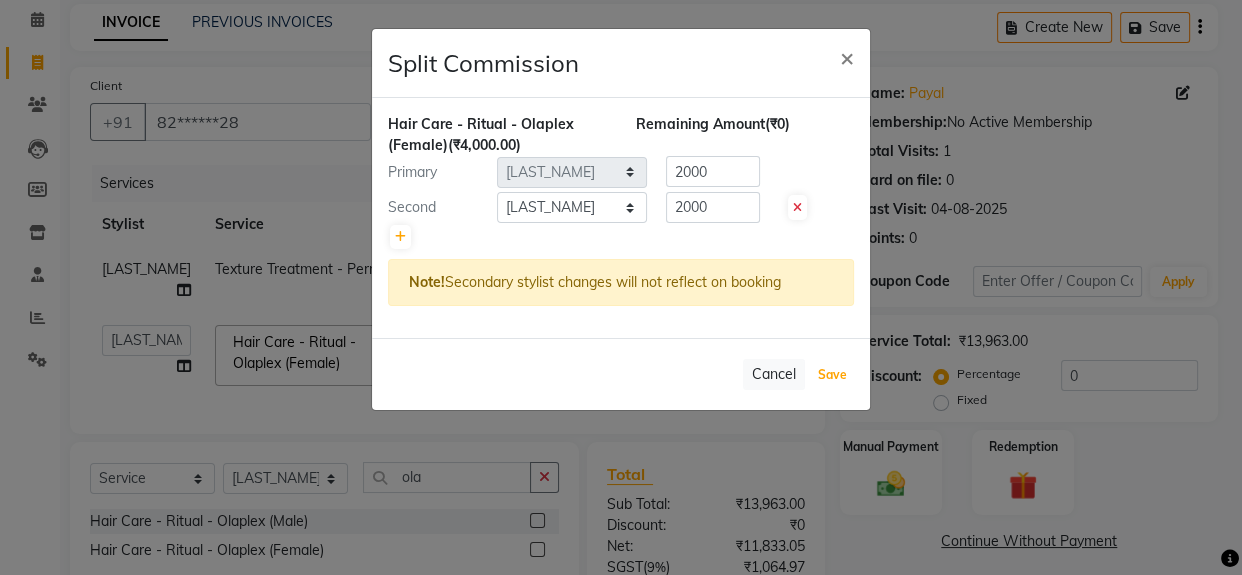 drag, startPoint x: 837, startPoint y: 370, endPoint x: 718, endPoint y: 372, distance: 119.01681 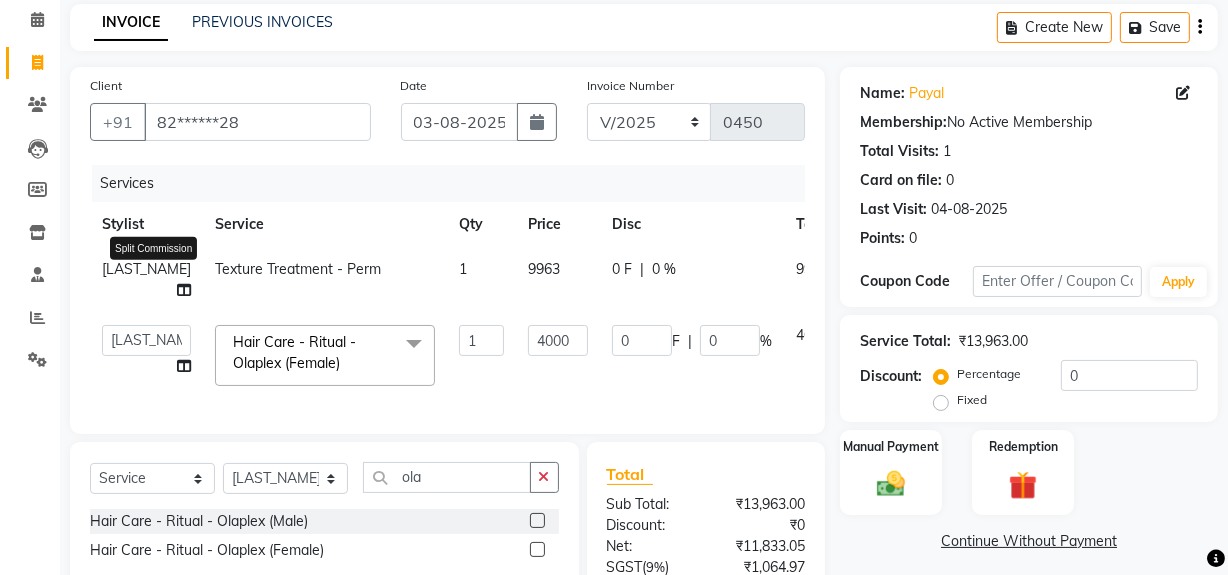 click 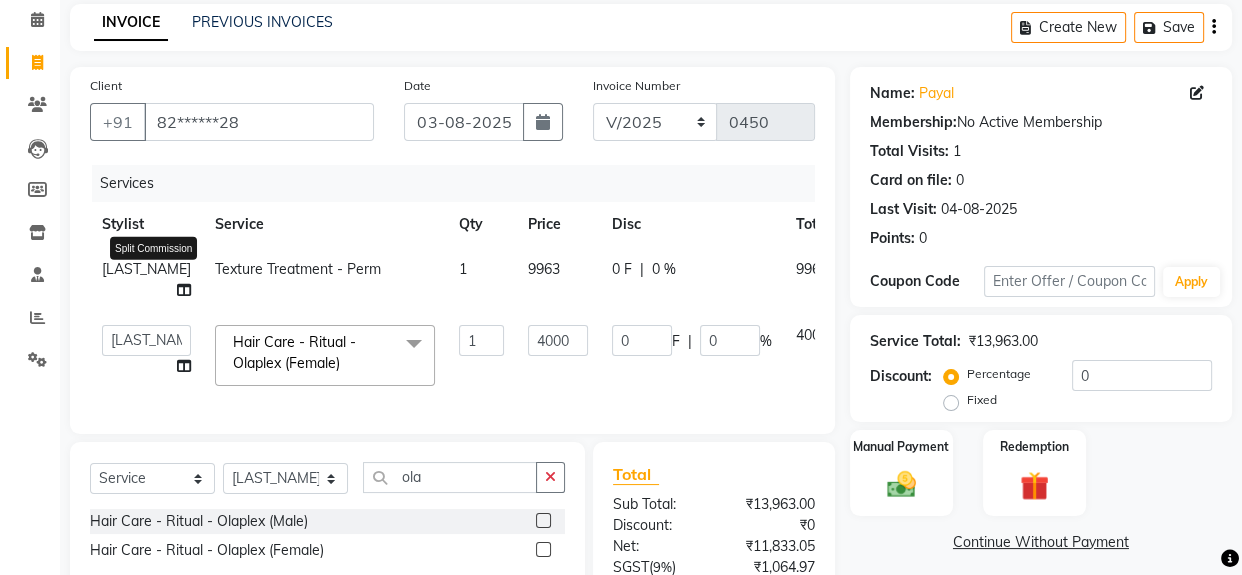 select on "68243" 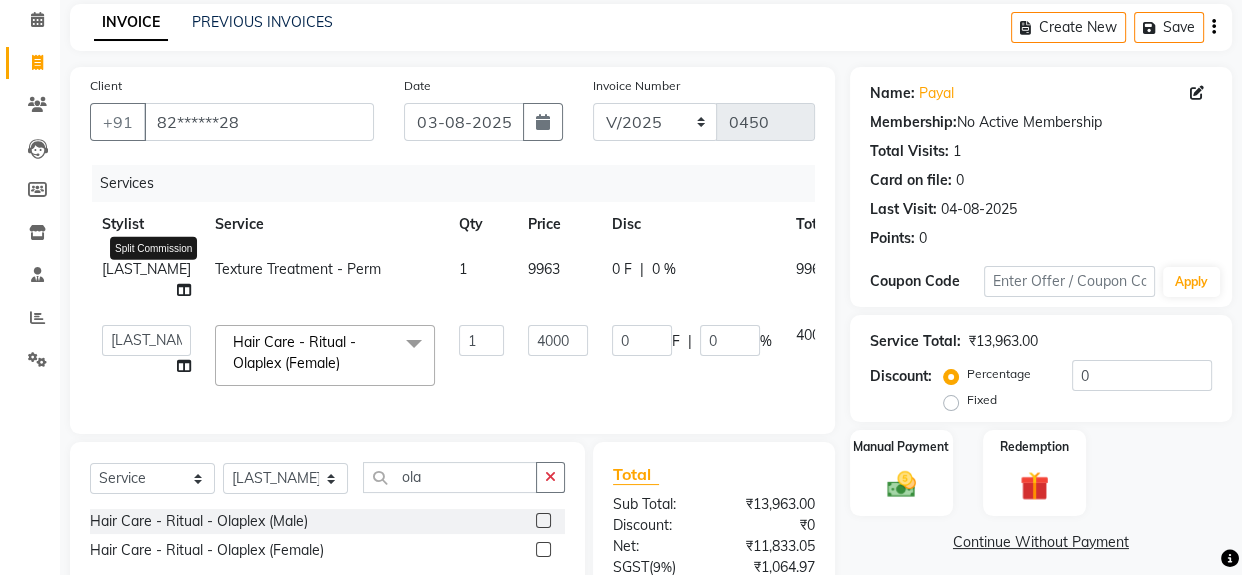 select on "70388" 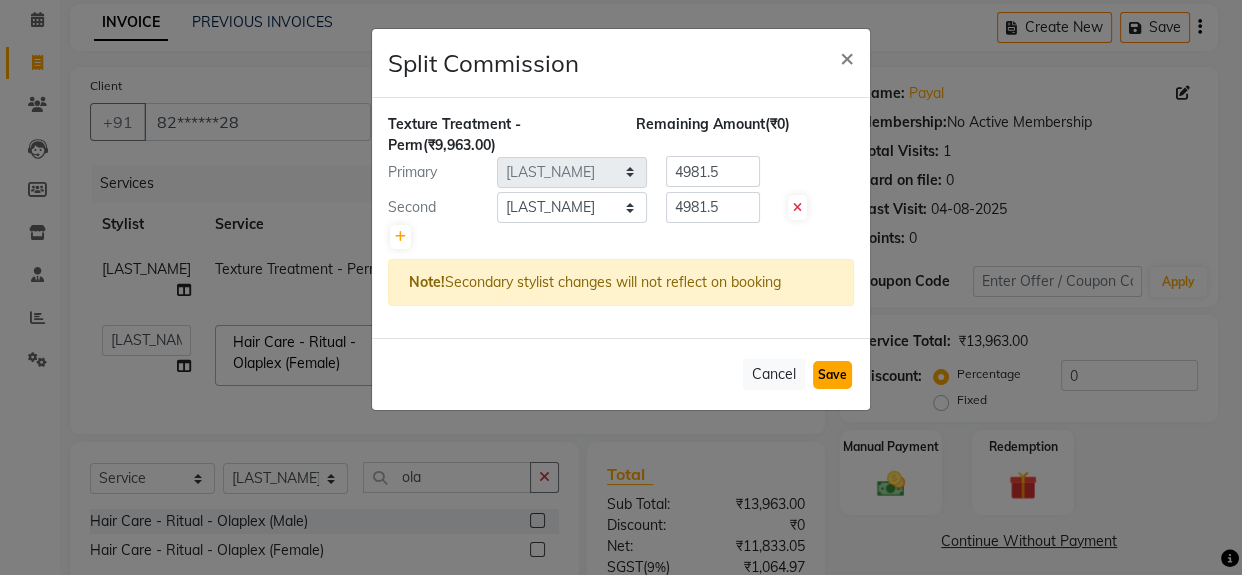 click on "Save" 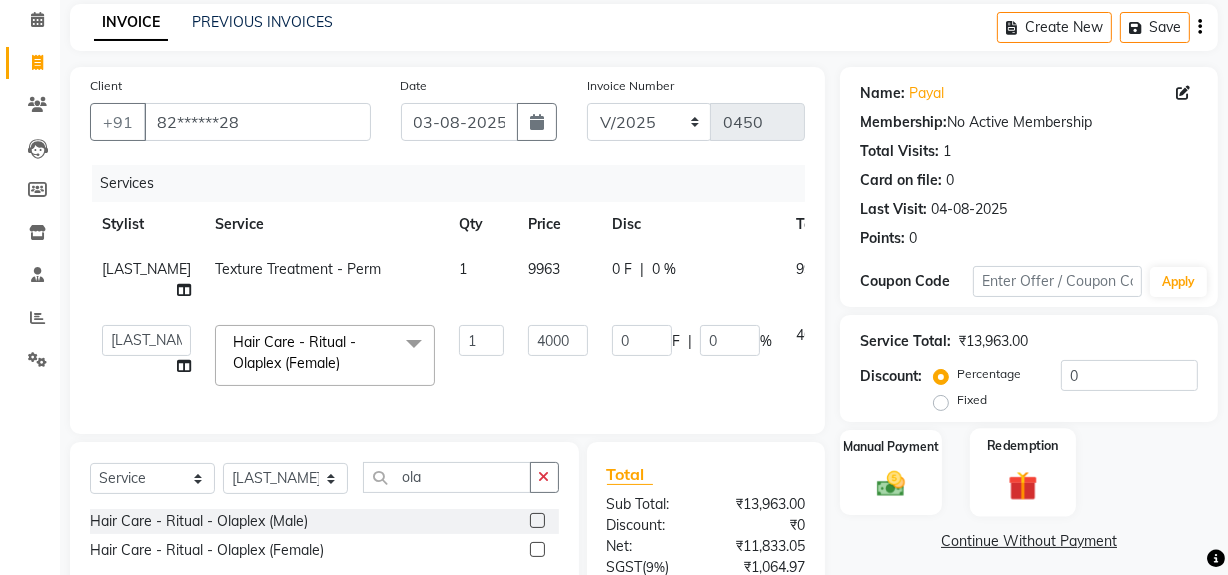 scroll, scrollTop: 265, scrollLeft: 0, axis: vertical 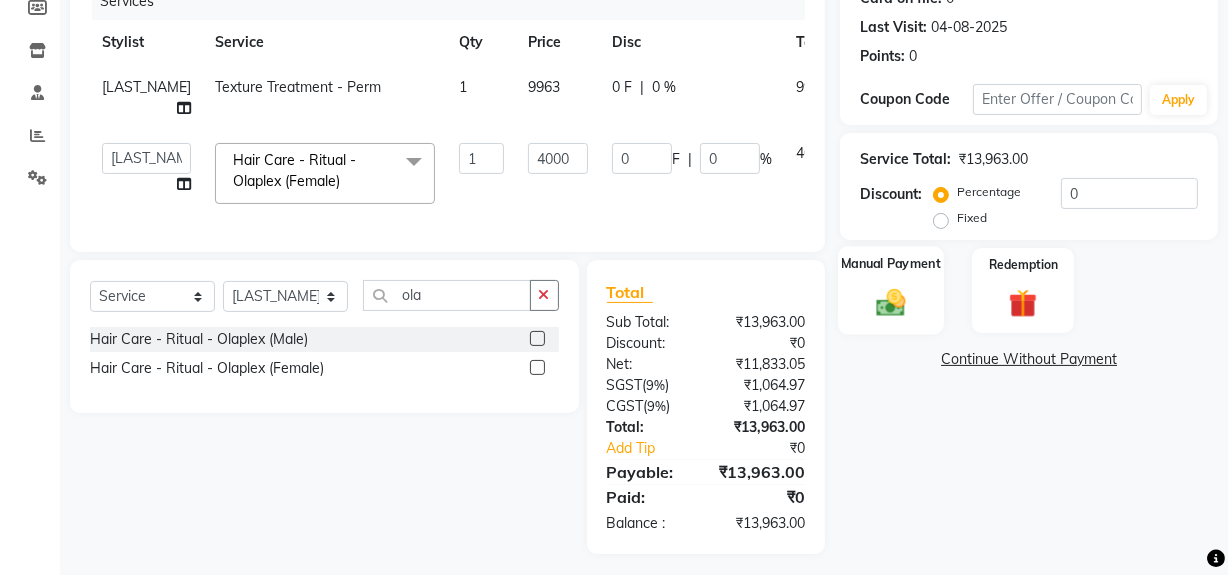 click 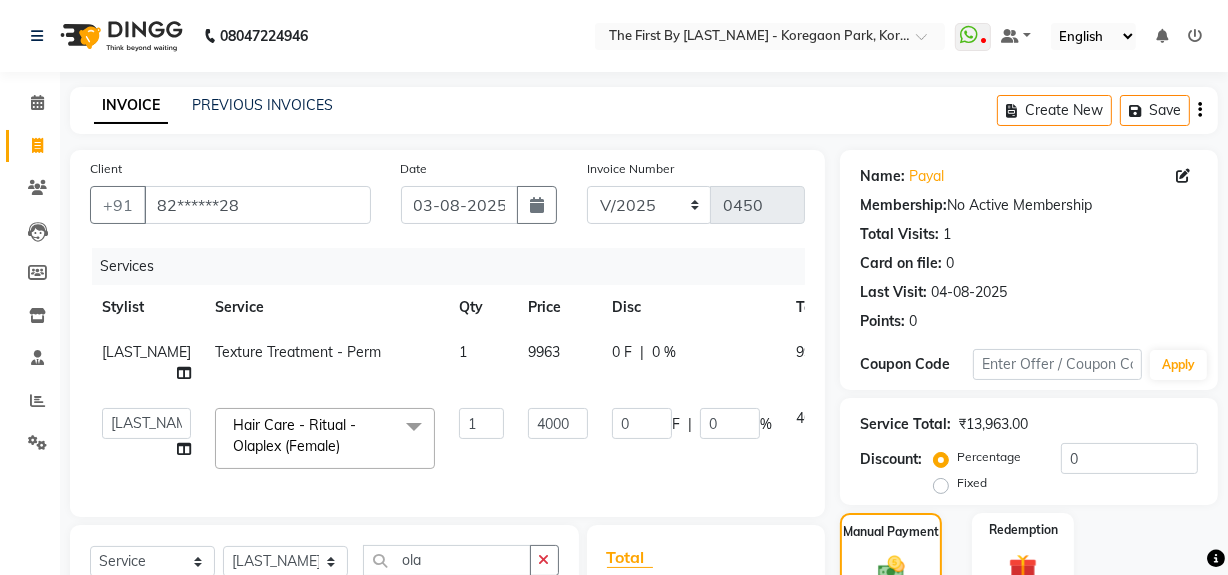 scroll, scrollTop: 309, scrollLeft: 0, axis: vertical 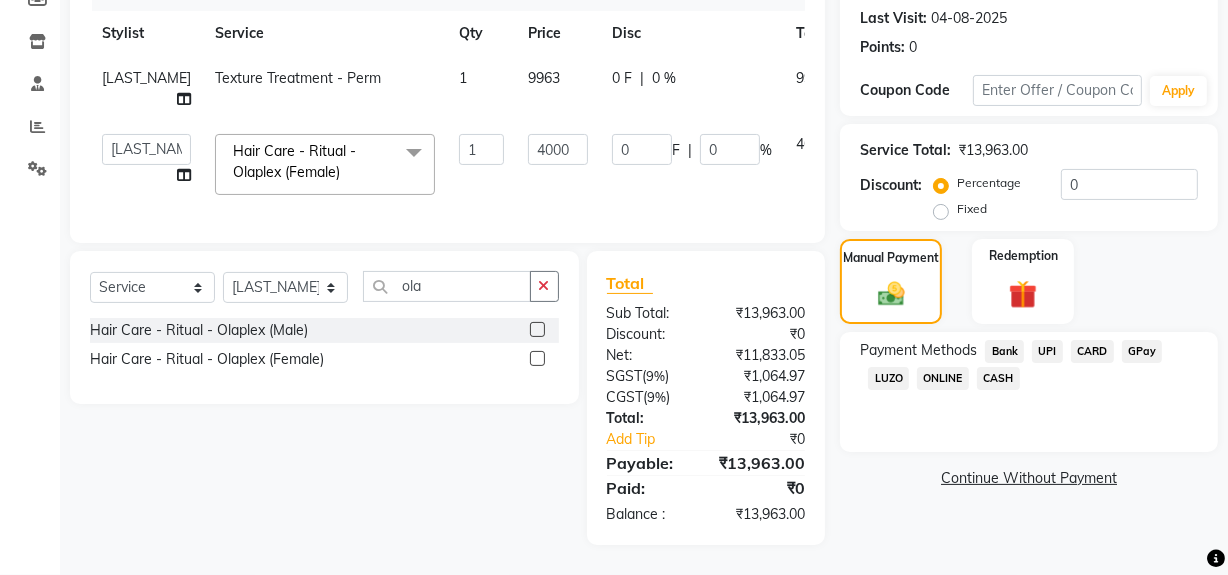click on "UPI" 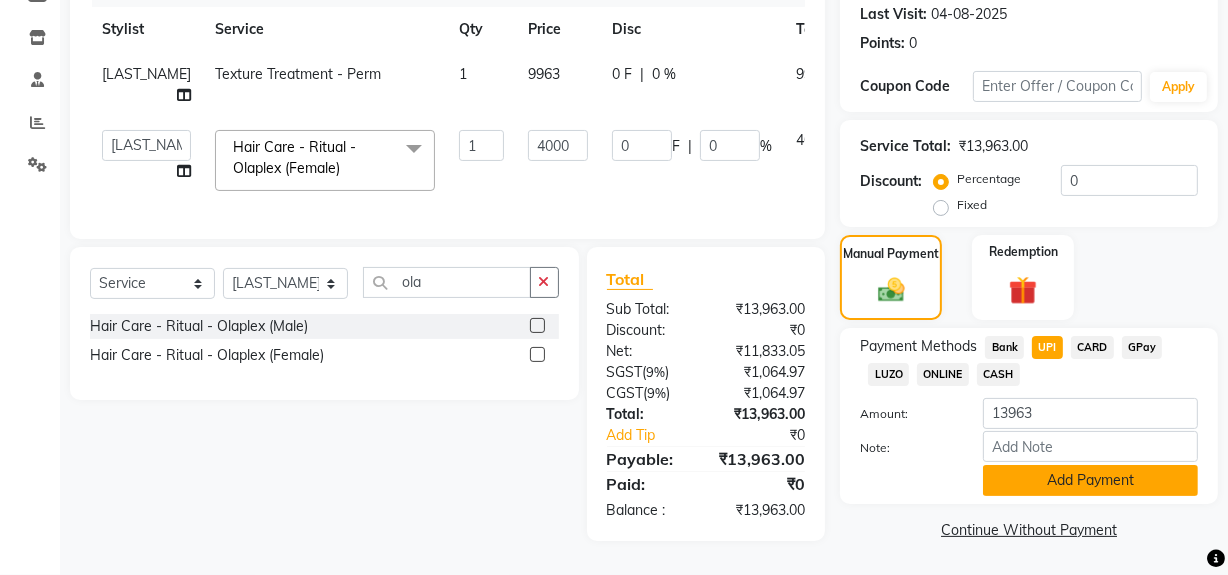 click on "Add Payment" 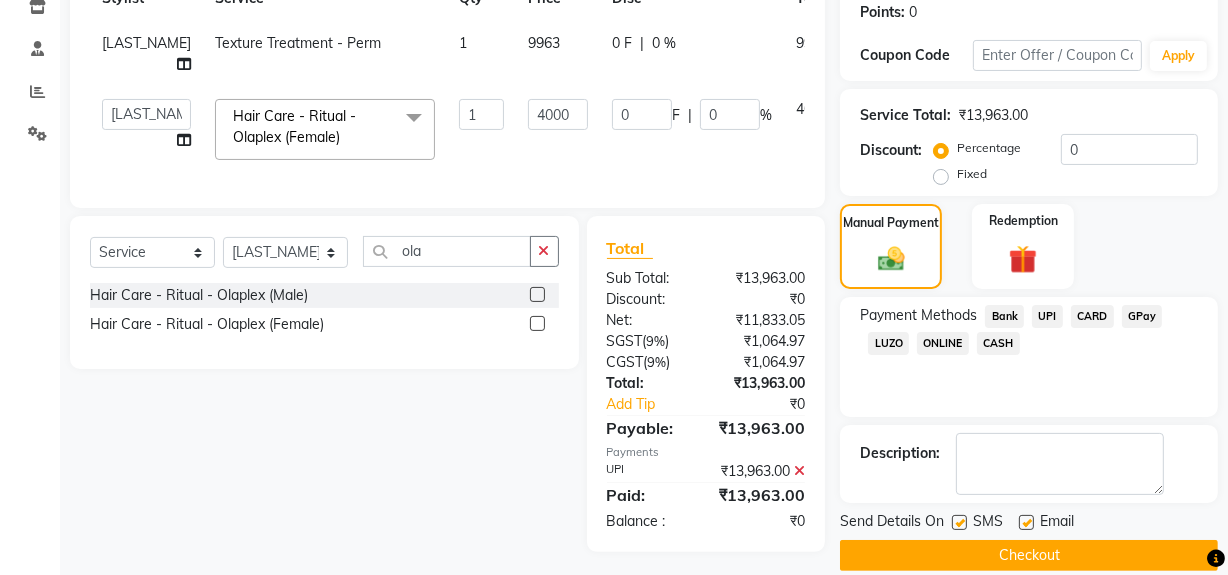 scroll, scrollTop: 371, scrollLeft: 0, axis: vertical 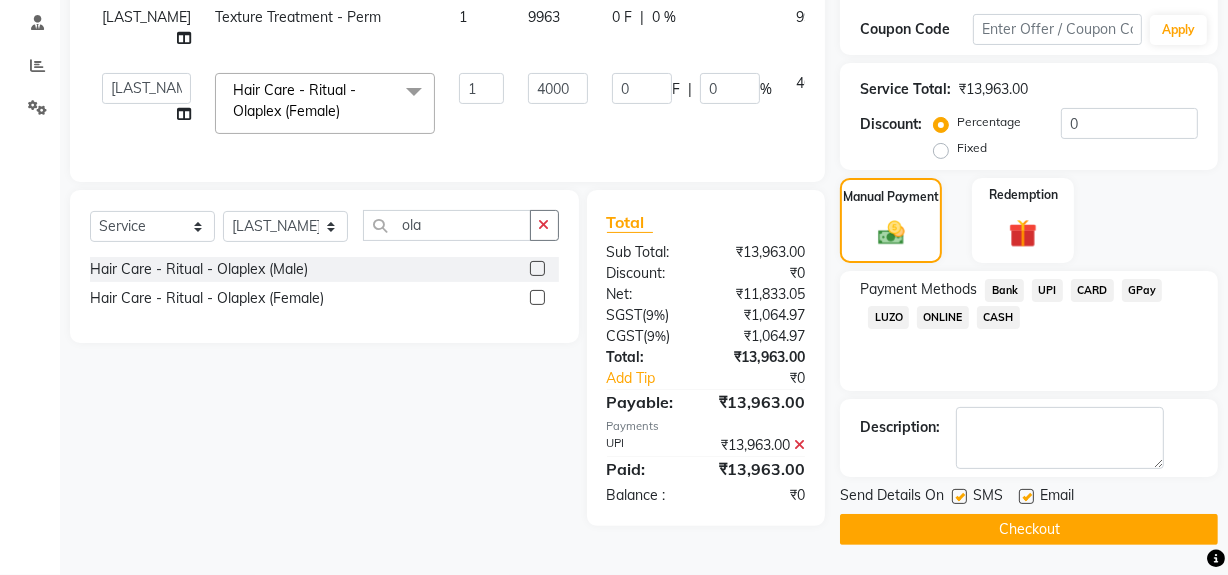 click on "Checkout" 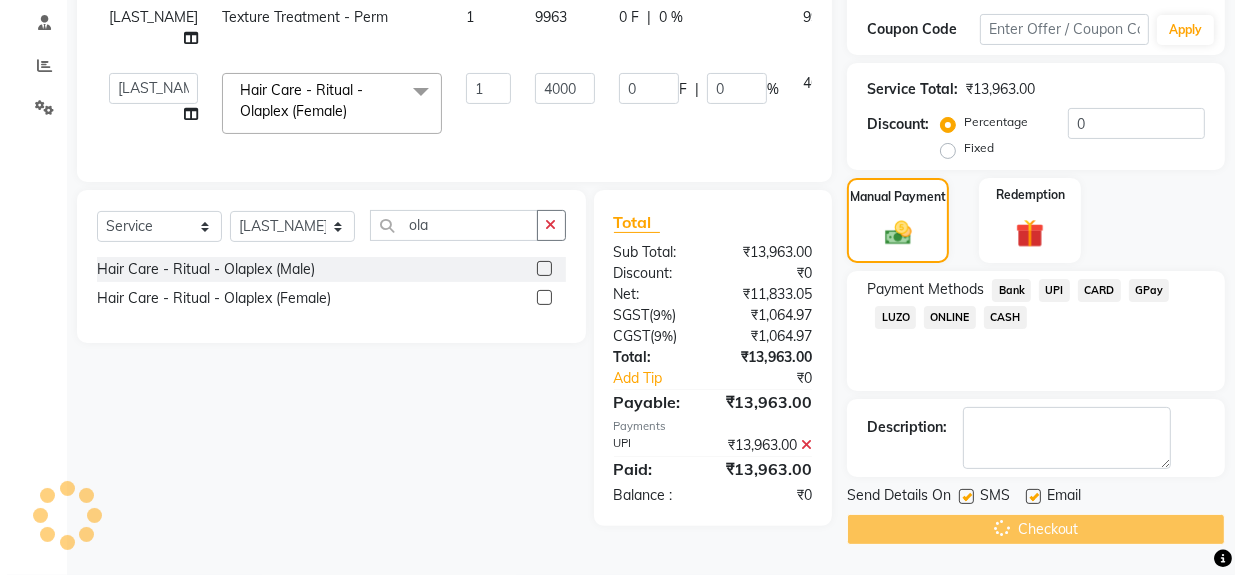scroll, scrollTop: 0, scrollLeft: 0, axis: both 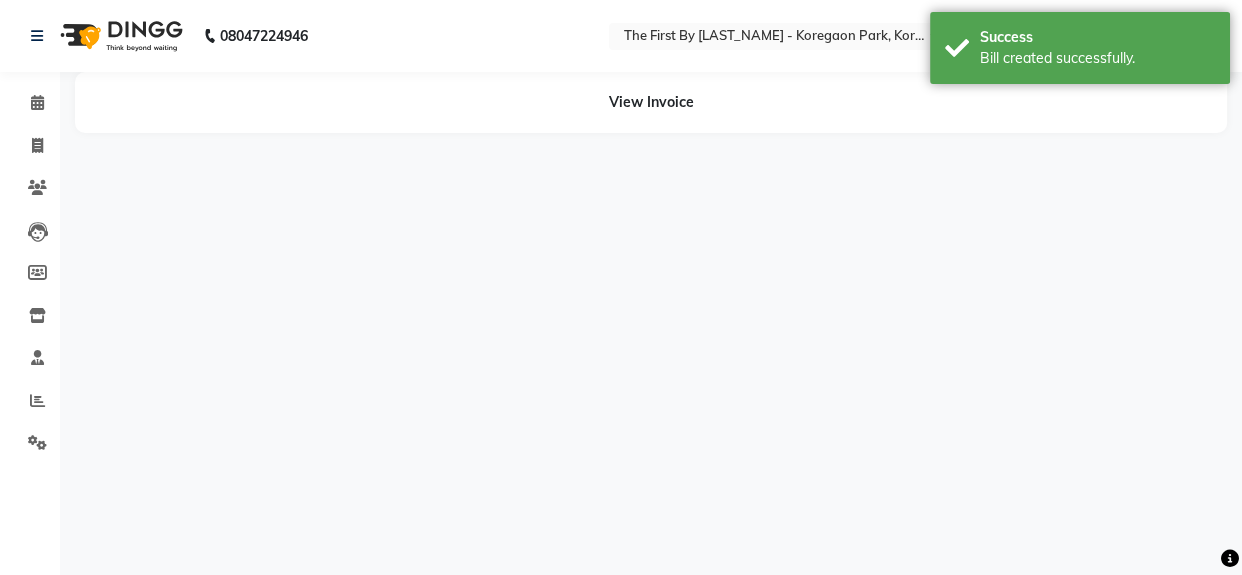 select on "68243" 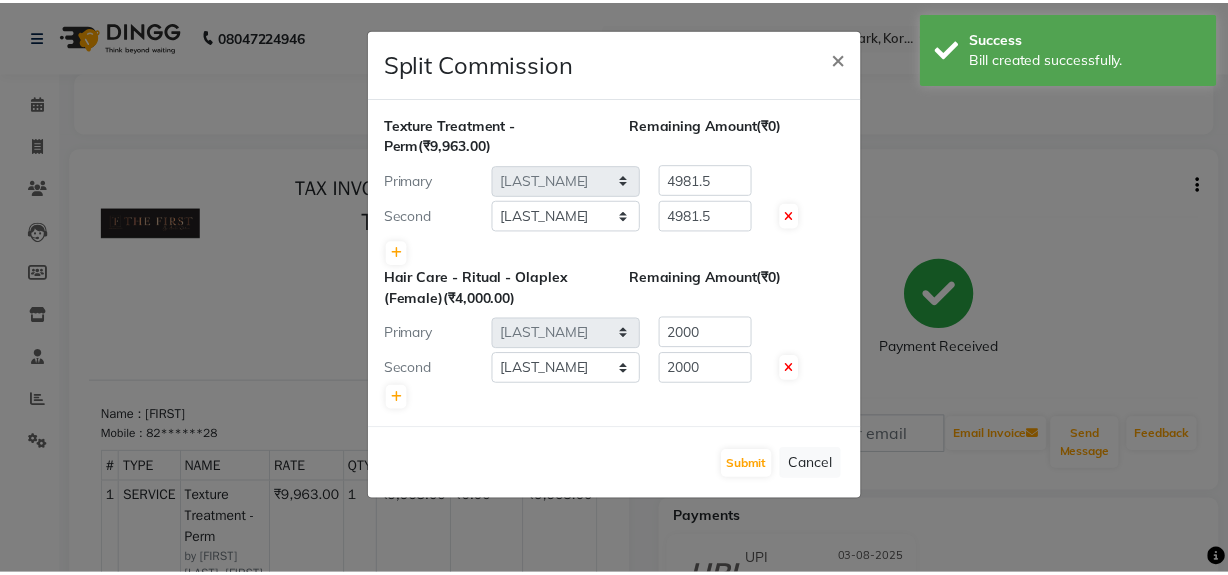 scroll, scrollTop: 0, scrollLeft: 0, axis: both 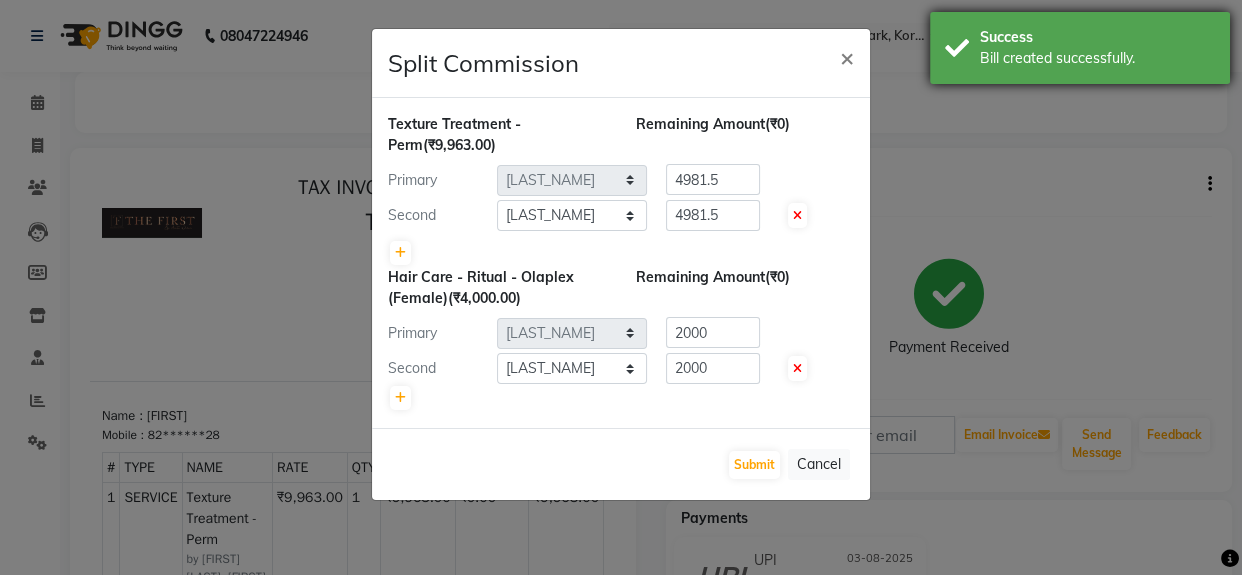 drag, startPoint x: 1098, startPoint y: 54, endPoint x: 1082, endPoint y: 64, distance: 18.867962 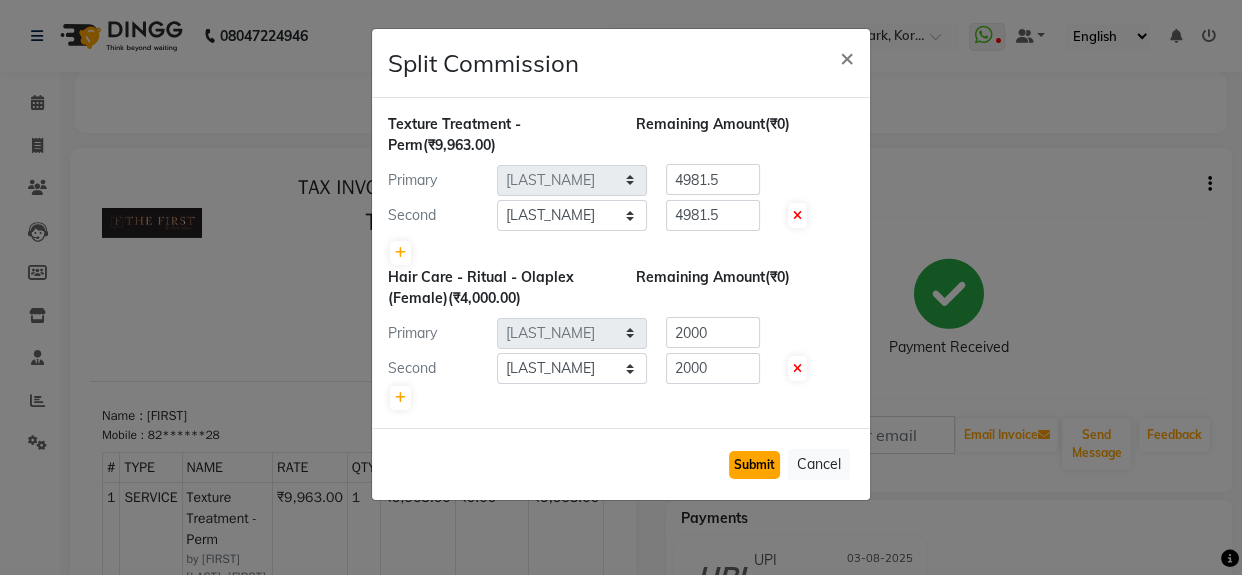 click on "Submit" 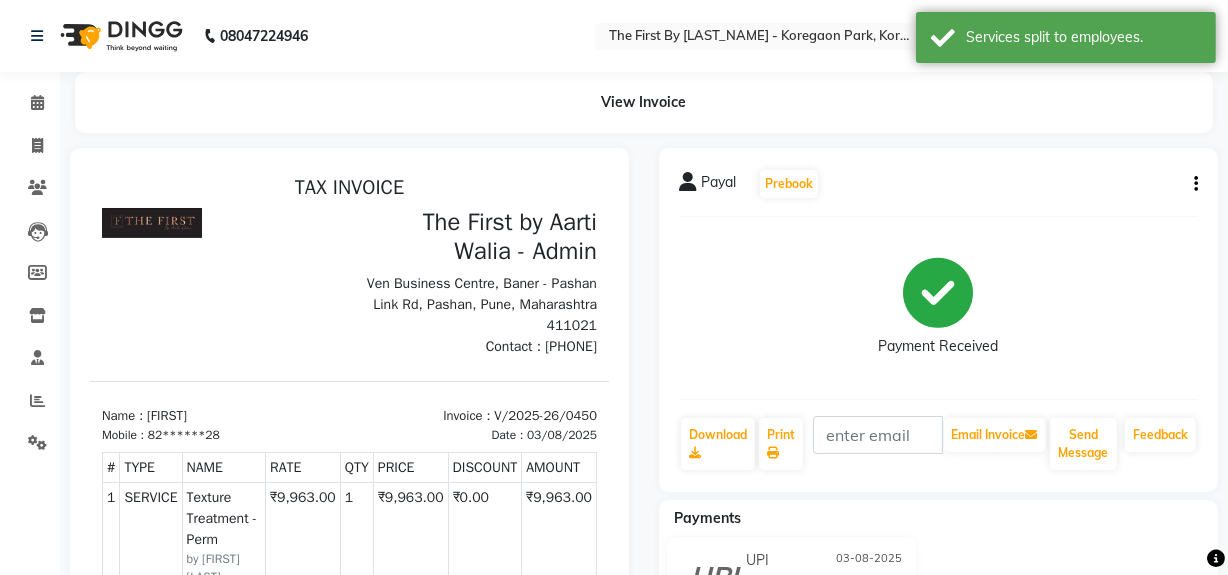 click on "08047224946 Select Location × The First By [LAST_NAME] - Koregaon Park, Koregaon Park  WhatsApp Status  ✕ Status:  Disconnected Most Recent Message: 09-12-2024     05:22 PM Recent Service Activity: 11-12-2024     12:20 PM  08047224946 Whatsapp Settings Default Panel My Panel English ENGLISH Español العربية मराठी हिंदी ગુજરાતી தமிழ் 中文 Notifications nothing to show" 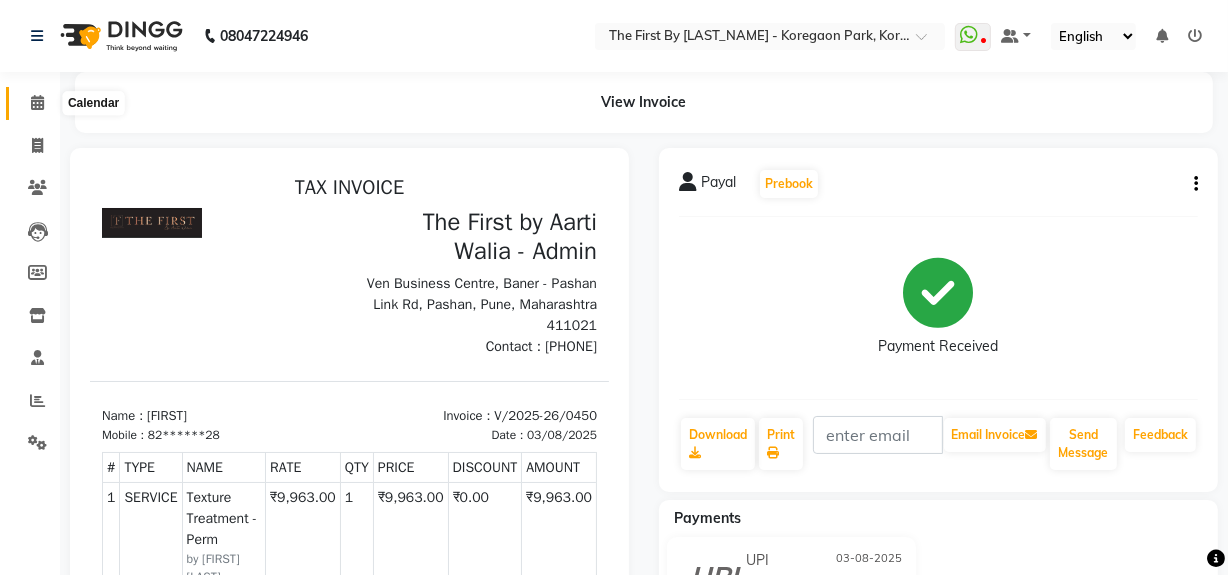 click 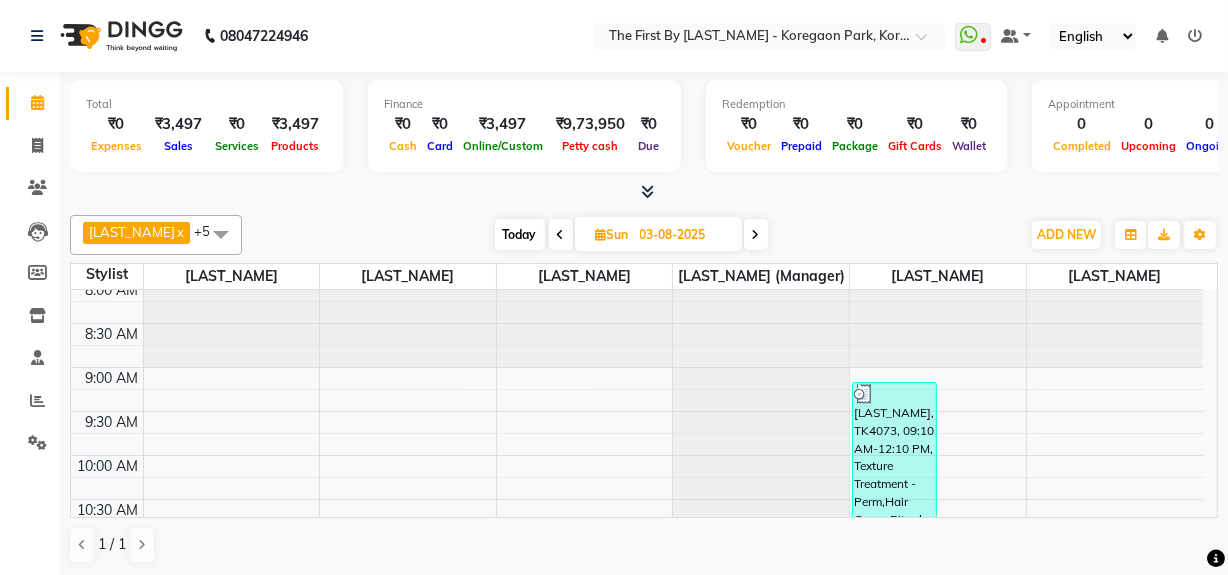 scroll, scrollTop: 0, scrollLeft: 0, axis: both 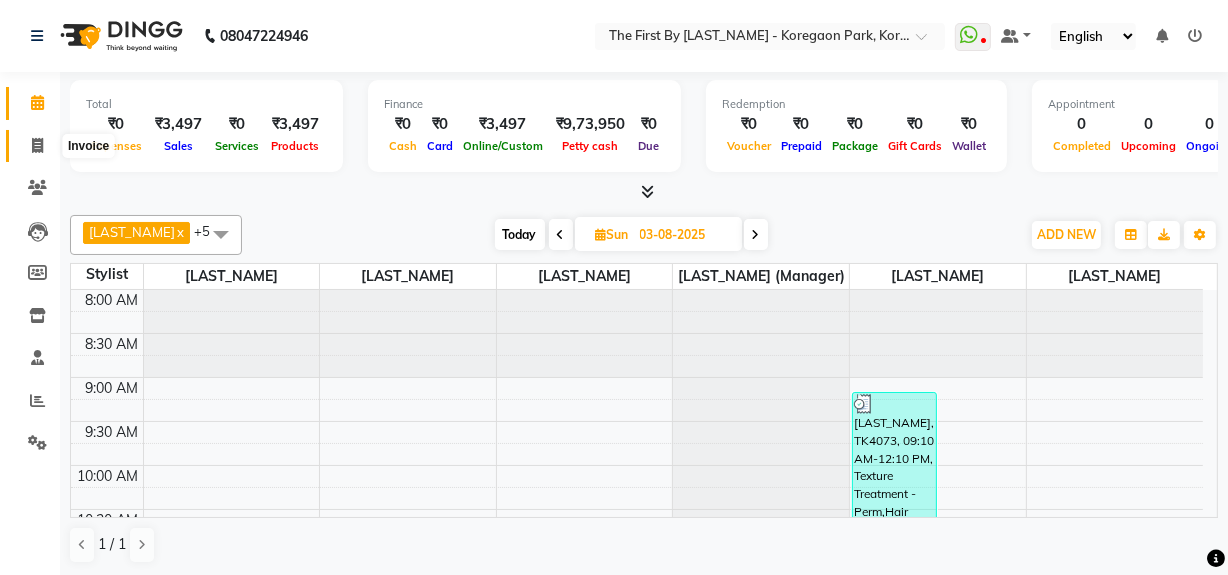 click 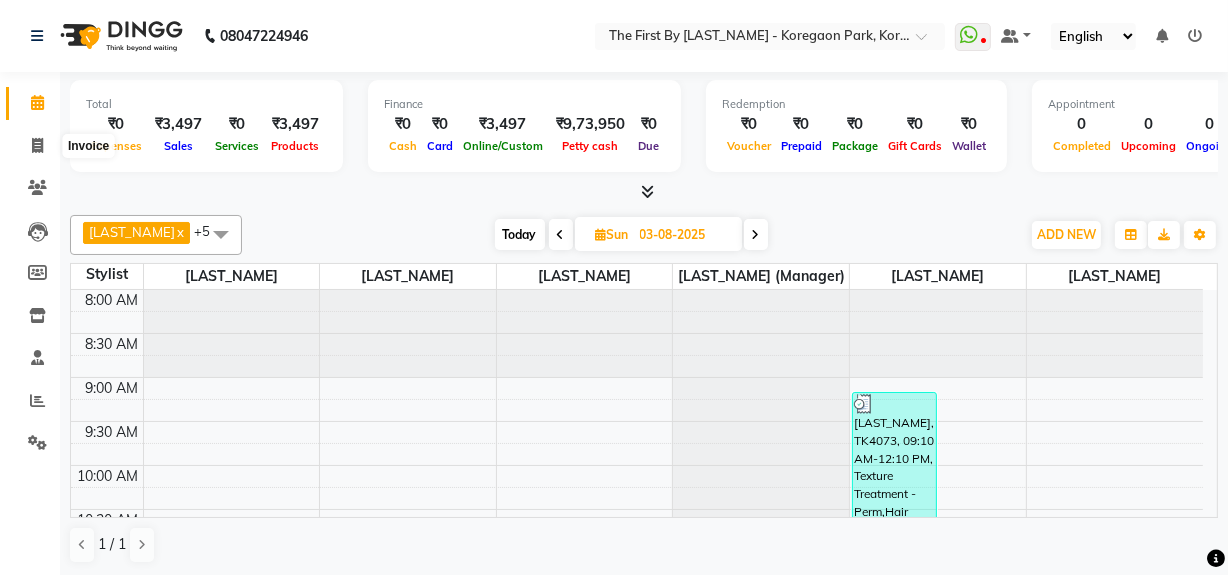 select on "6407" 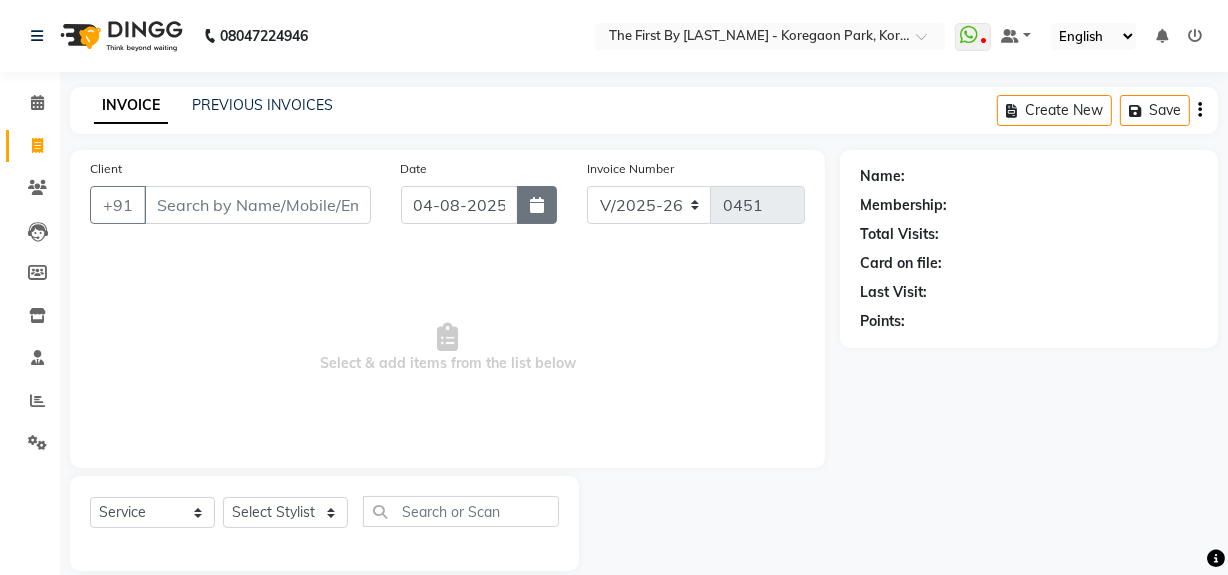 click 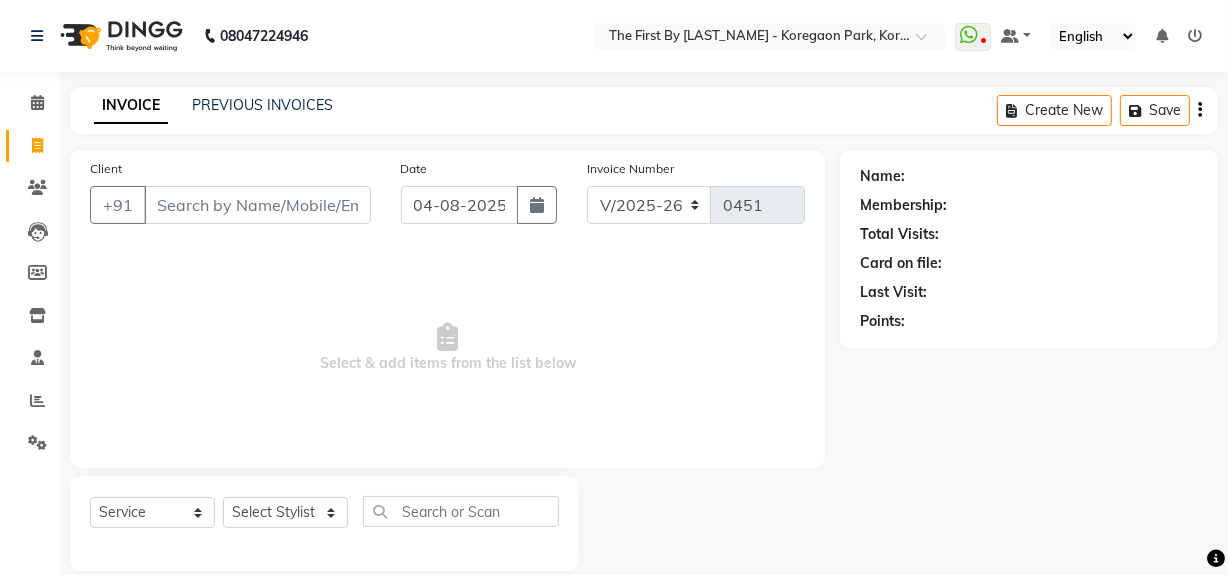 select on "8" 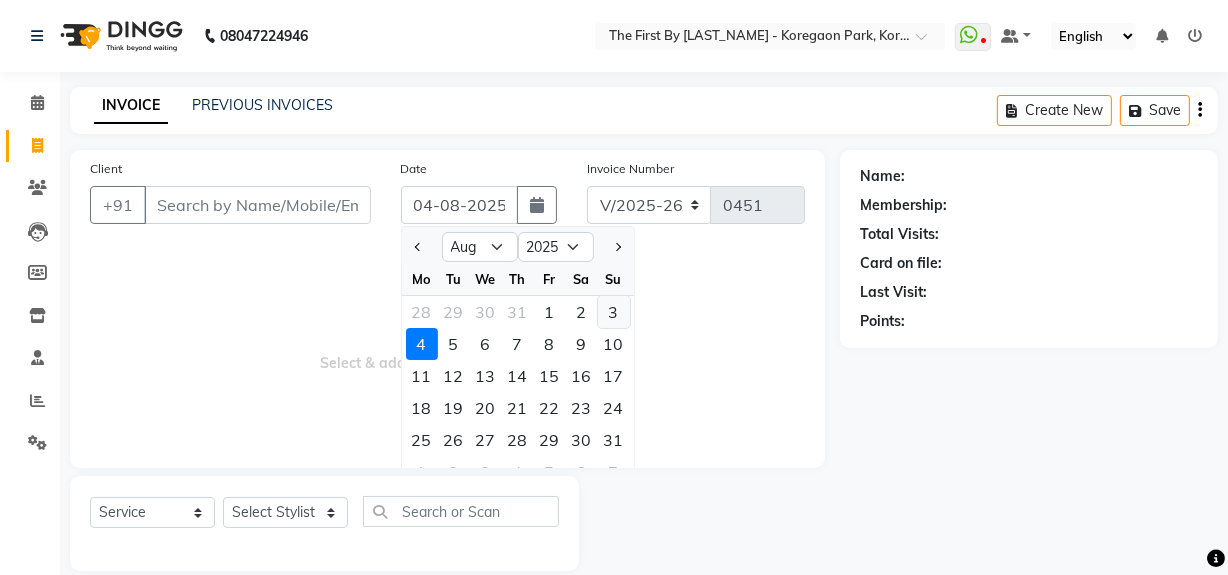 click on "3" 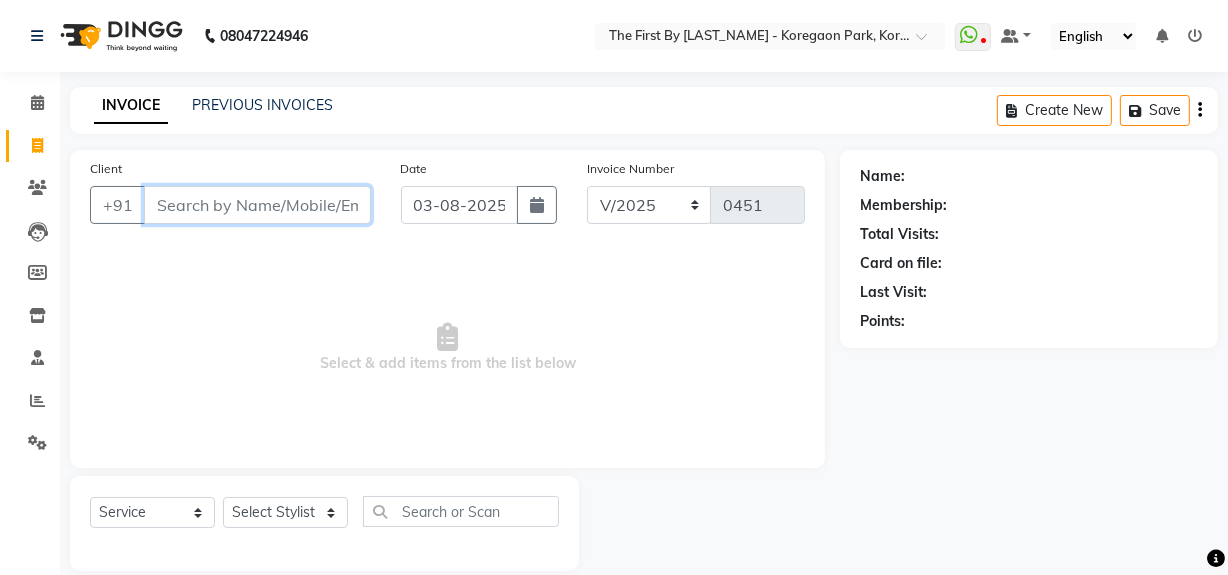 click on "Client" at bounding box center [257, 205] 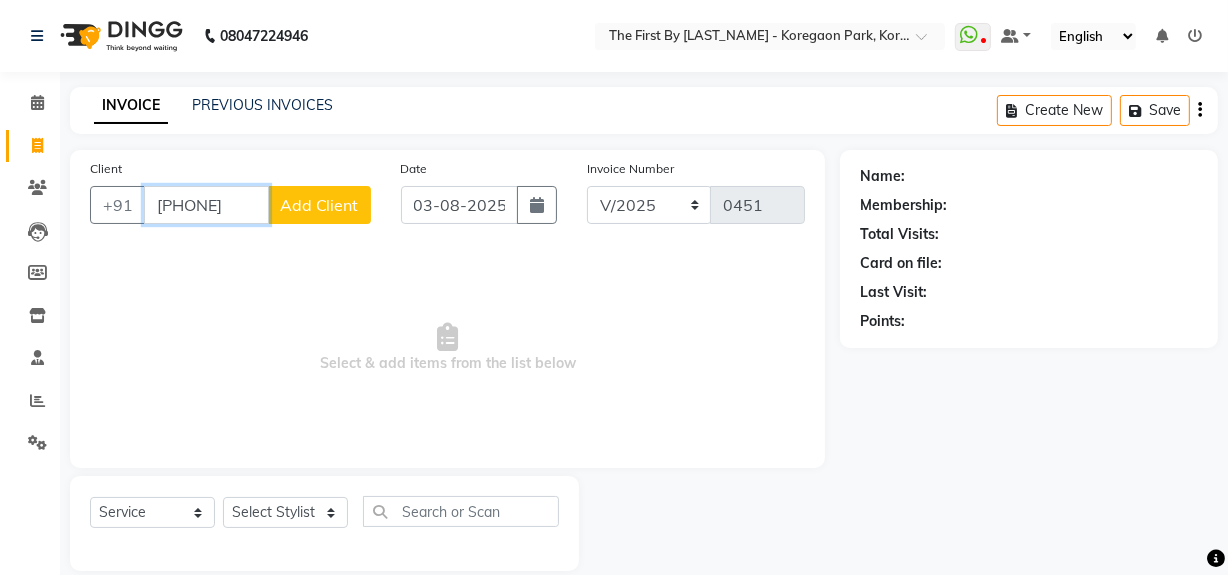type on "[PHONE]" 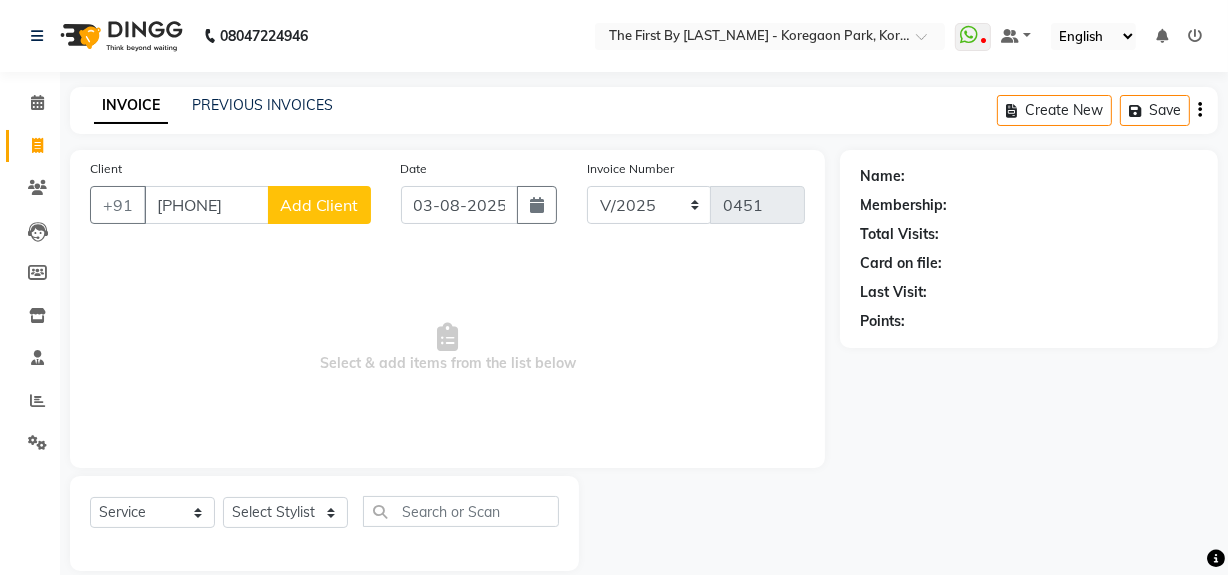 click on "Add Client" 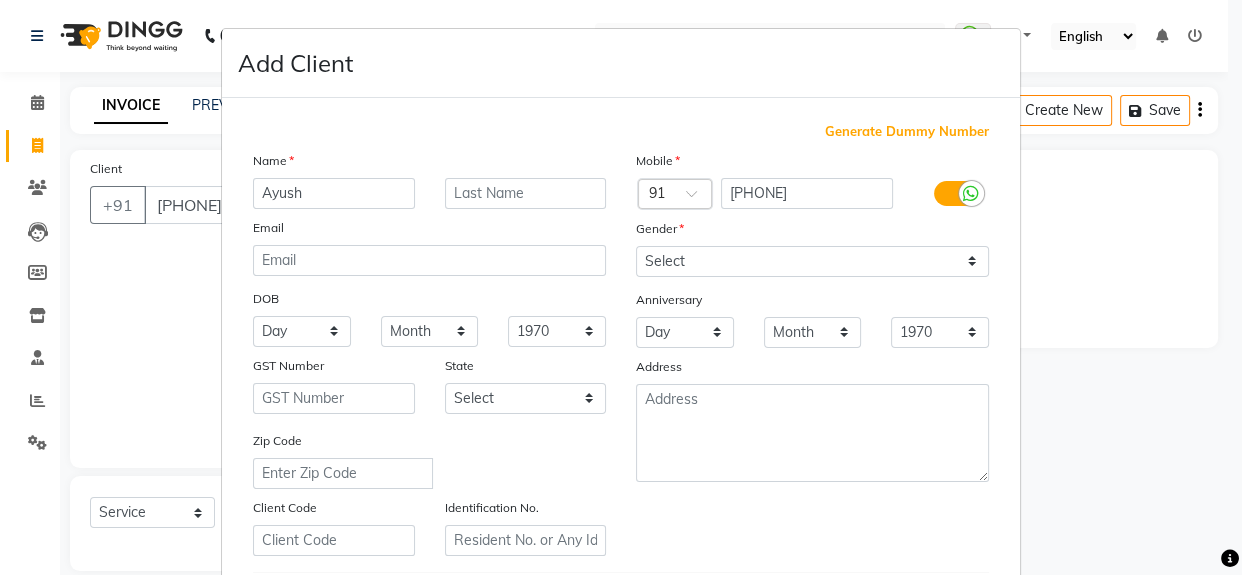 type on "Ayush" 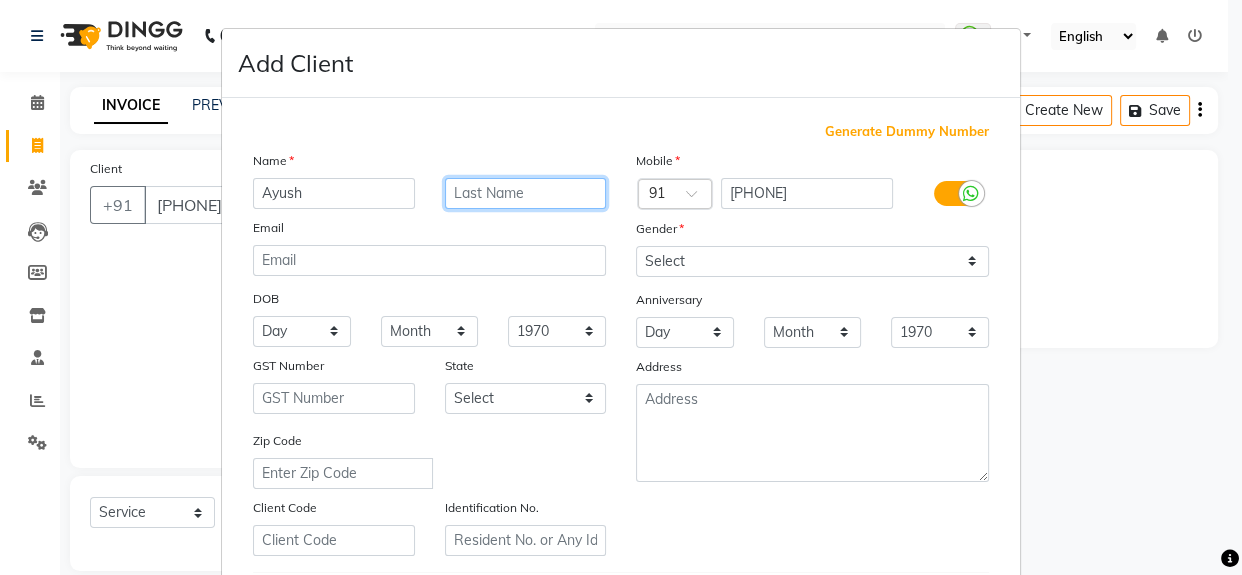 click at bounding box center (526, 193) 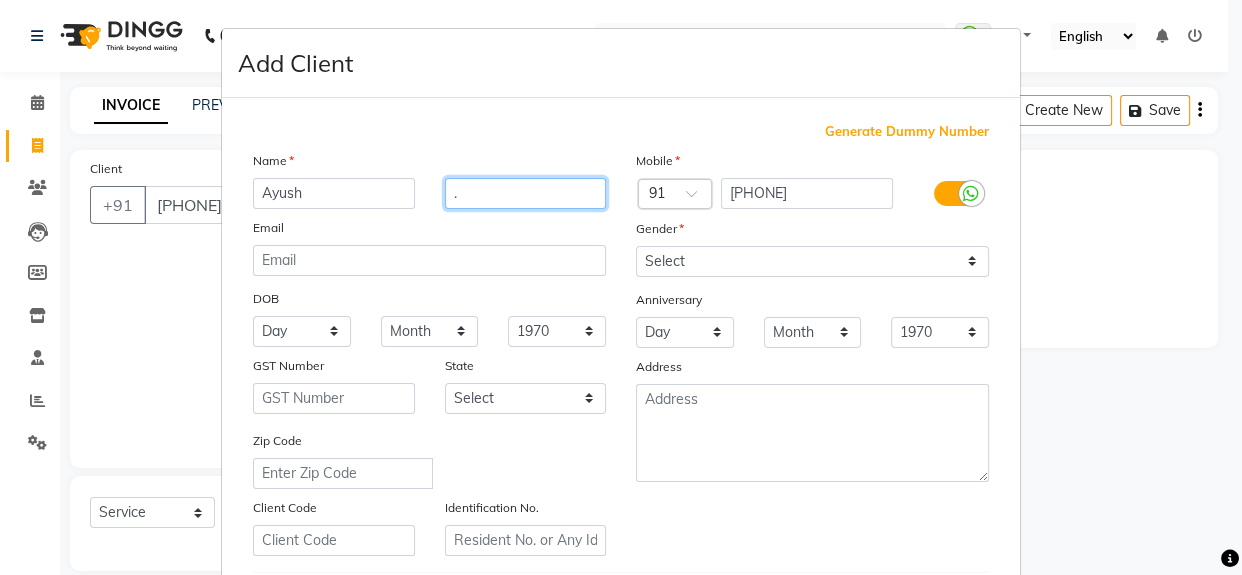 type on "." 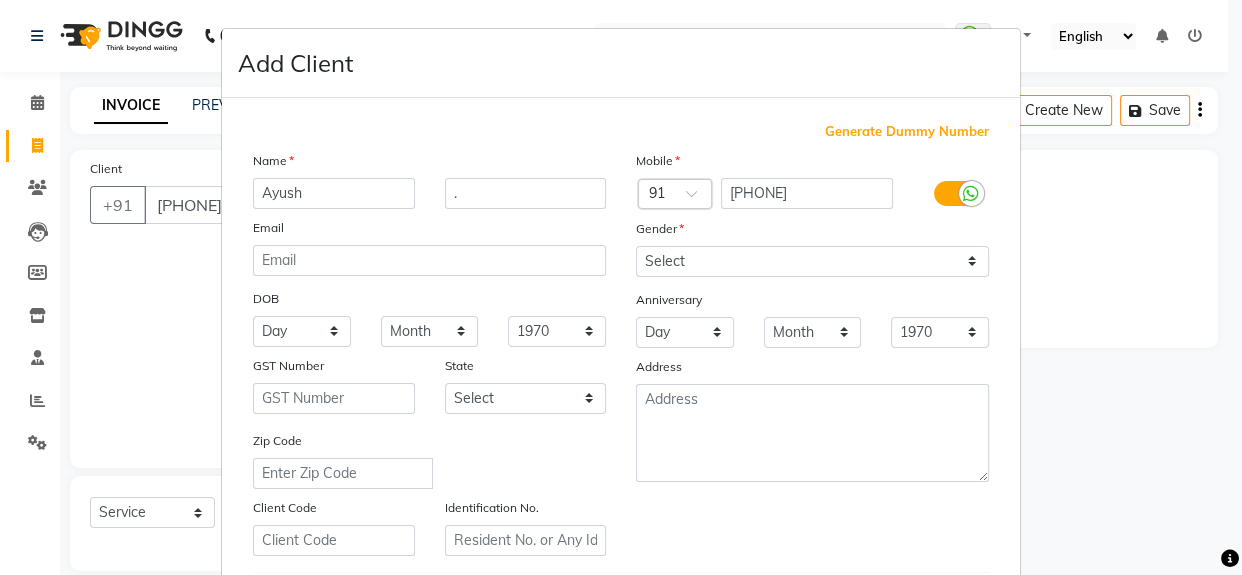 click on "Mobile Country Code × 91 [PHONE] Gender Select Male Female Other Prefer Not To Say Anniversary Day 01 02 03 04 05 06 07 08 09 10 11 12 13 14 15 16 17 18 19 20 21 22 23 24 25 26 27 28 29 30 31 Month January February March April May June July August September October November December 1970 1971 1972 1973 1974 1975 1976 1977 1978 1979 1980 1981 1982 1983 1984 1985 1986 1987 1988 1989 1990 1991 1992 1993 1994 1995 1996 1997 1998 1999 2000 2001 2002 2003 2004 2005 2006 2007 2008 2009 2010 2011 2012 2013 2014 2015 2016 2017 2018 2019 2020 2021 2022 2023 2024 2025 Address" at bounding box center (812, 353) 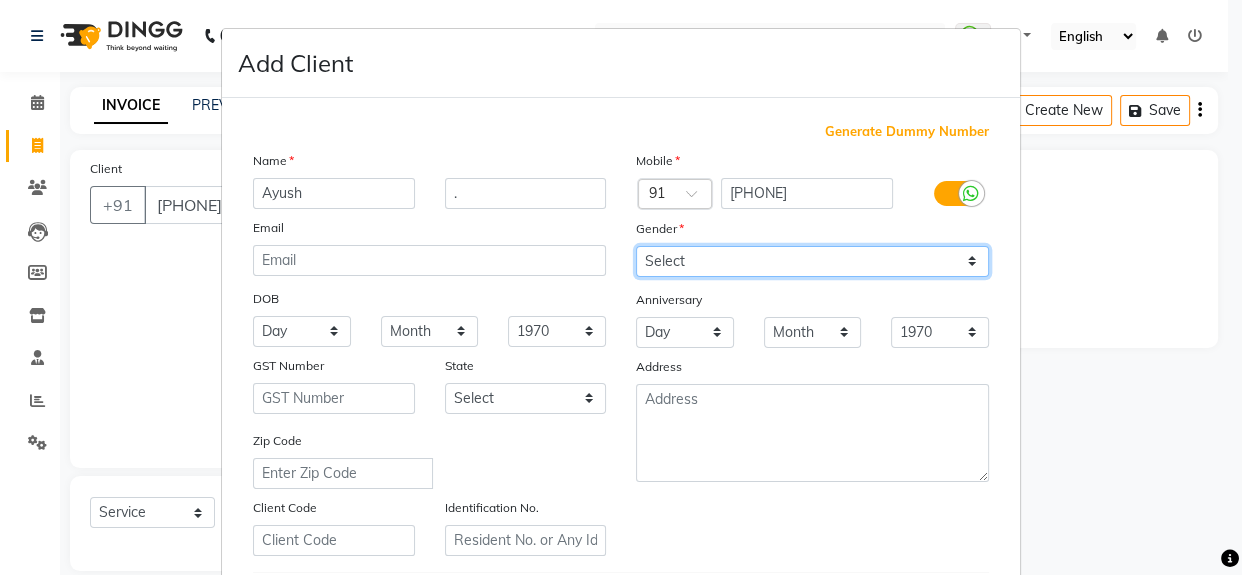 click on "Select Male Female Other Prefer Not To Say" at bounding box center (812, 261) 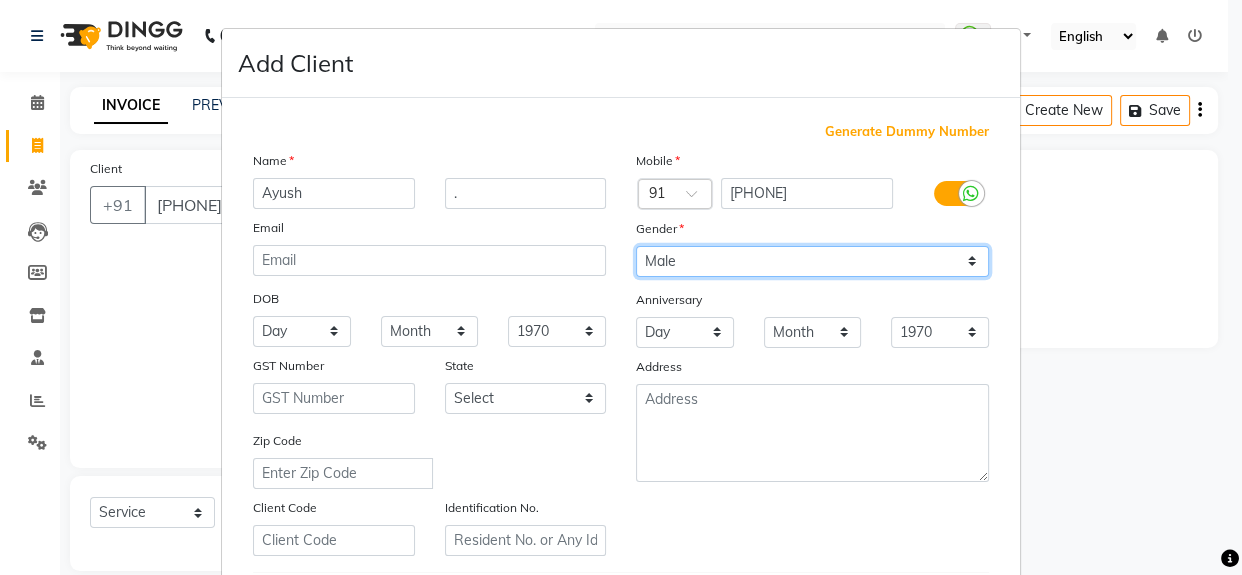 click on "Select Male Female Other Prefer Not To Say" at bounding box center (812, 261) 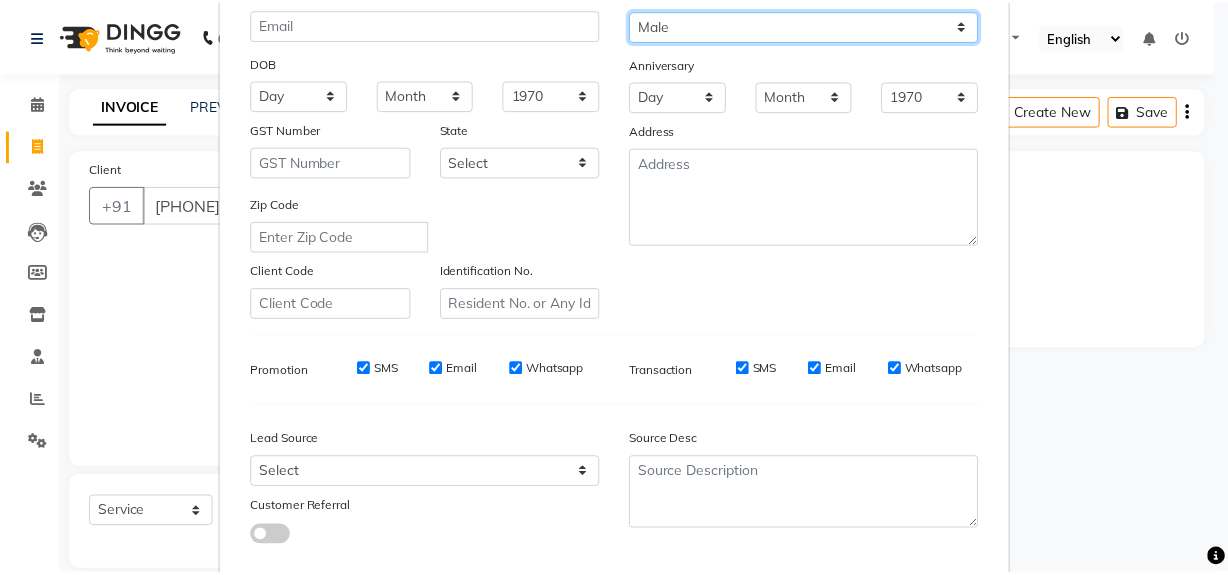 scroll, scrollTop: 353, scrollLeft: 0, axis: vertical 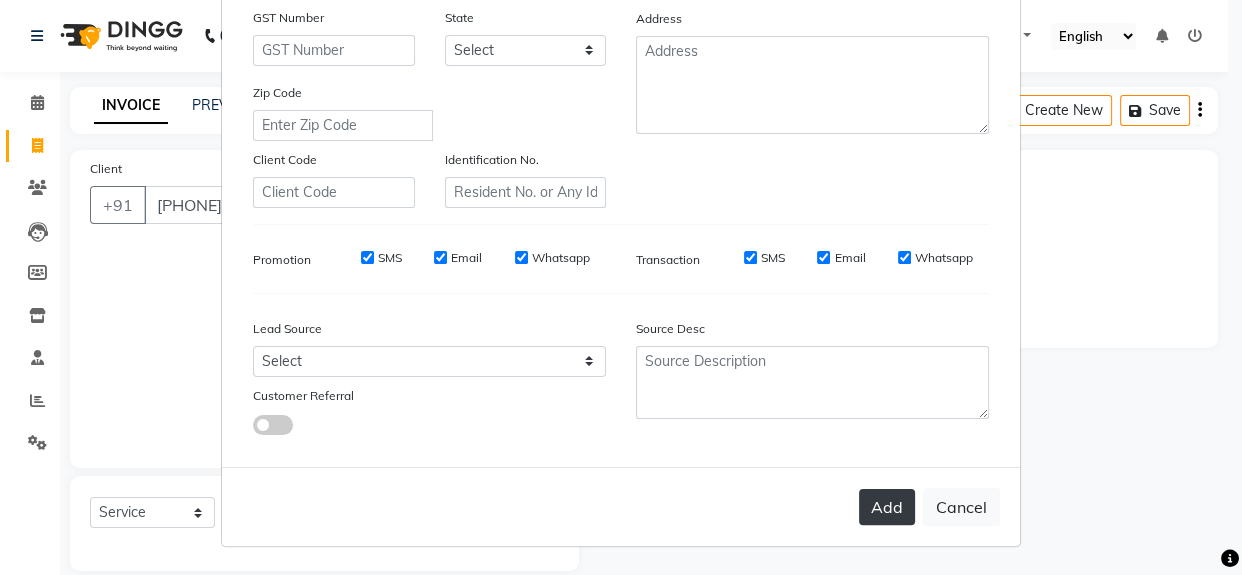 click on "Add" at bounding box center [887, 507] 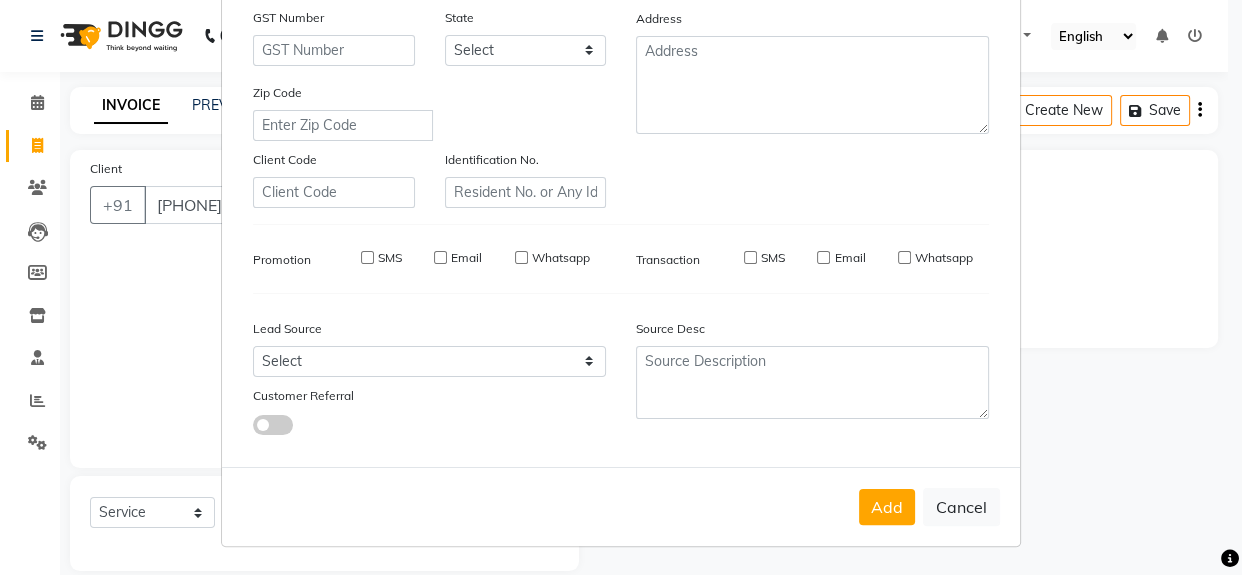 type on "78******15" 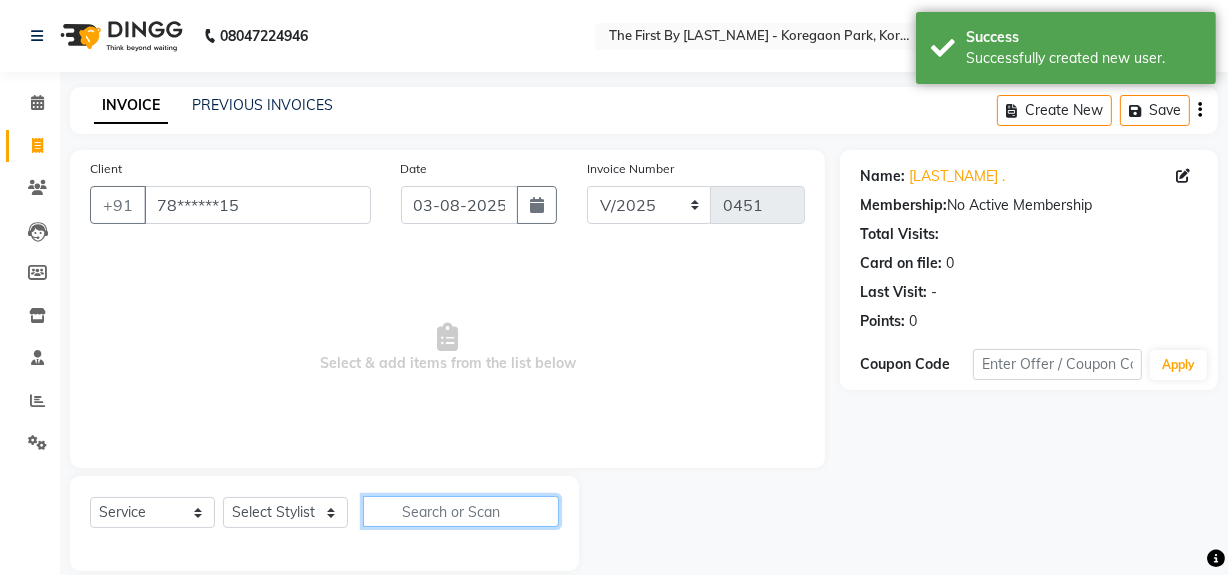 click 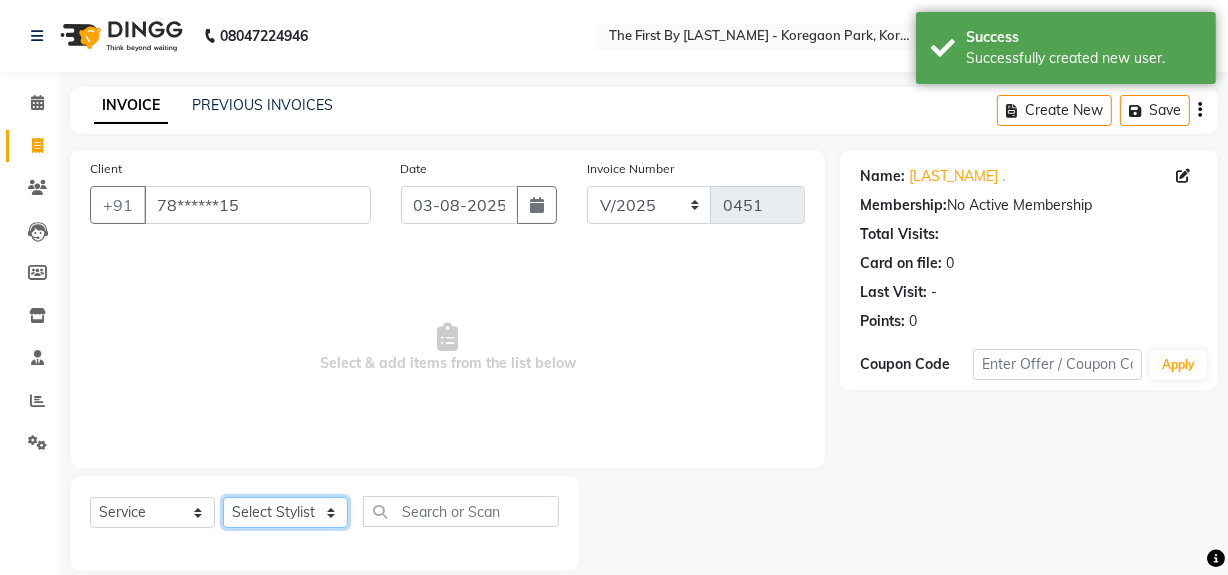 click on "Select Stylist [LAST_NAME] [LAST_NAME] HR Admin [LAST_NAME]  [LAST_NAME] [LAST_NAME]  [LAST_NAME] (Manager)" 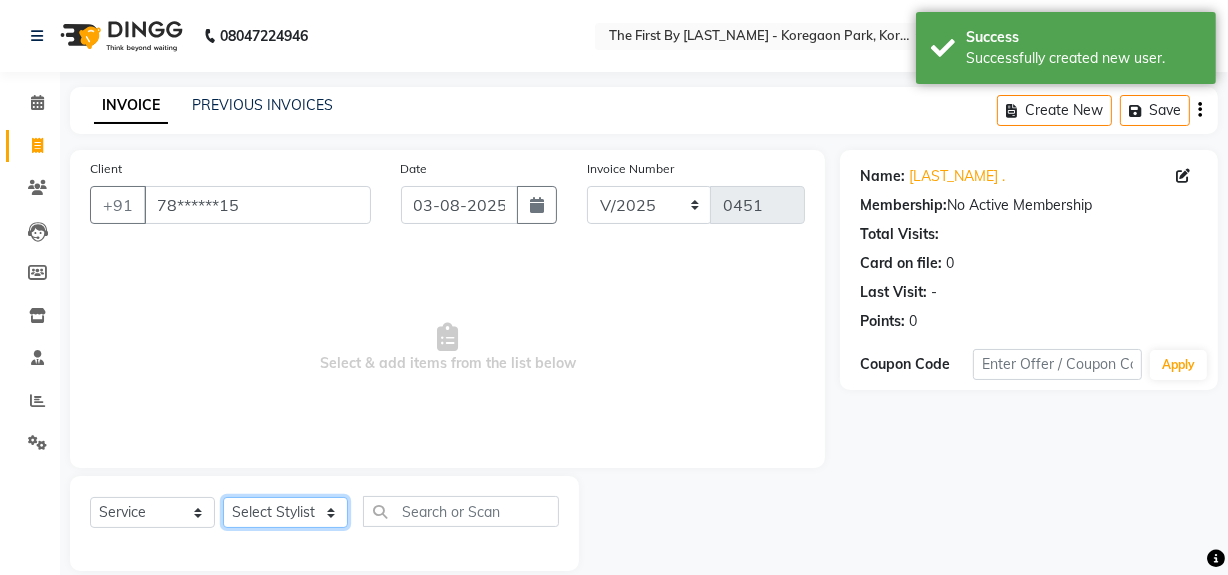 select on "70388" 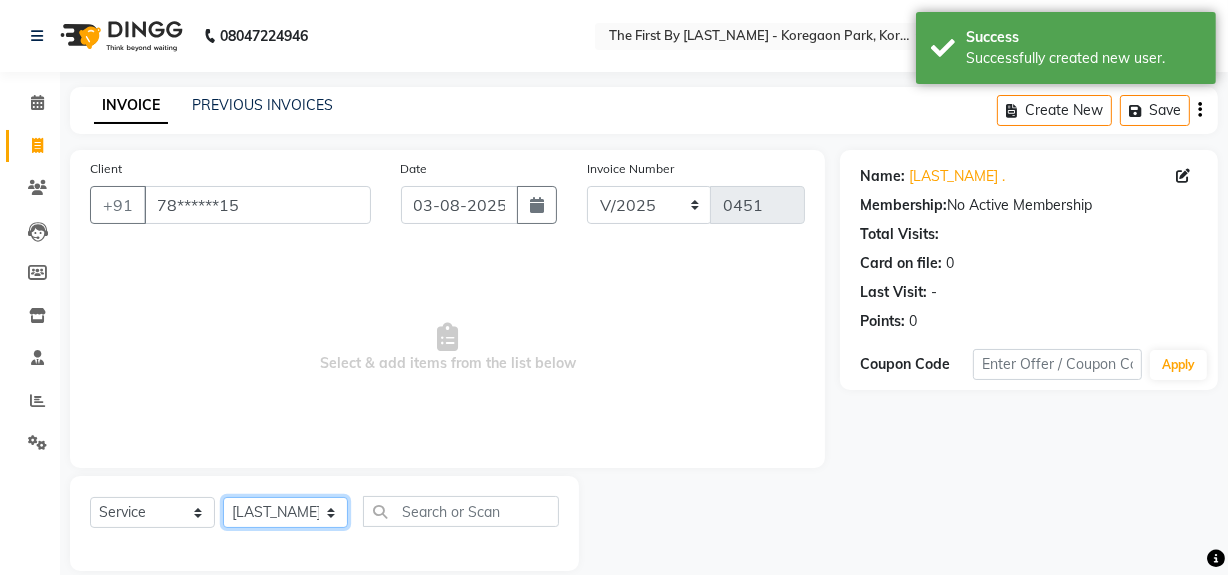 click on "Select Stylist [LAST_NAME] [LAST_NAME] HR Admin [LAST_NAME]  [LAST_NAME] [LAST_NAME]  [LAST_NAME] (Manager)" 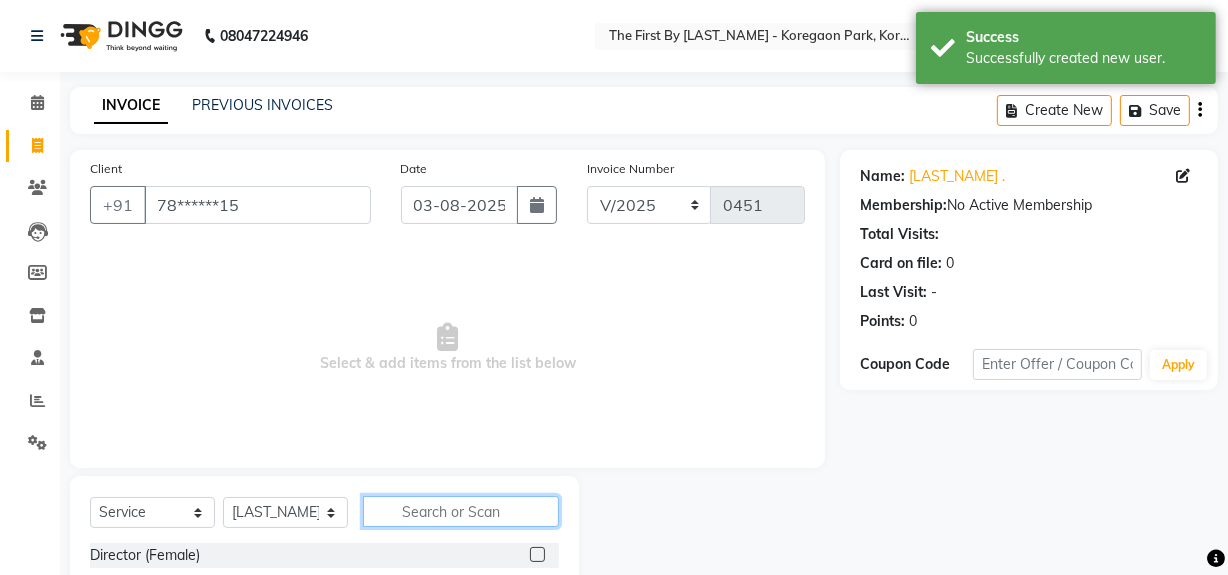 click 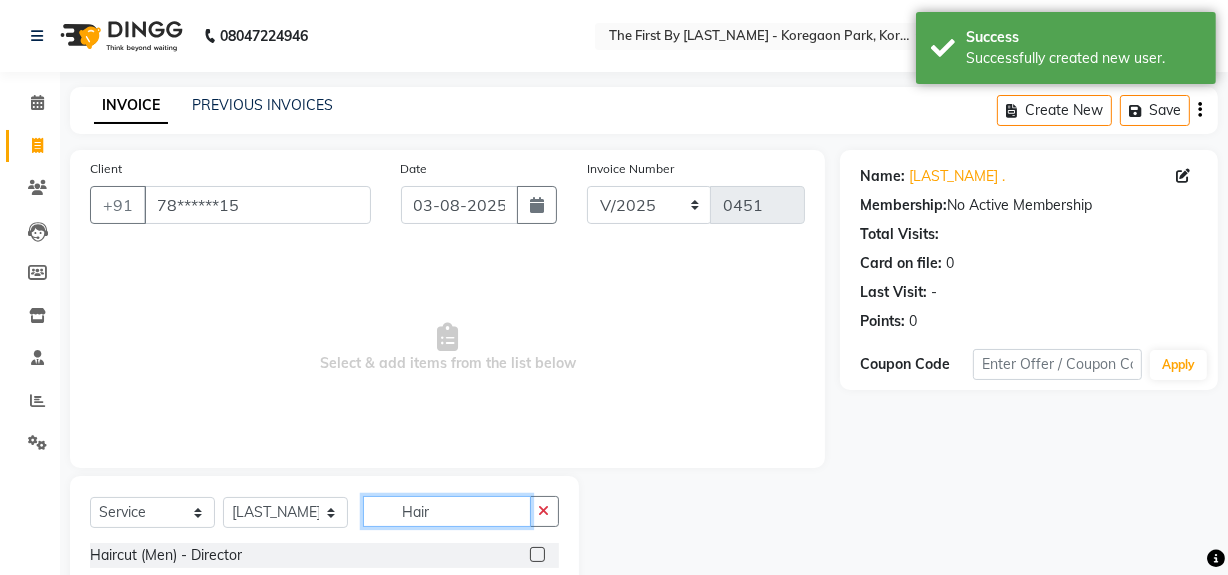 scroll, scrollTop: 226, scrollLeft: 0, axis: vertical 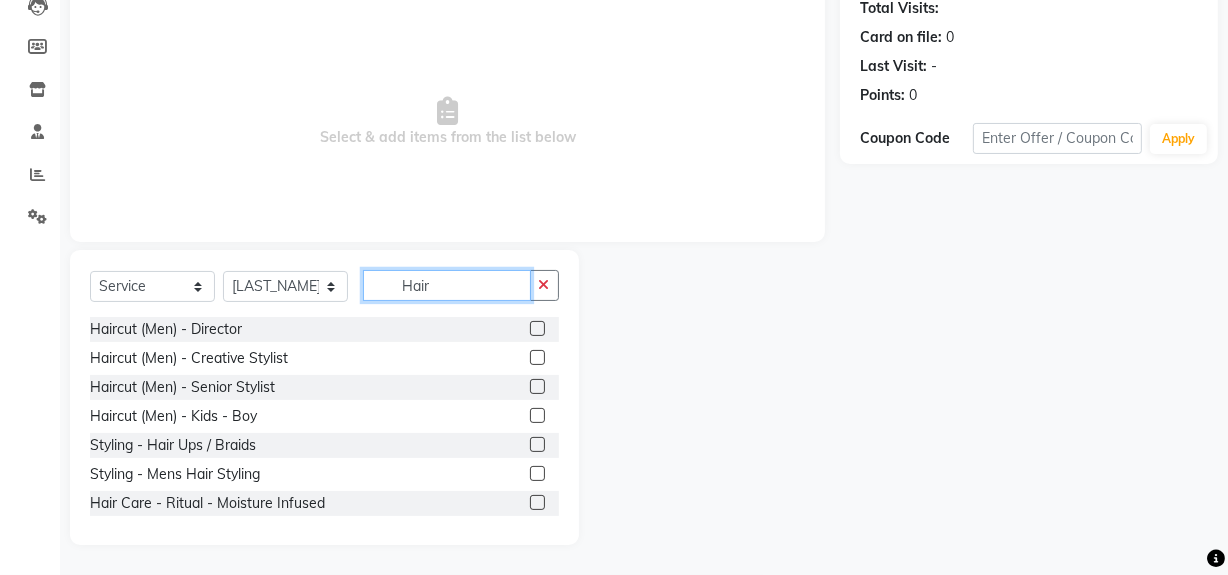 type on "Hair" 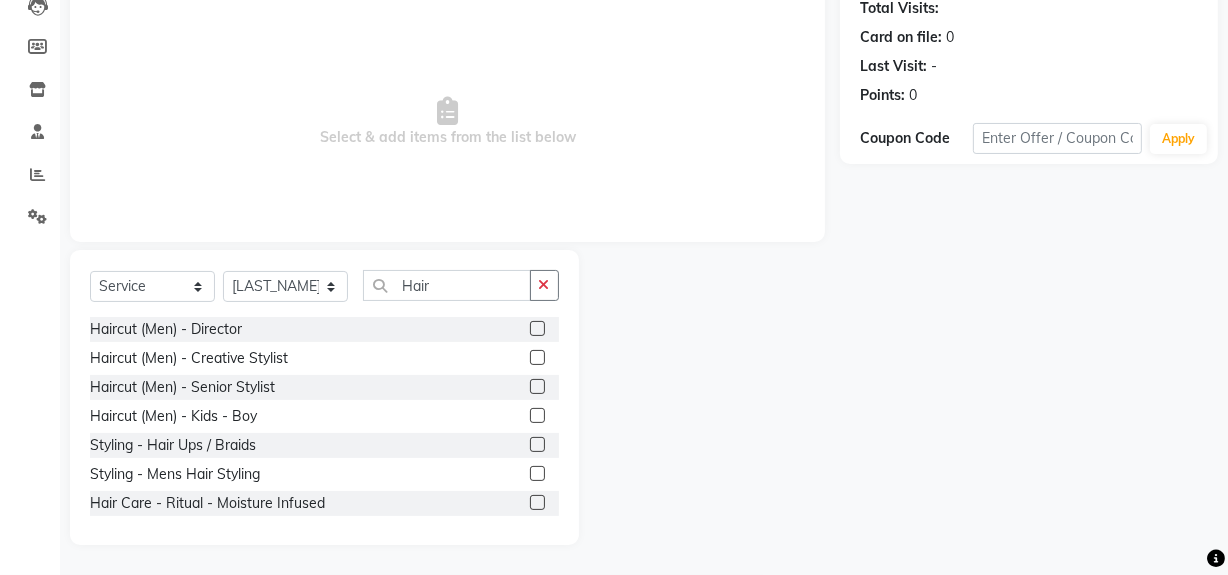 click 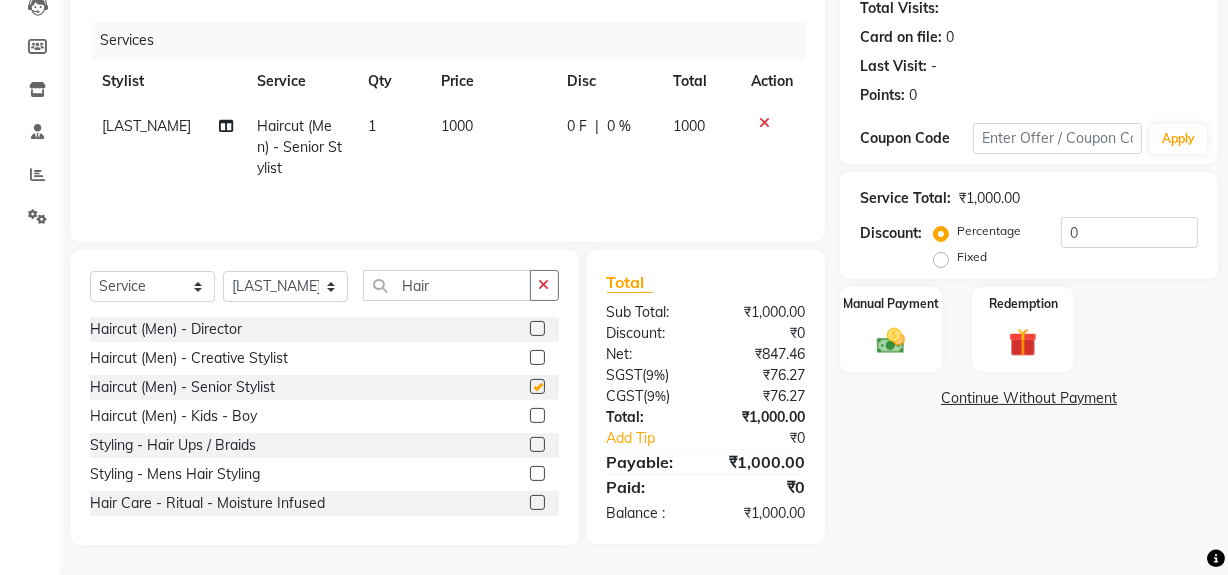 checkbox on "false" 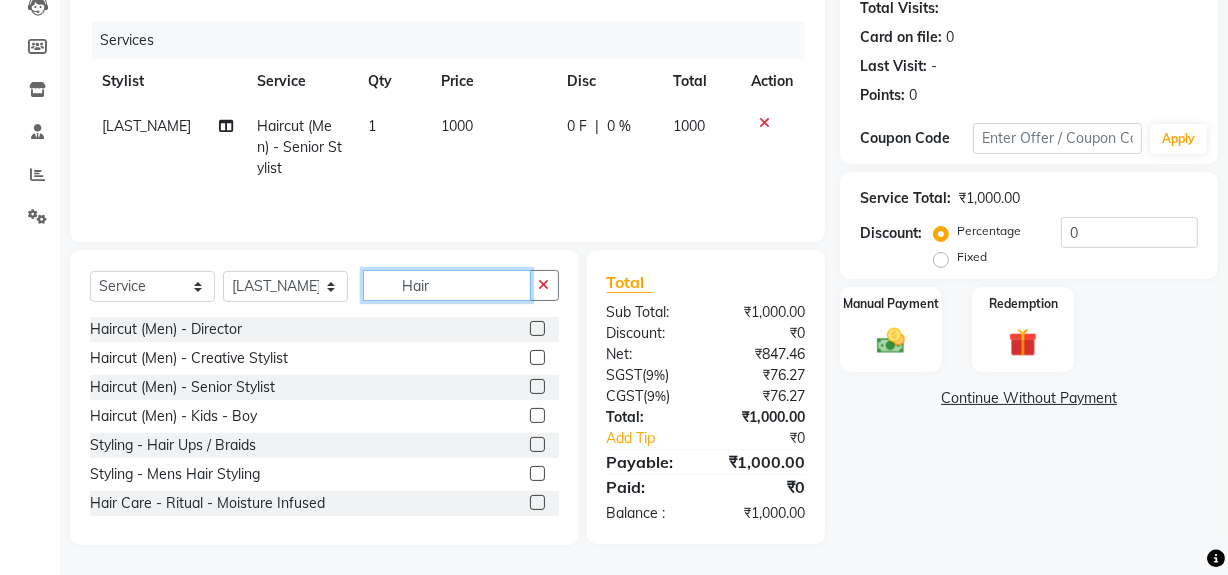 click on "Hair" 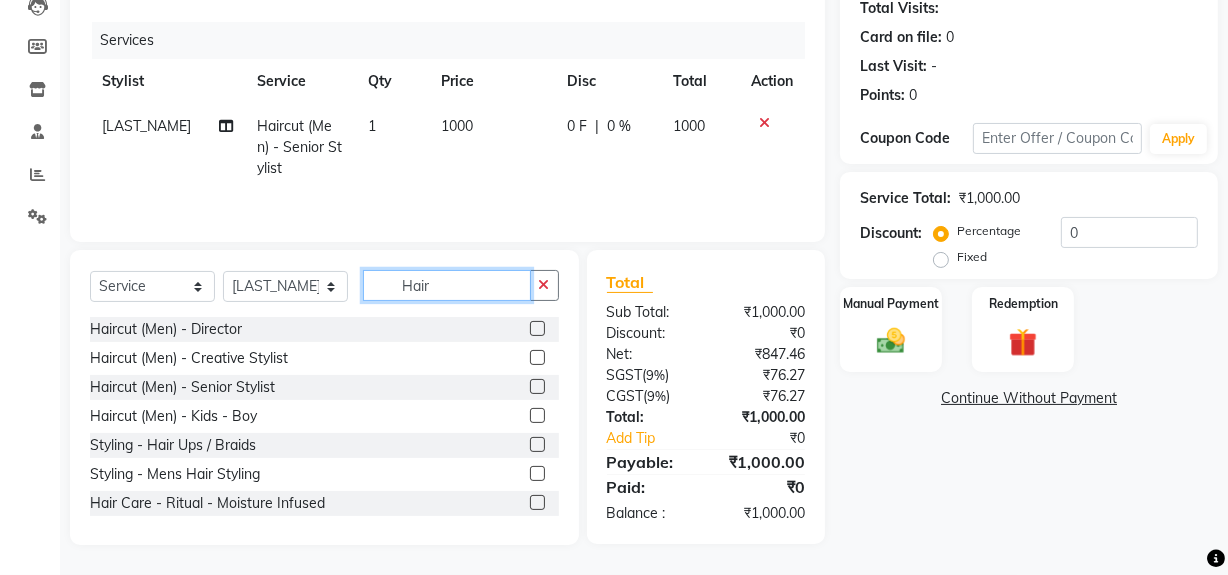click on "Hair" 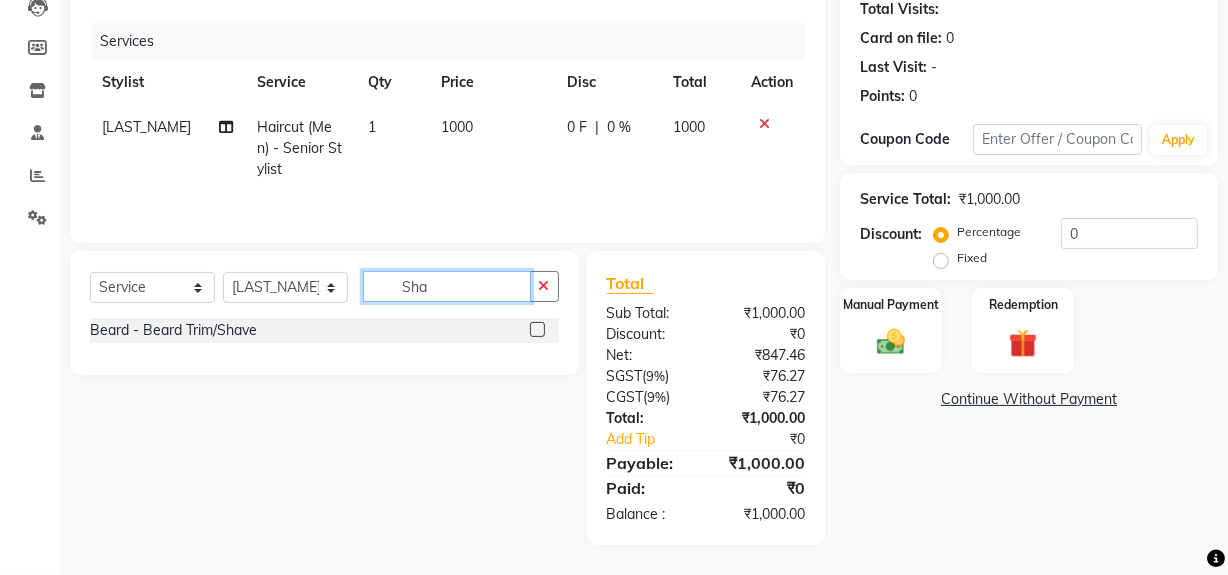 scroll, scrollTop: 225, scrollLeft: 0, axis: vertical 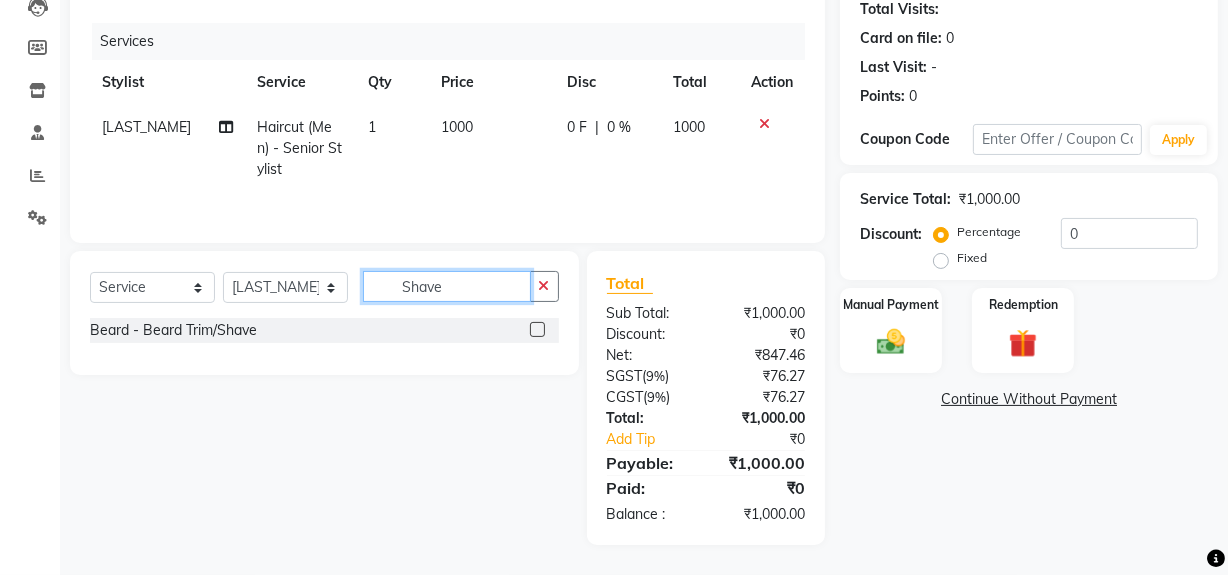 type on "Shave" 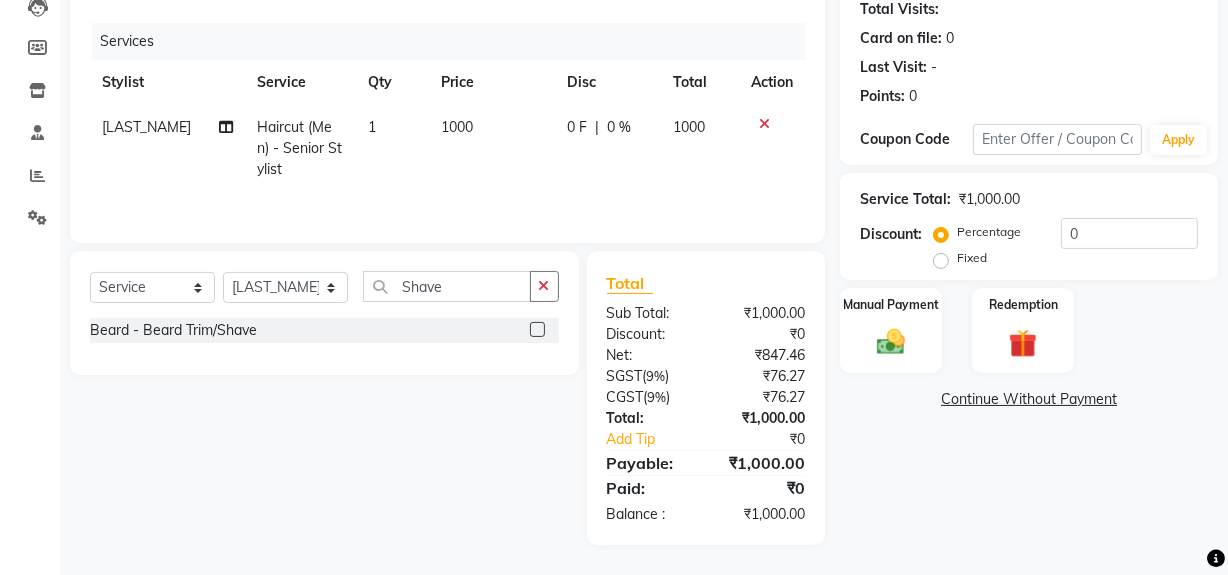 click 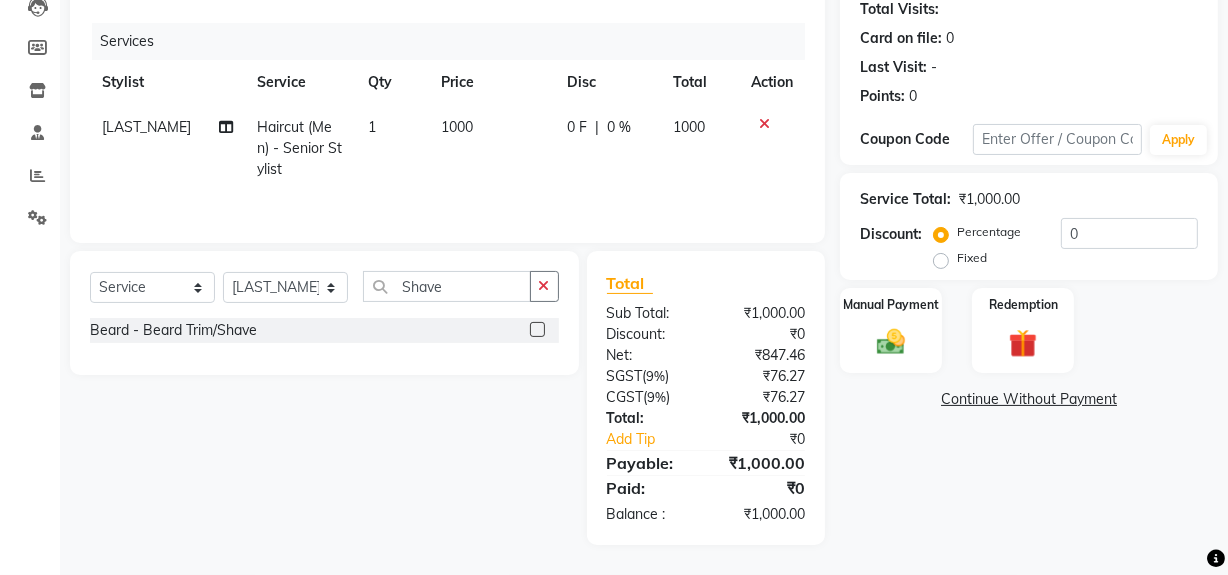 click at bounding box center (536, 330) 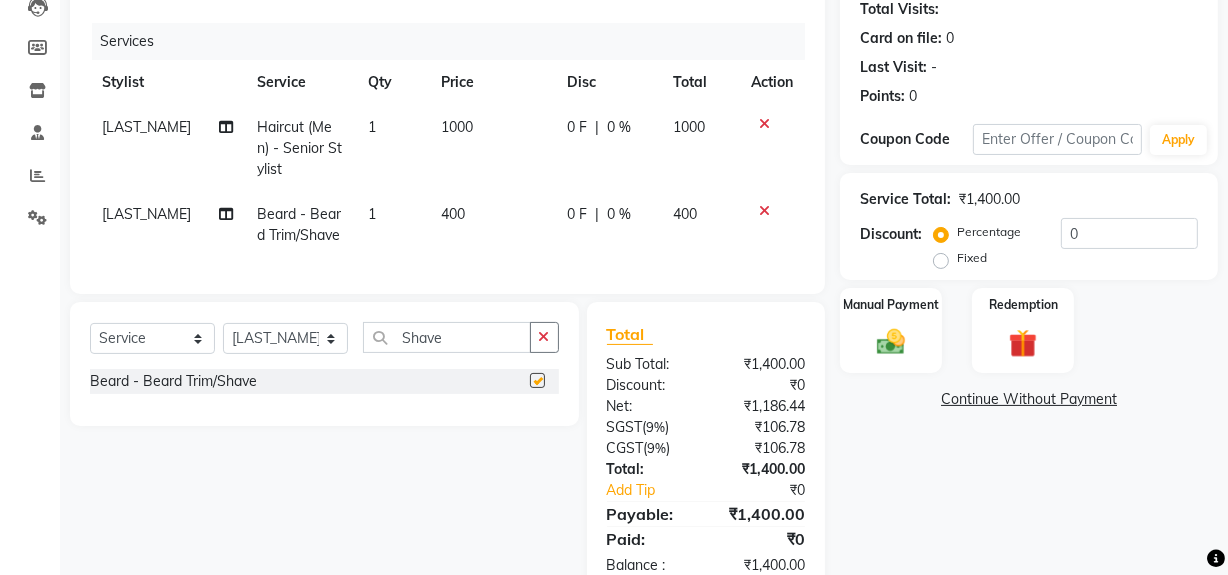 checkbox on "false" 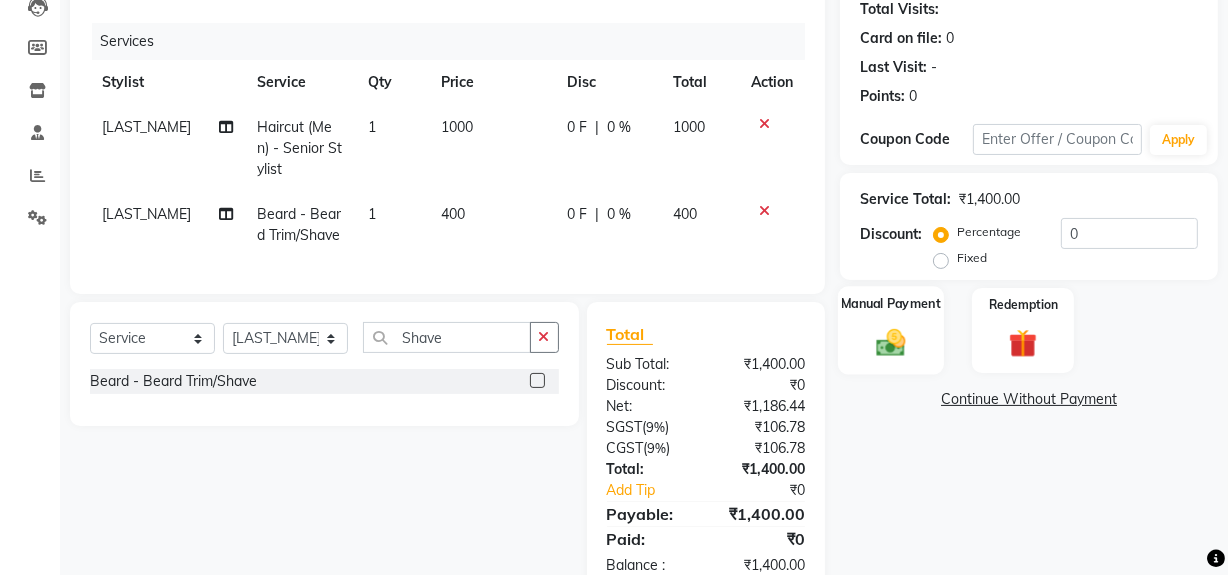 click 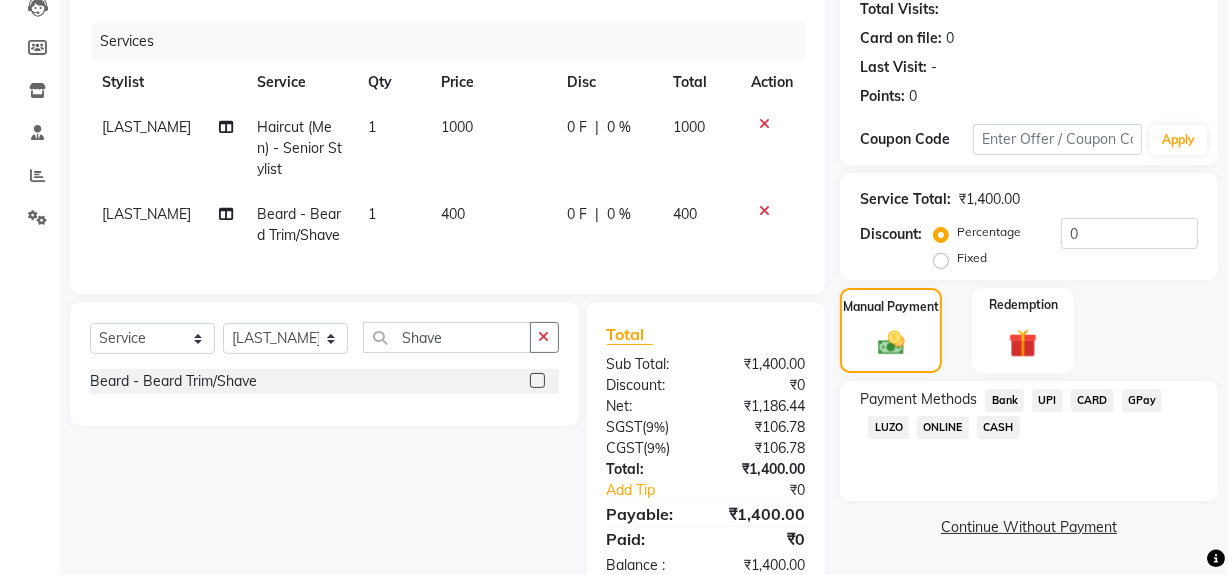 click on "UPI" 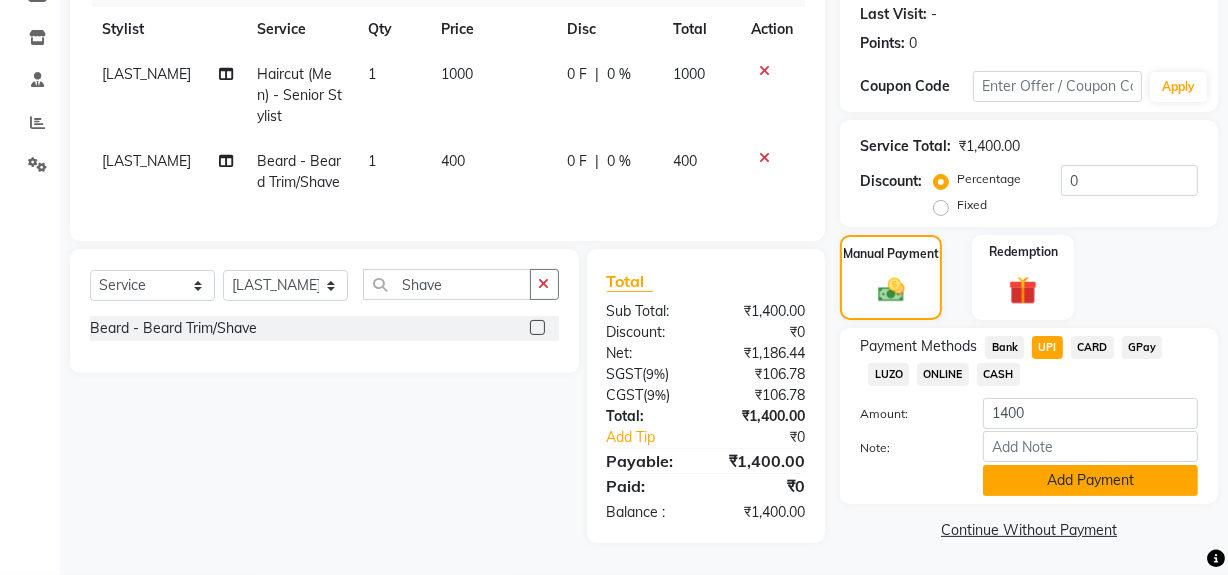 click on "Add Payment" 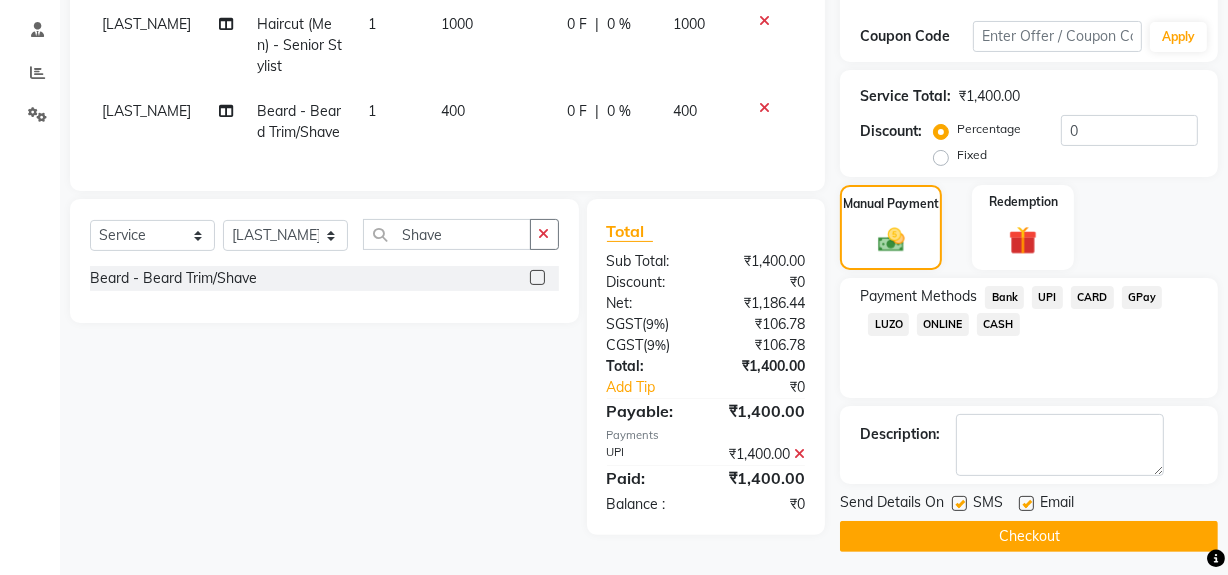 scroll, scrollTop: 333, scrollLeft: 0, axis: vertical 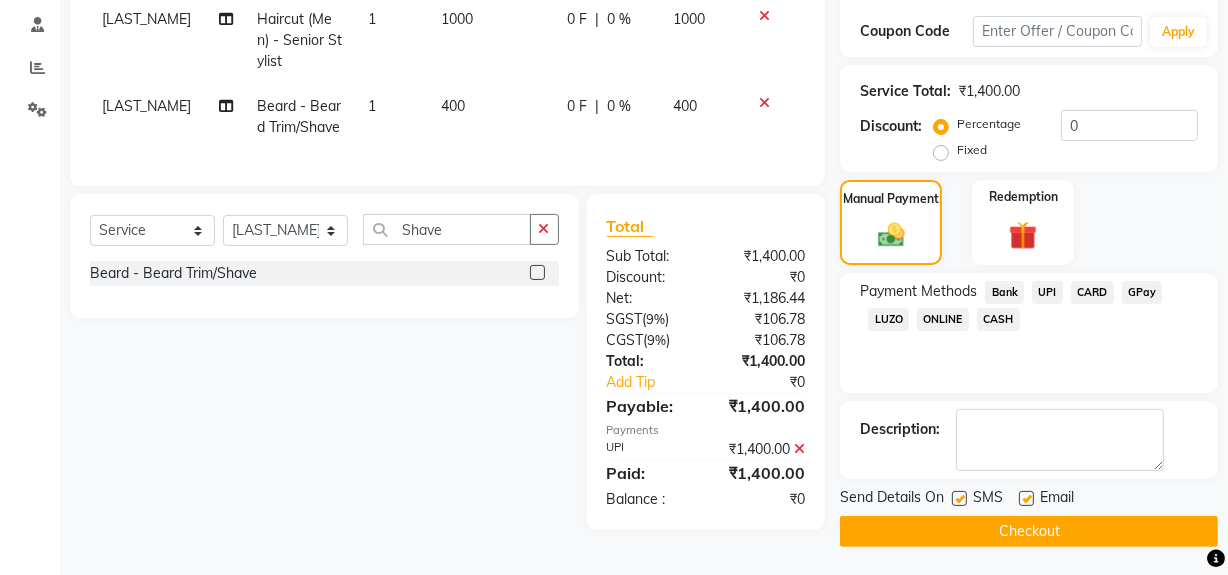 click on "Checkout" 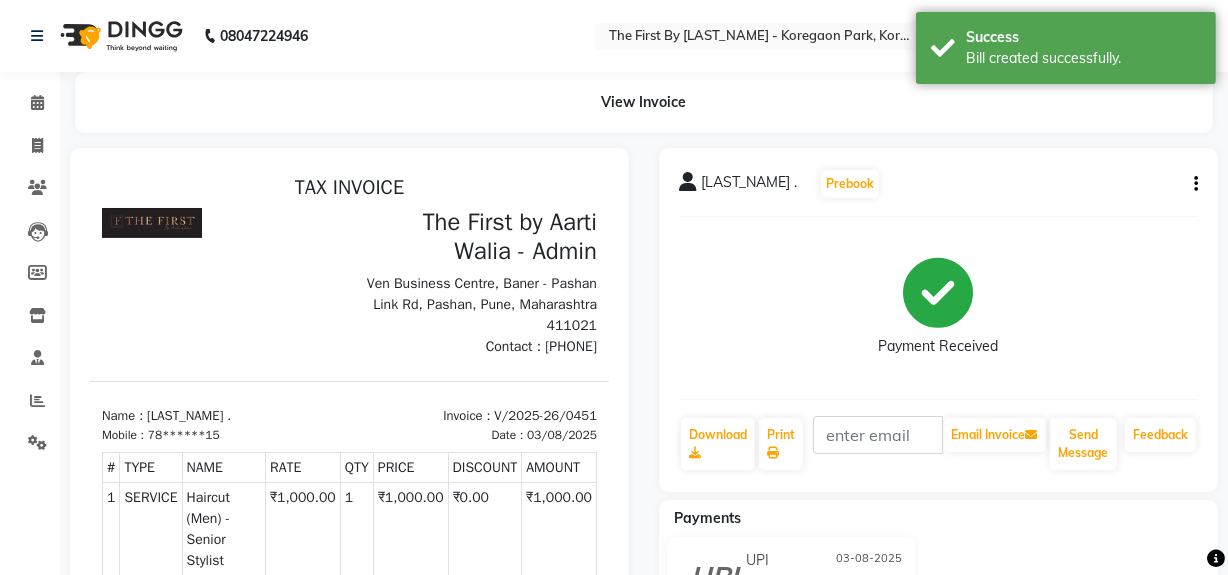 scroll, scrollTop: 0, scrollLeft: 0, axis: both 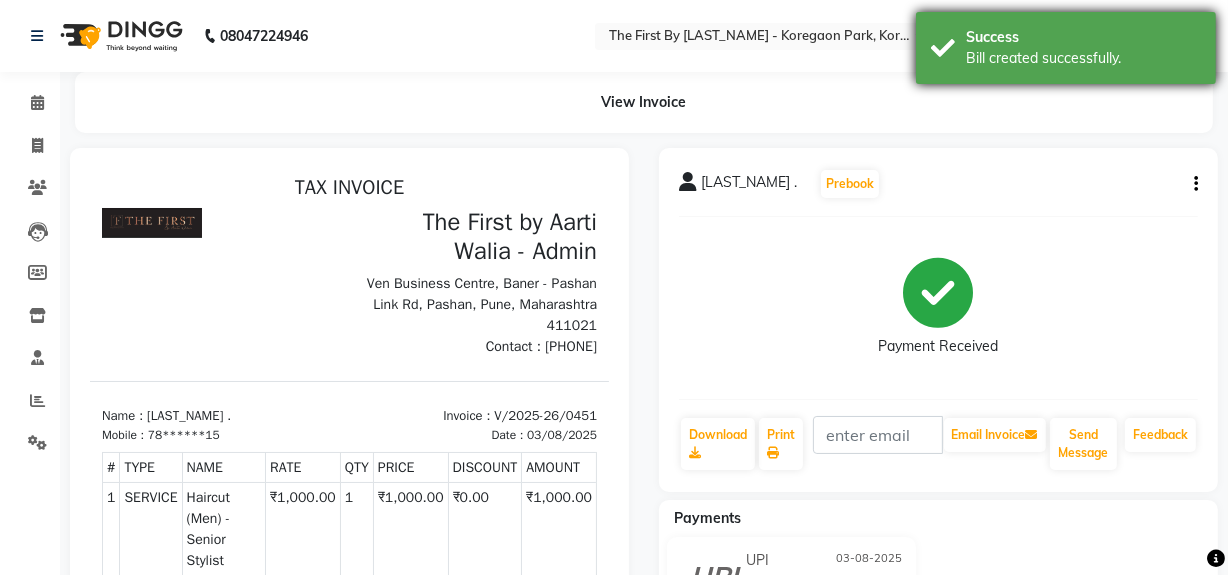 click on "Bill created successfully." at bounding box center (1083, 58) 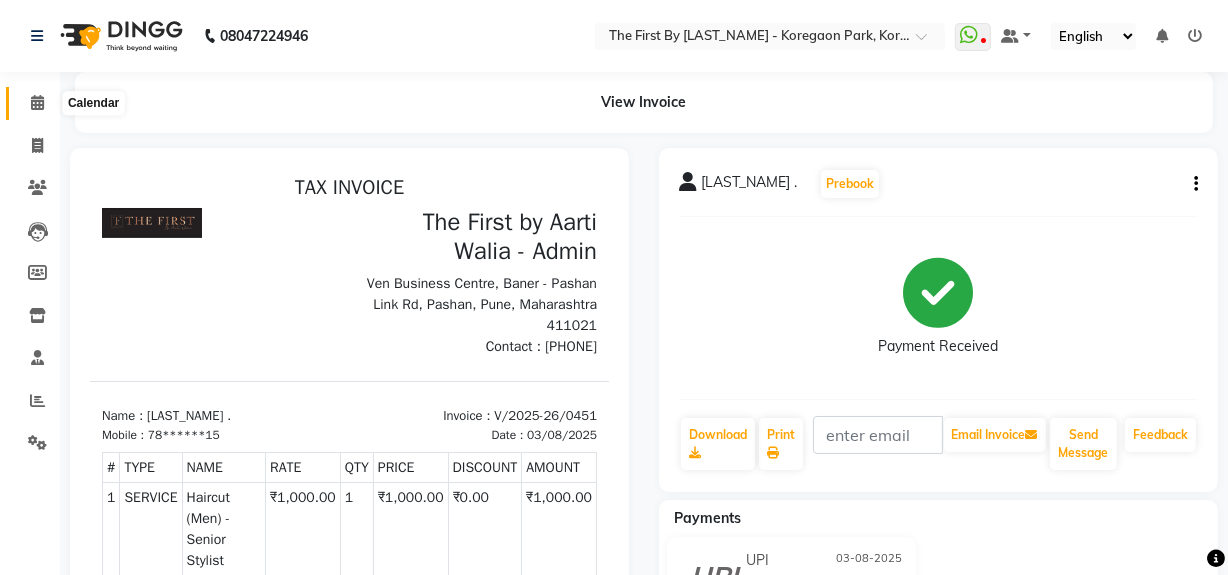 click 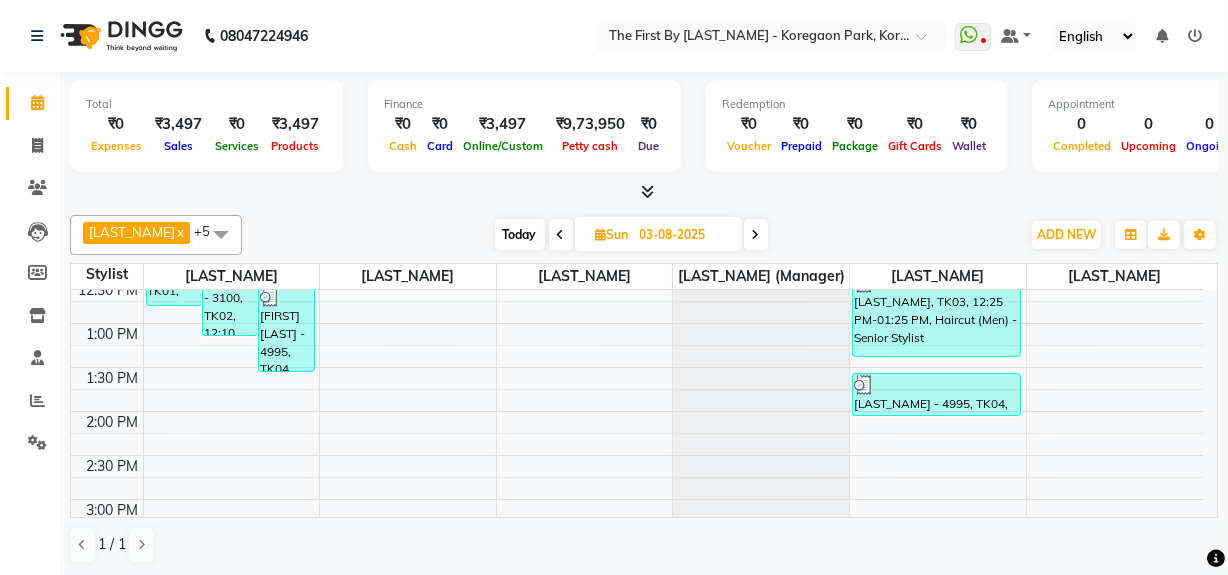 scroll, scrollTop: 454, scrollLeft: 0, axis: vertical 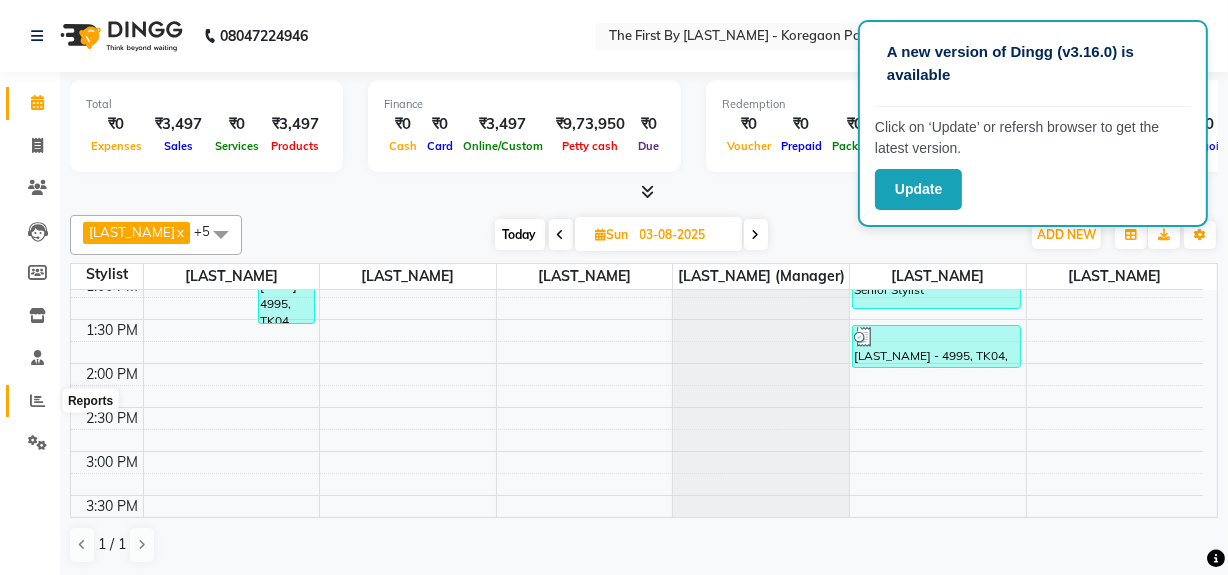drag, startPoint x: 44, startPoint y: 394, endPoint x: 61, endPoint y: 414, distance: 26.24881 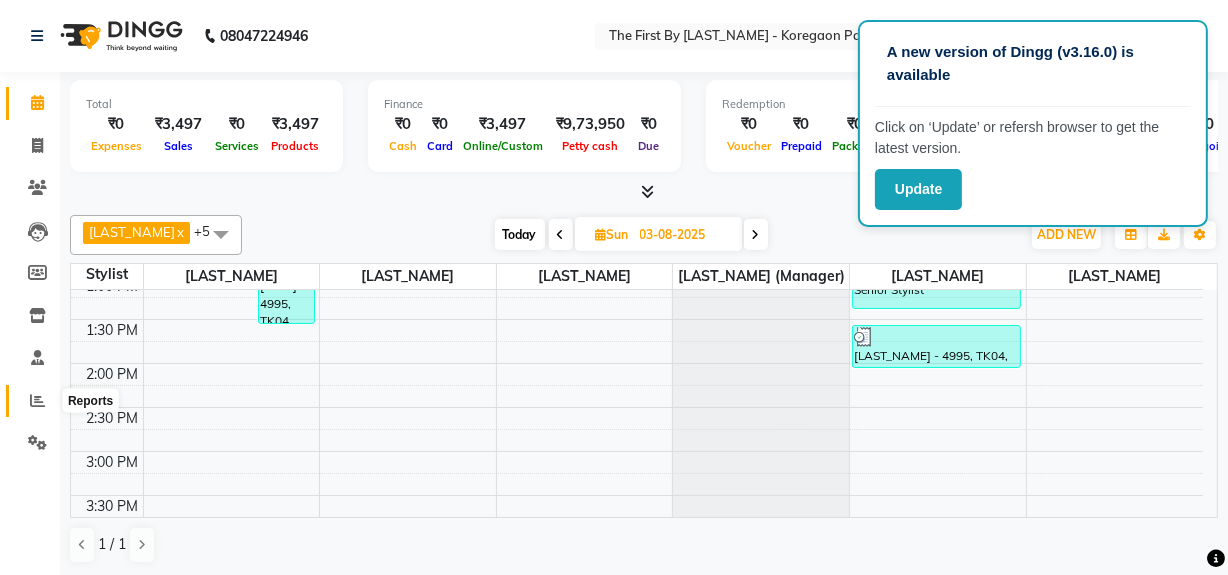 click 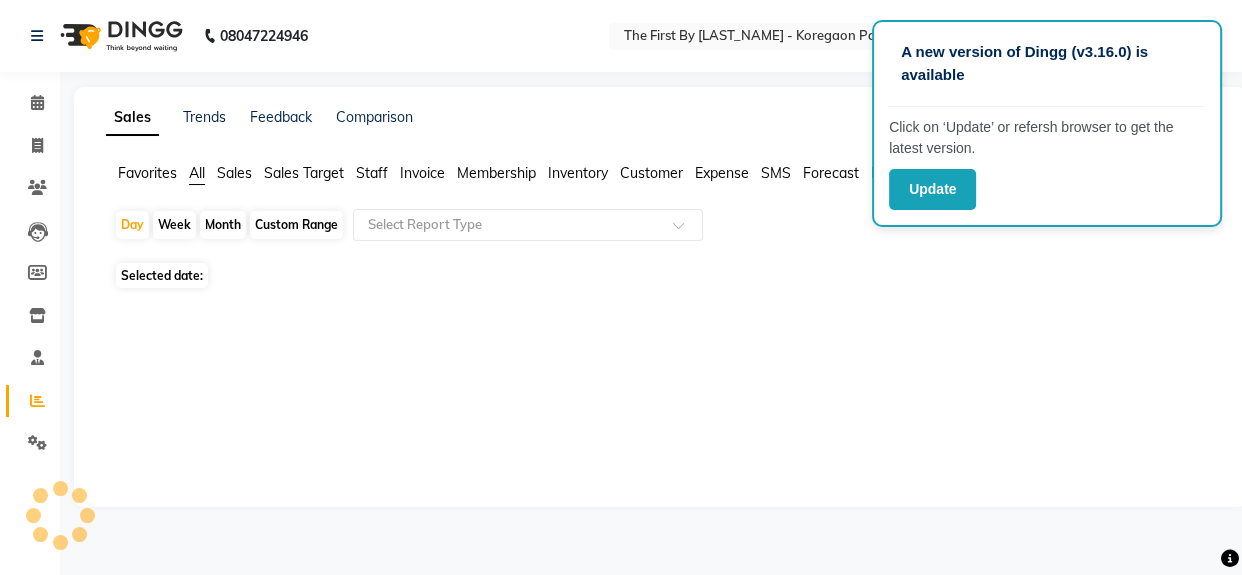 click on "Month" 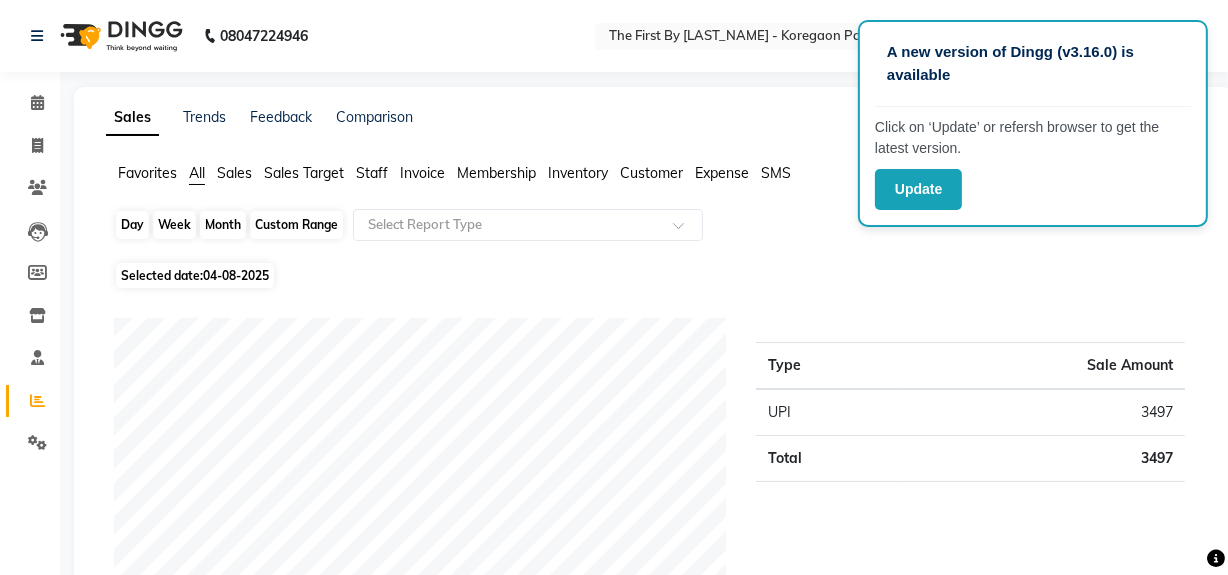 click on "Month" 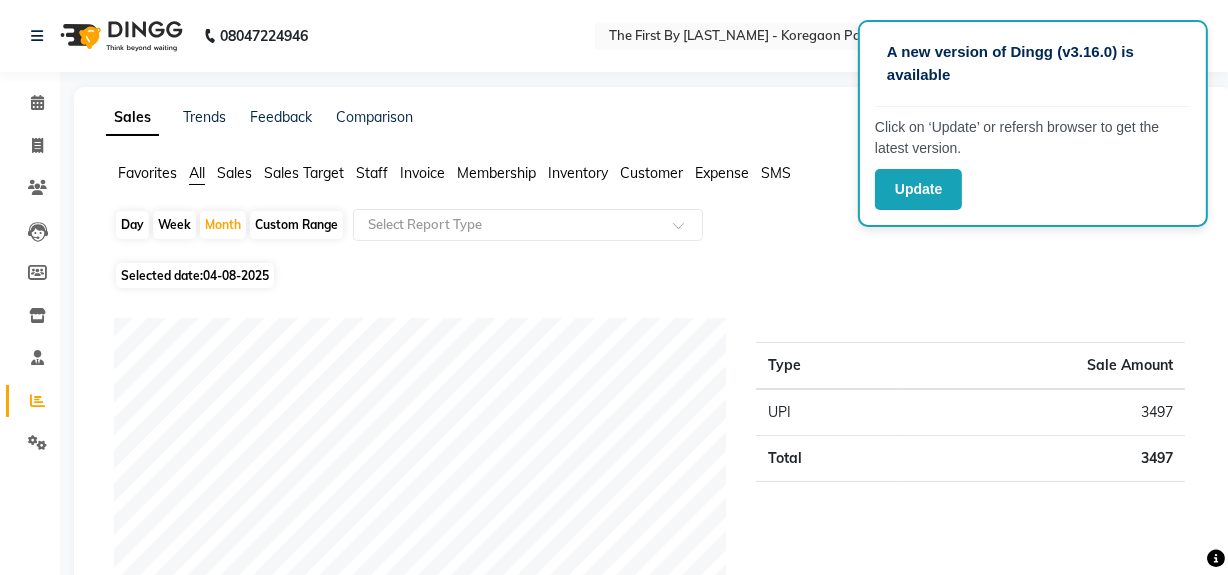 select on "8" 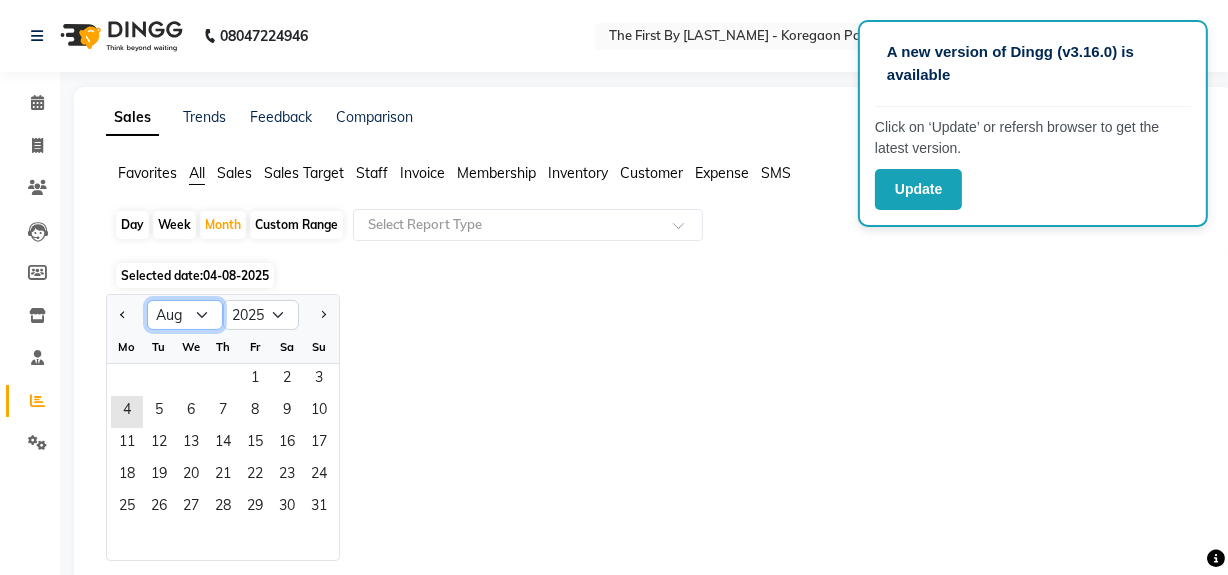 click on "Jan Feb Mar Apr May Jun Jul Aug Sep Oct Nov Dec" 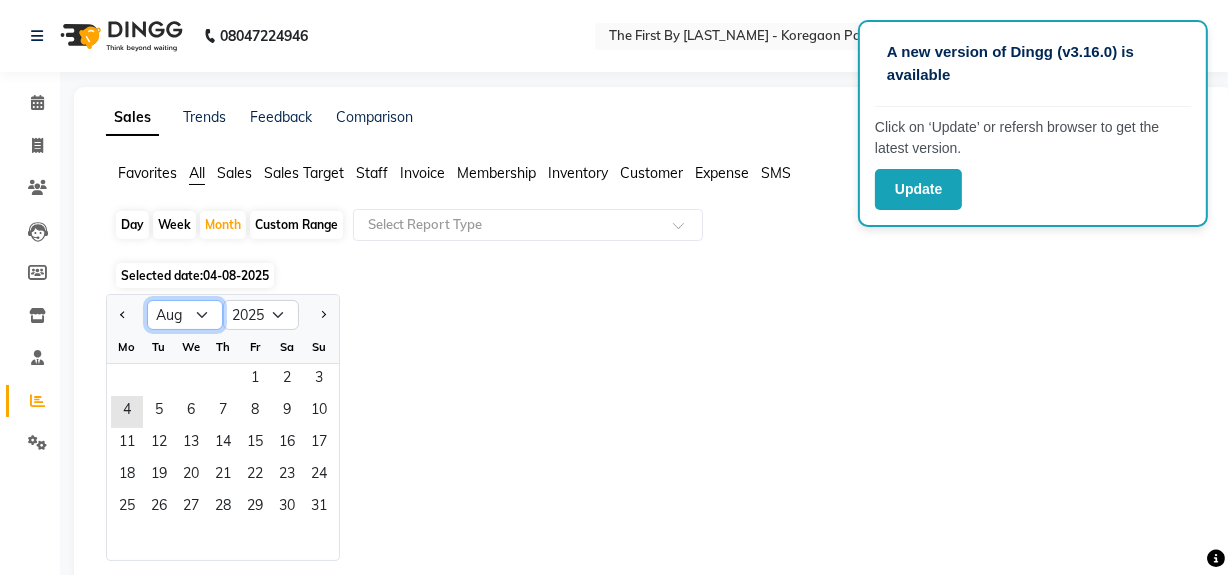 select on "7" 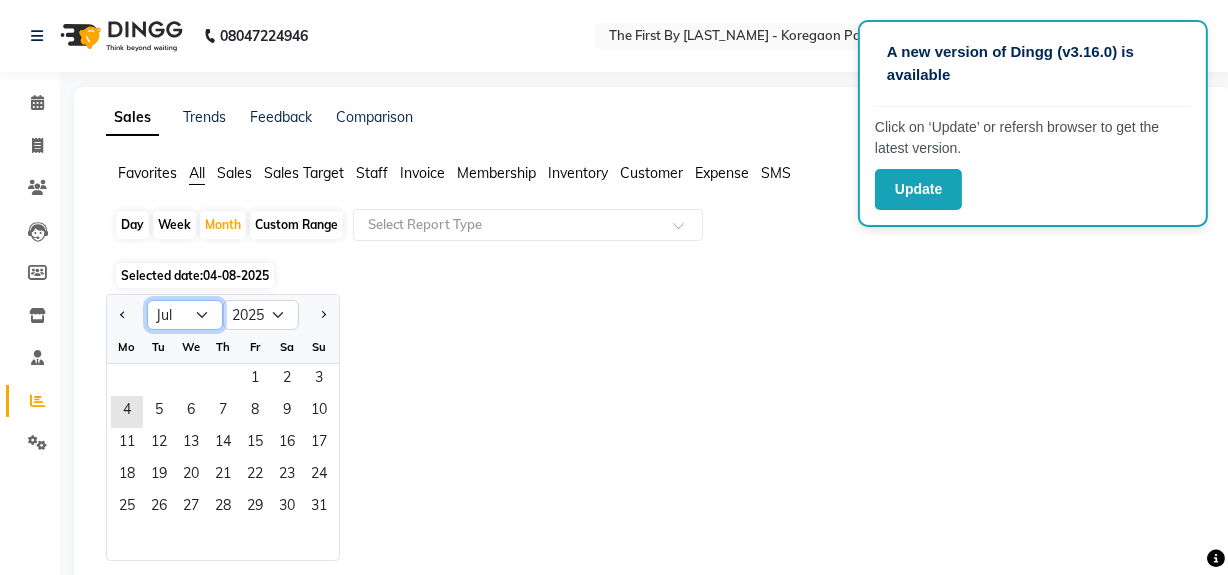 click on "Jan Feb Mar Apr May Jun Jul Aug Sep Oct Nov Dec" 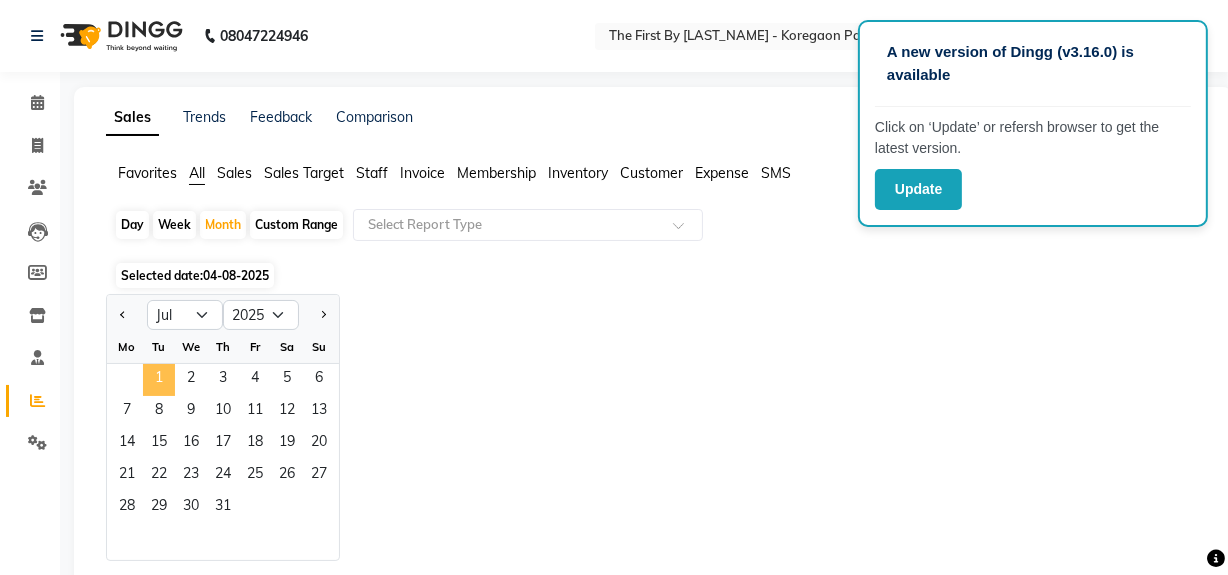 click on "1" 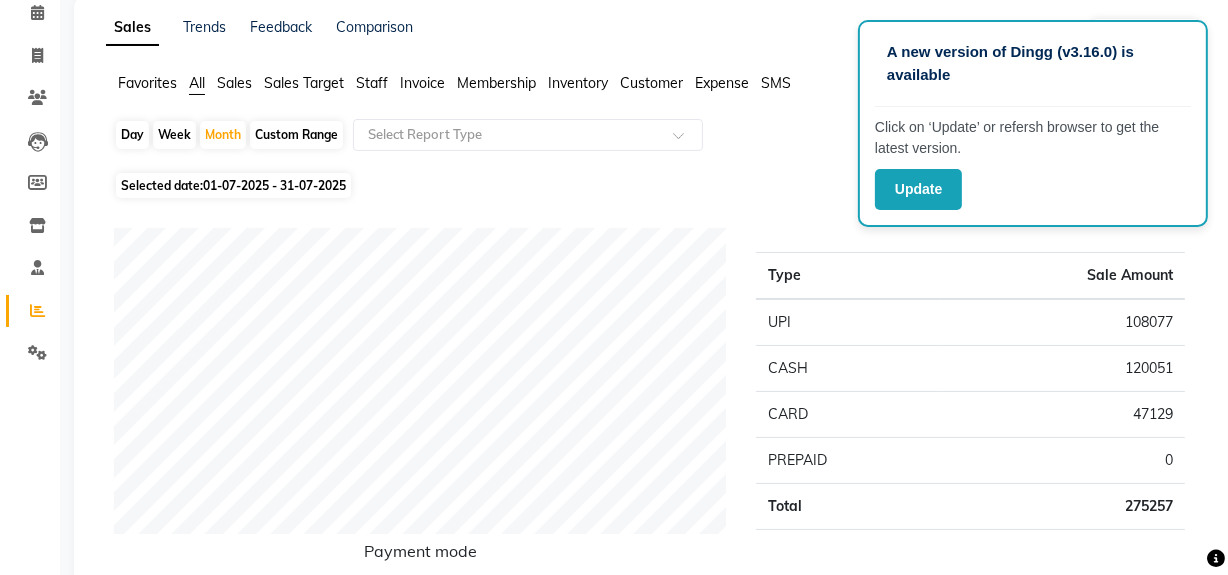 scroll, scrollTop: 181, scrollLeft: 0, axis: vertical 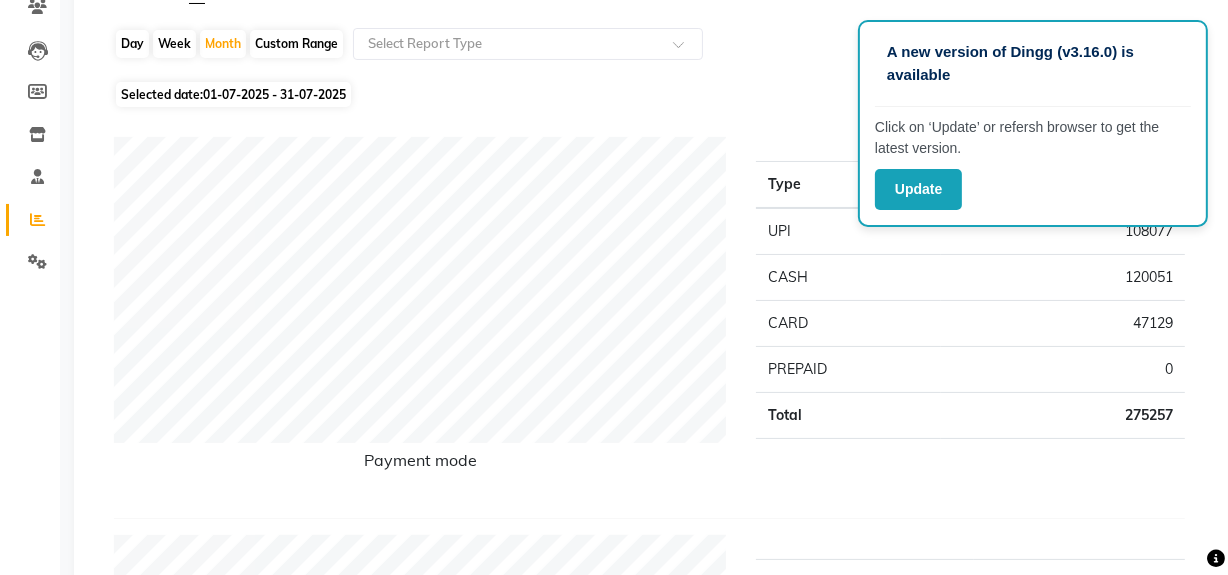 click on "0" 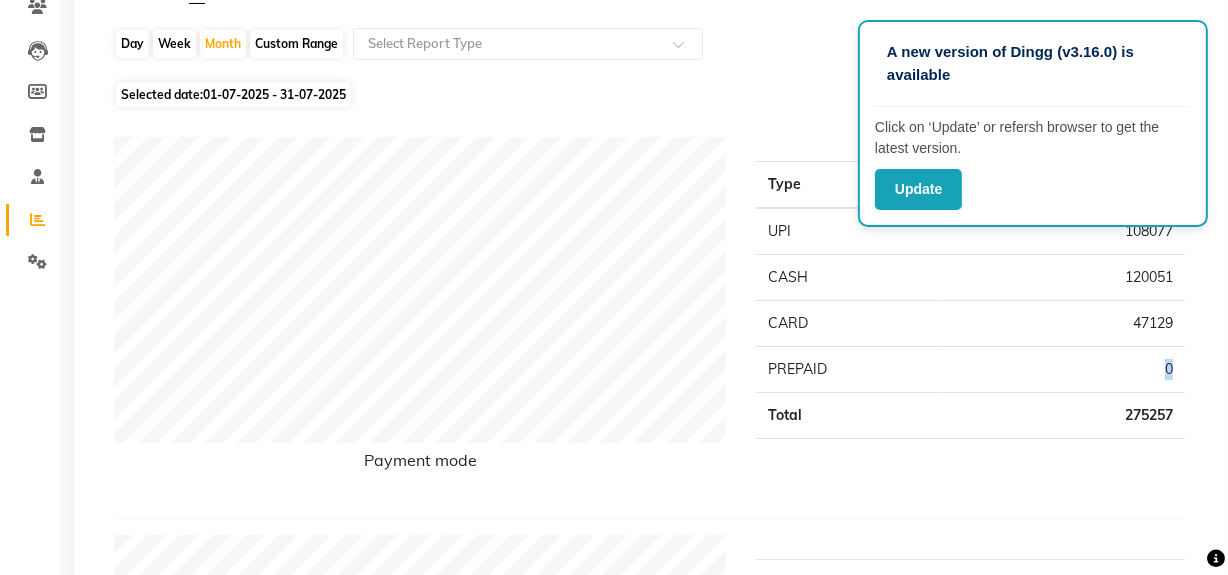 click on "0" 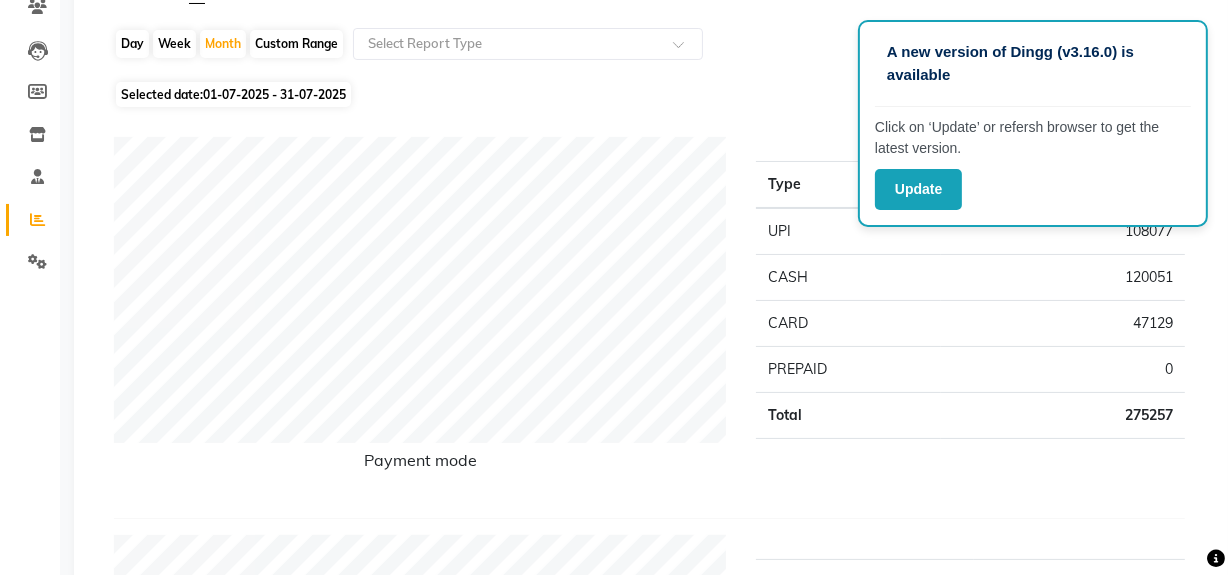 click on "Payment mode Type Sale Amount UPI 108077 CASH 120051 CARD 47129 PREPAID 0 Total 275257" 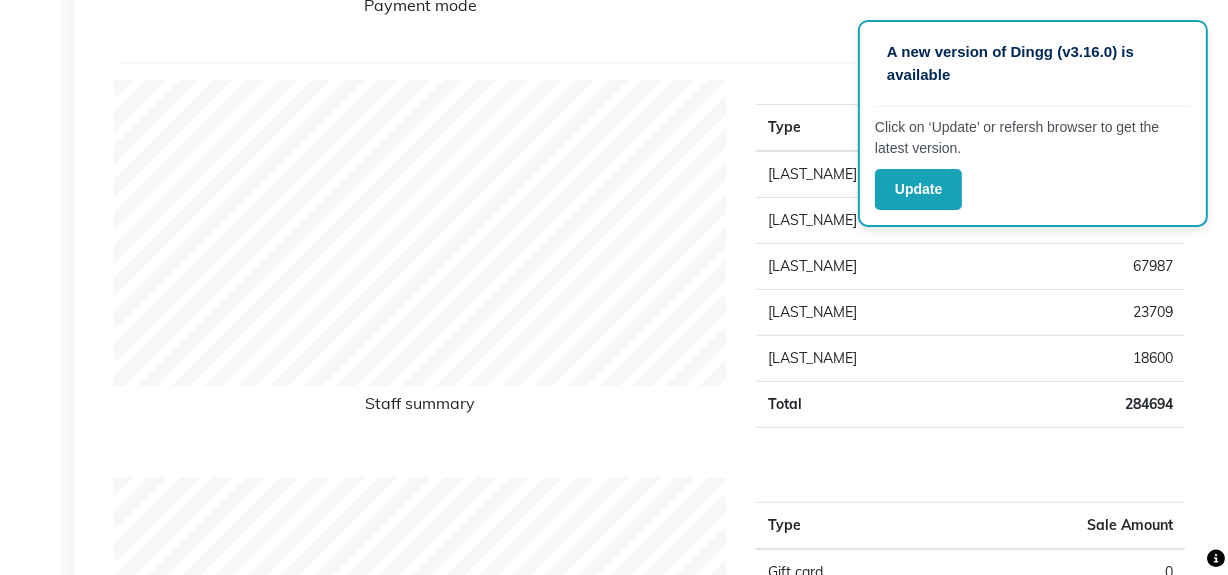 scroll, scrollTop: 181, scrollLeft: 0, axis: vertical 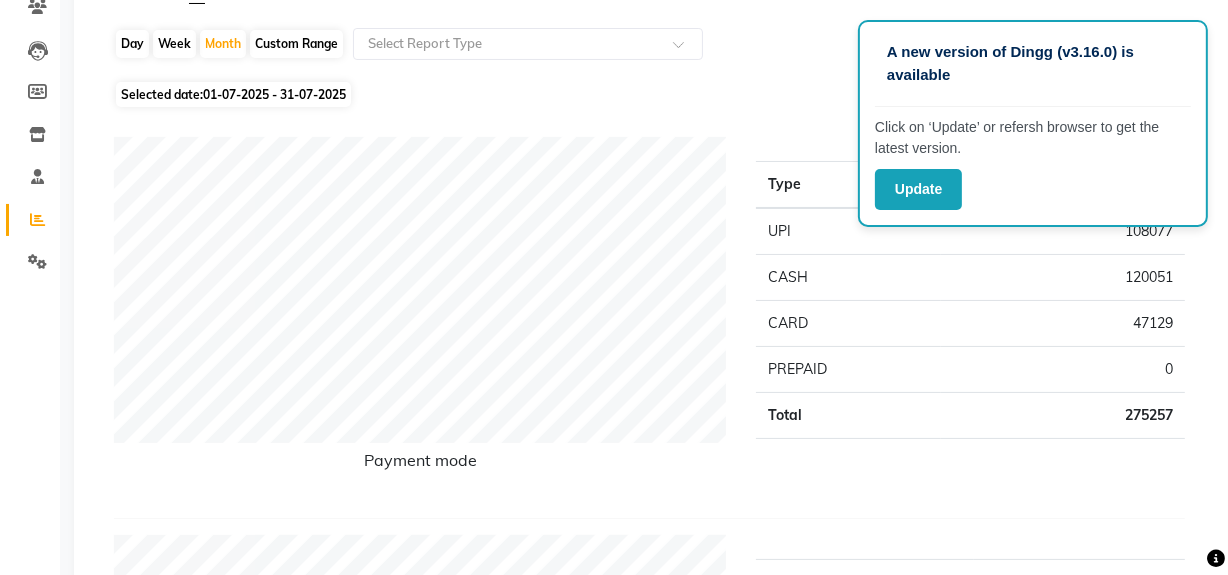 click on "275257" 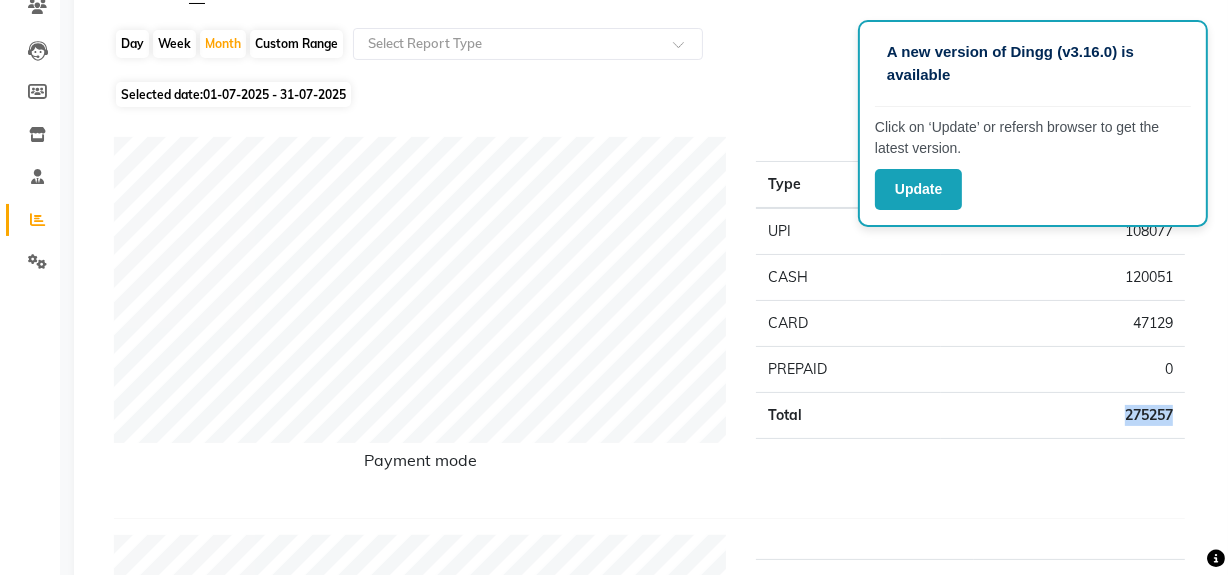 click on "275257" 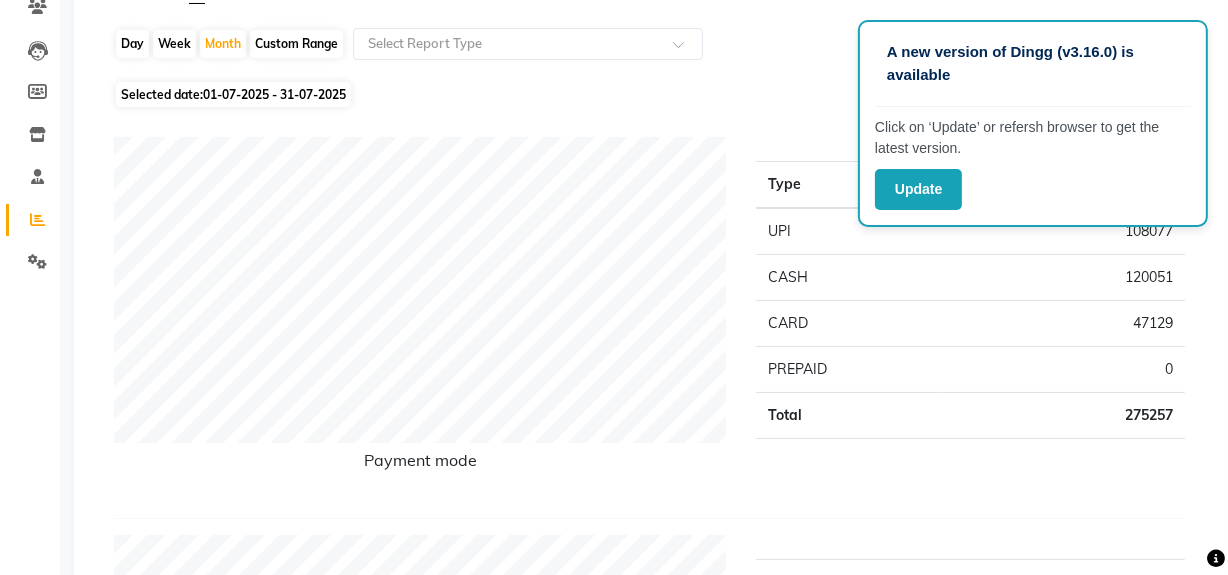 click on "Payment mode Type Sale Amount UPI 108077 CASH 120051 CARD 47129 PREPAID 0 Total 275257 Staff summary Type Sale Amount [LAST_NAME] 87709 [LAST_NAME] 86689 [LAST_NAME] 67987 [LAST_NAME]  23709 [LAST_NAME]  18600 Total 284694 Sales summary Type Sale Amount Gift card 0 Prepaid 0 Vouchers 0 Memberships 0 Packages 0 Tips 0 Services 283846 Products 850 Fee 0 Total 284696 Service by category Type Sale Amount Texture Treatment 134661 Hair 37500 Haircut (Men) 29550 Hair Care - Ritual 21226 Pedicure 15800 Beard 11100 Waxing 8950 Styling 8400 Reflexology 6400 Brows : Wax & Thread 4660 Others 5599 Total 283846 Service sales Type Sale Amount Texture Treatment - Global Color 53669 Texture Treatment - Keratin/Cysteine 33644 Texture Treatment - Highlights 24768 Texture Treatment - Touch Up 22579 Director (Female) 19200 Haircut (Men) - Senior Stylist 18000 Senior Stylist (Female) 15000 Haircut (Men) - Director 11550 [LAST_NAME] (Female) 10500 Pedicure - Signature Pedicure 9800 Others 65135 Total 283845" 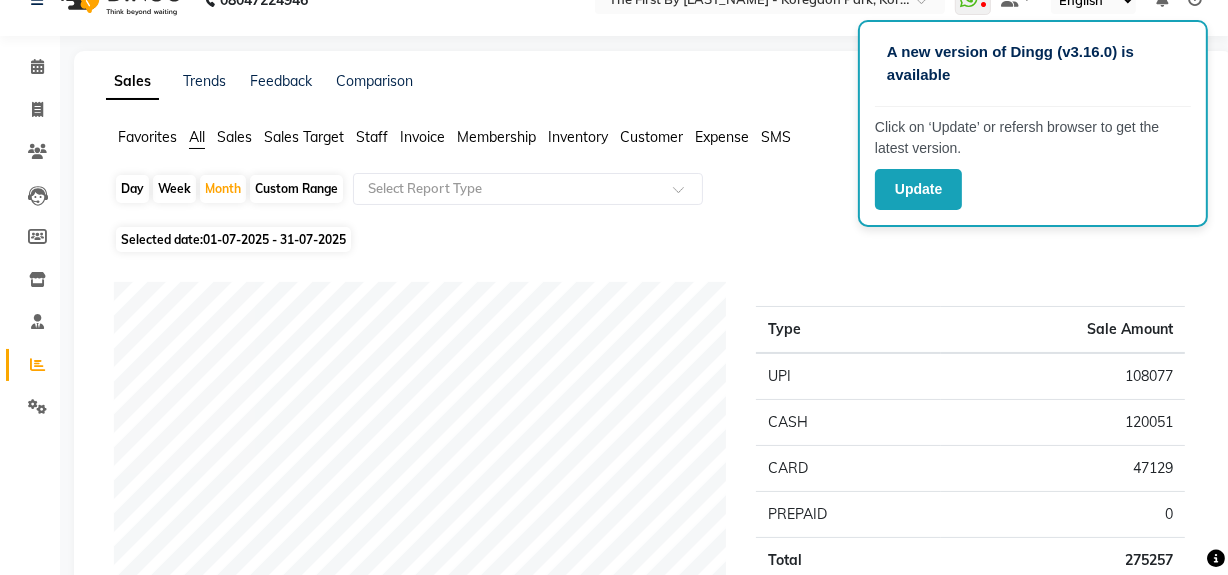 scroll, scrollTop: 0, scrollLeft: 0, axis: both 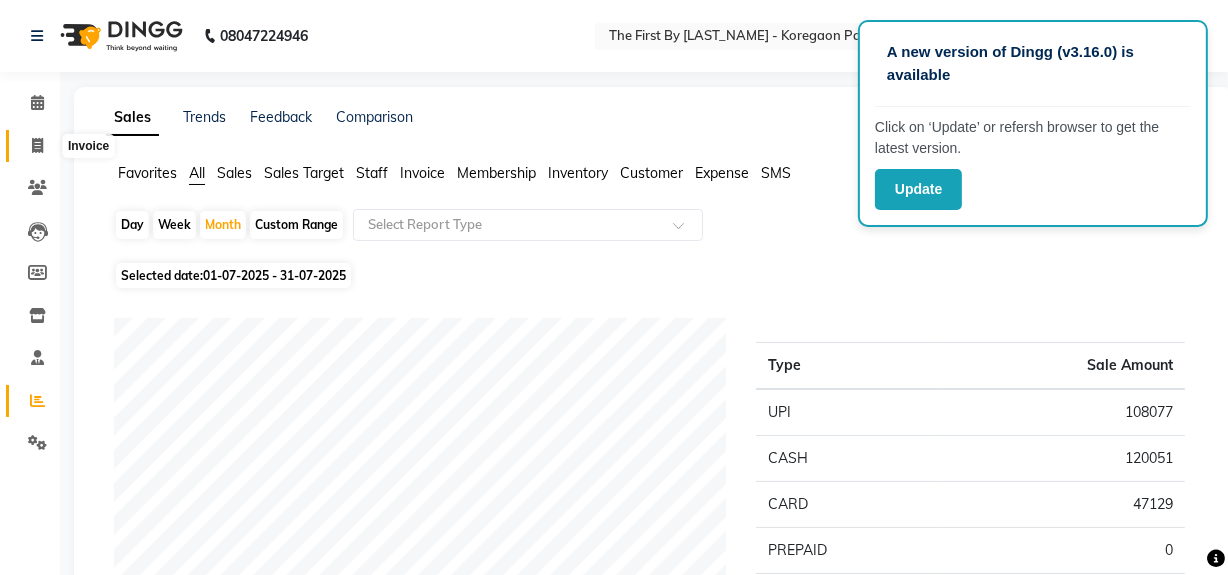 click 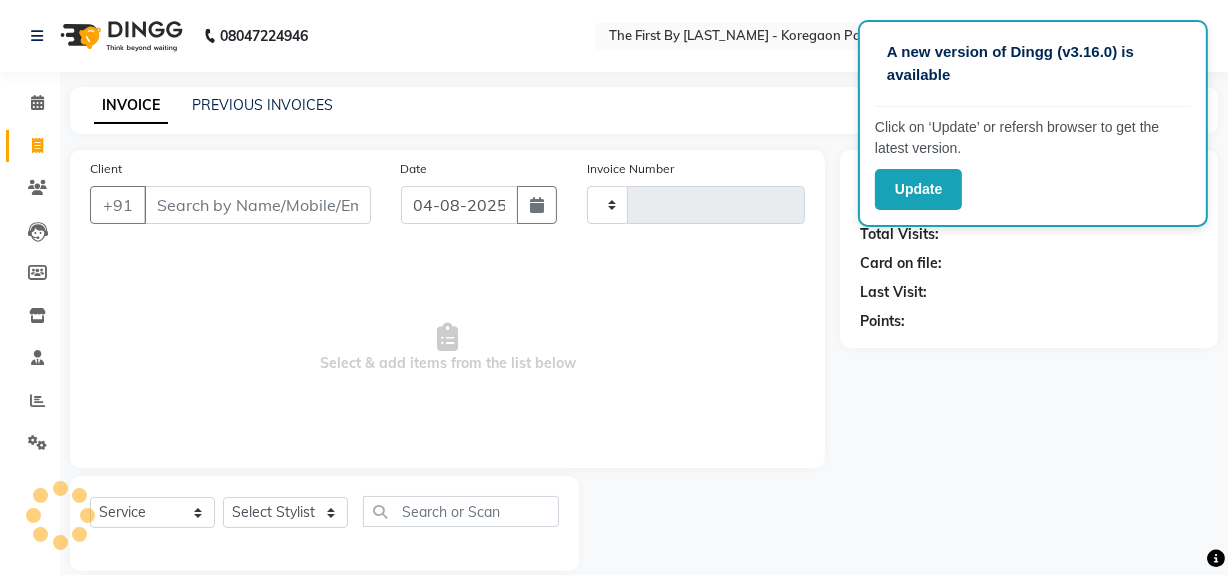 scroll, scrollTop: 26, scrollLeft: 0, axis: vertical 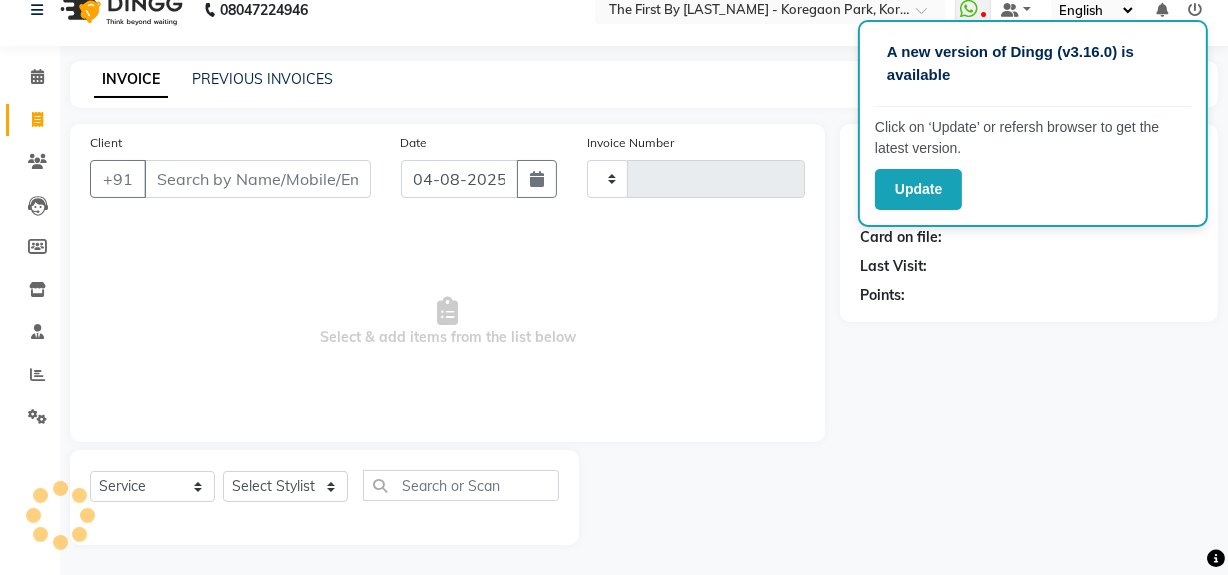 type on "0452" 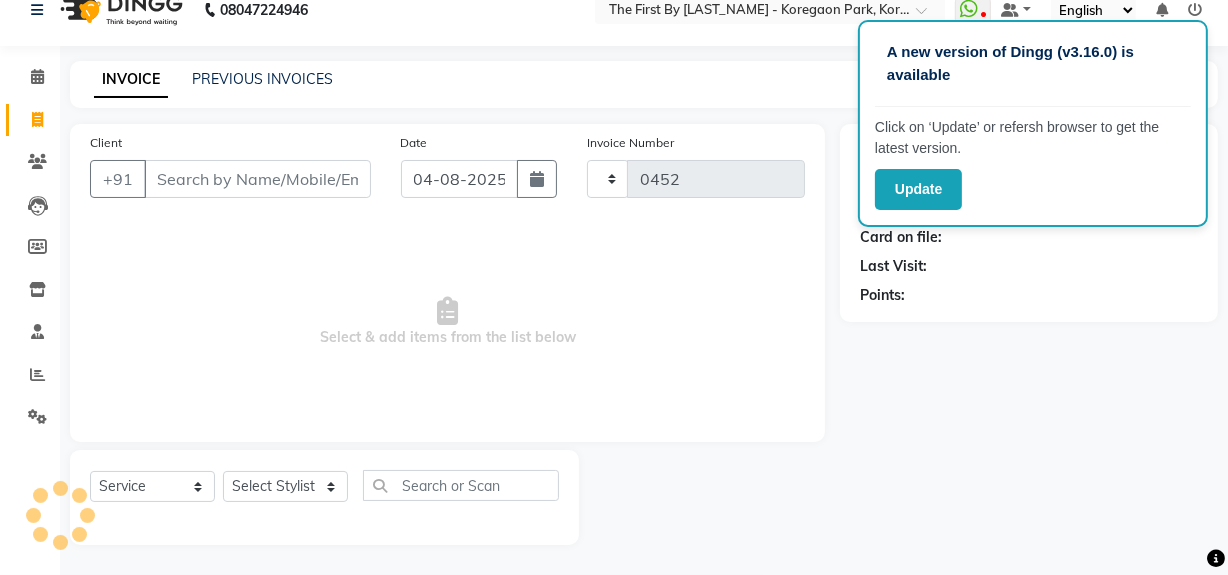 select on "6407" 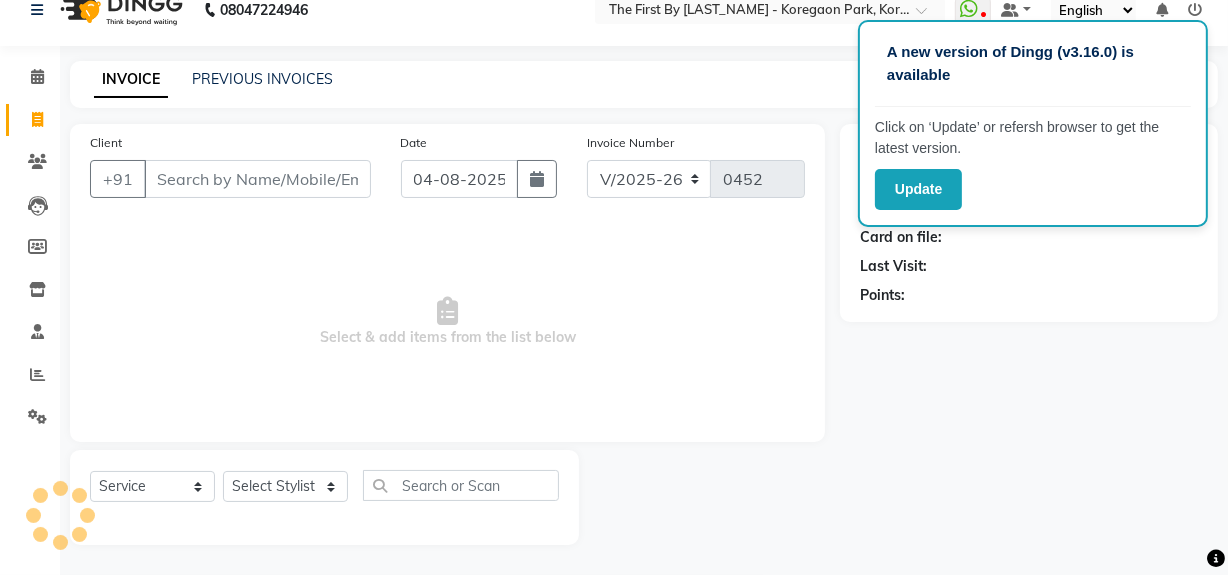 click on "Client" at bounding box center (257, 179) 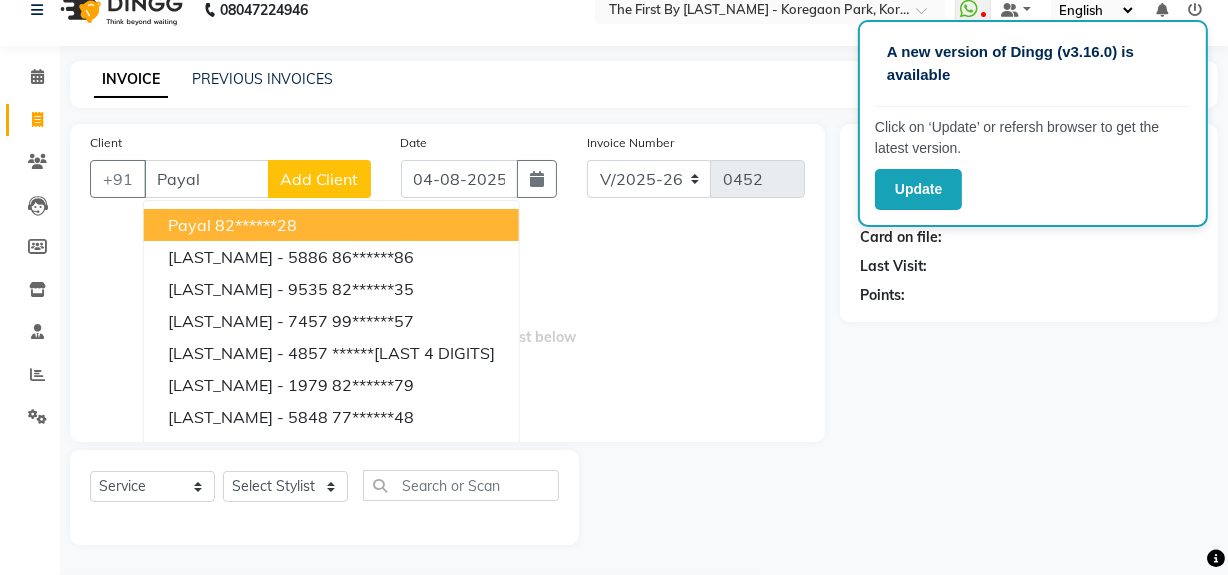 drag, startPoint x: 209, startPoint y: 217, endPoint x: 228, endPoint y: 246, distance: 34.669872 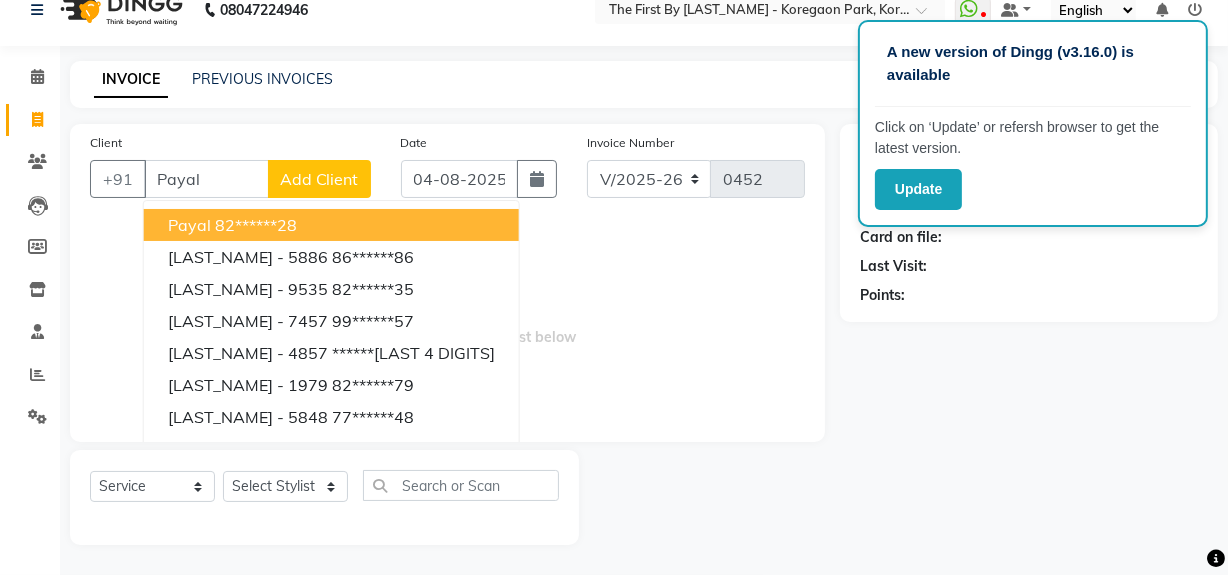 click on "[LAST_NAME]  82******28" at bounding box center (331, 225) 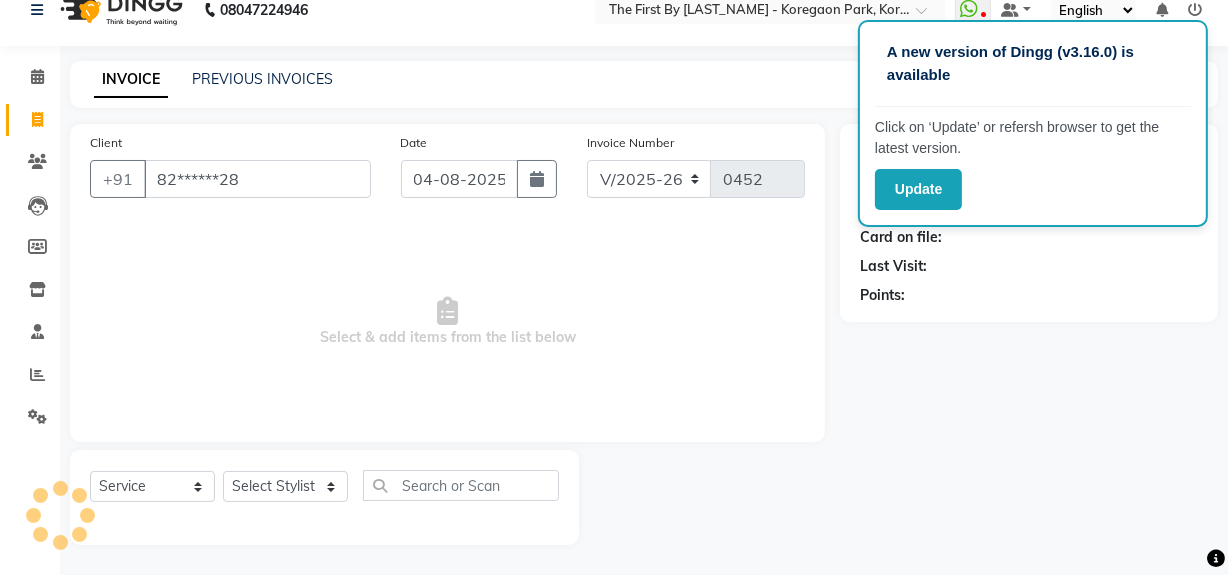 type on "82******28" 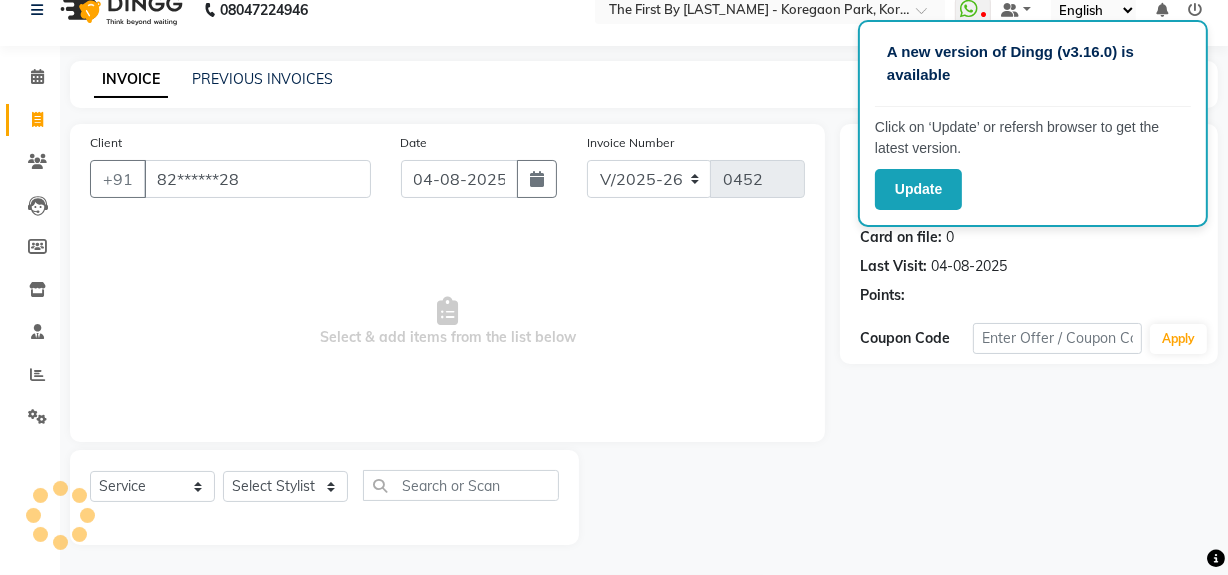 click on "Name: [LAST_NAME]  Membership: Total Visits:  2 Card on file:  0 Last Visit:   04-08-2025 Points:" 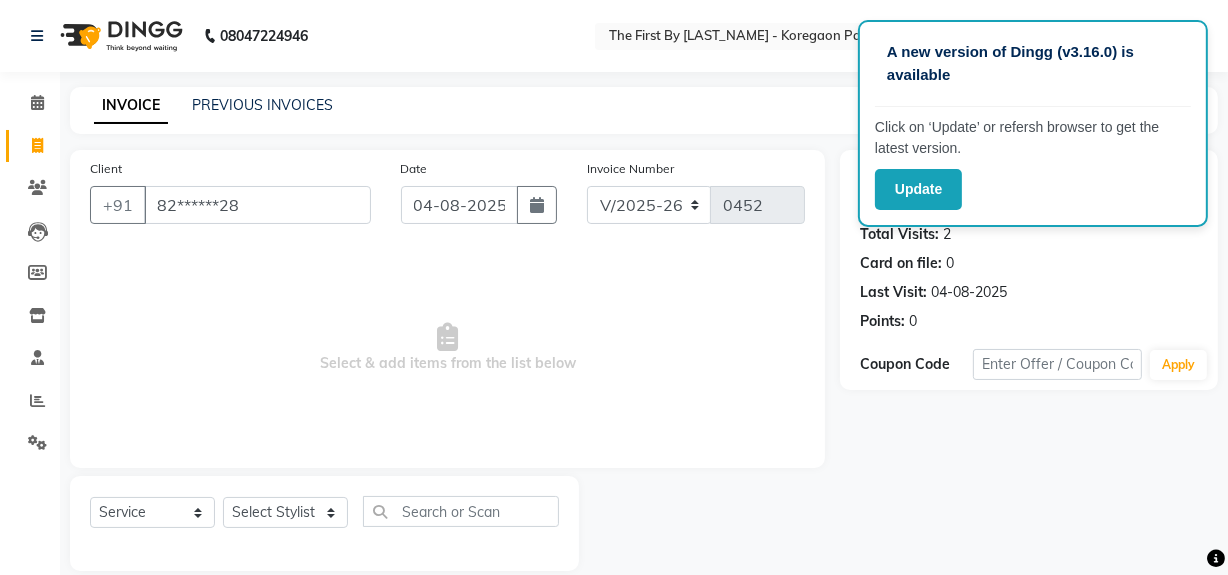 scroll, scrollTop: 26, scrollLeft: 0, axis: vertical 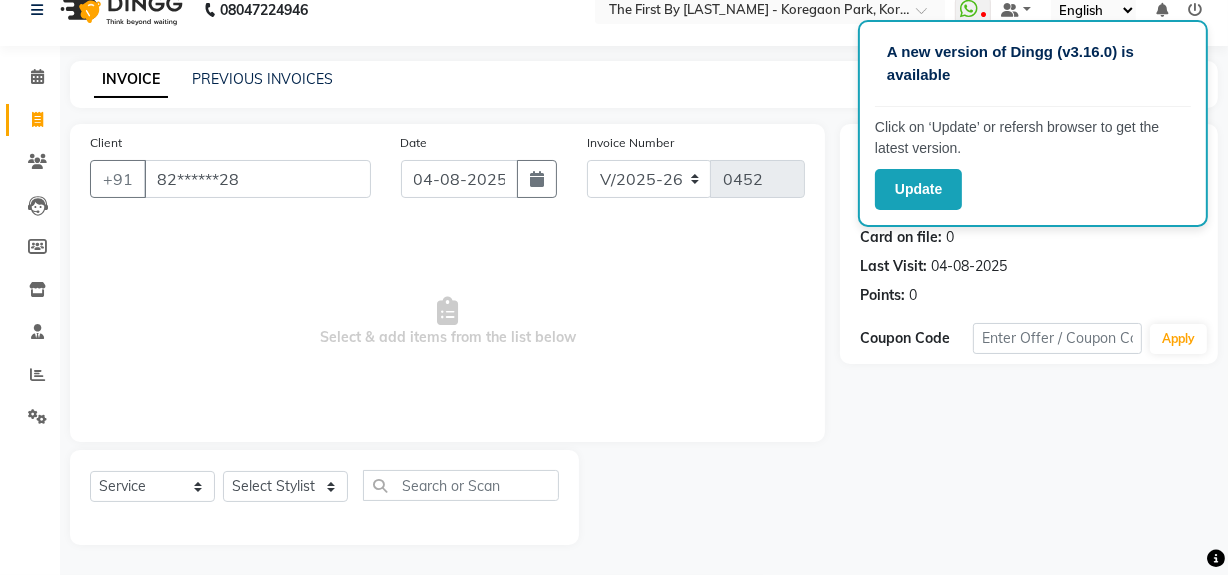 click on "Click on ‘Update’ or refersh browser to get the latest version." 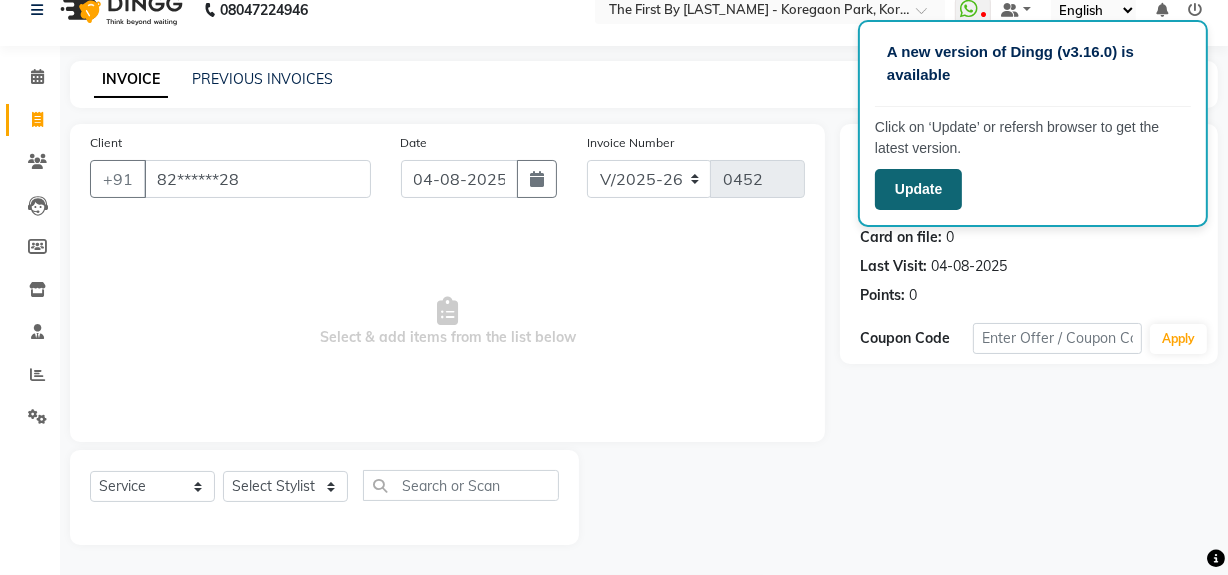 click on "Update" 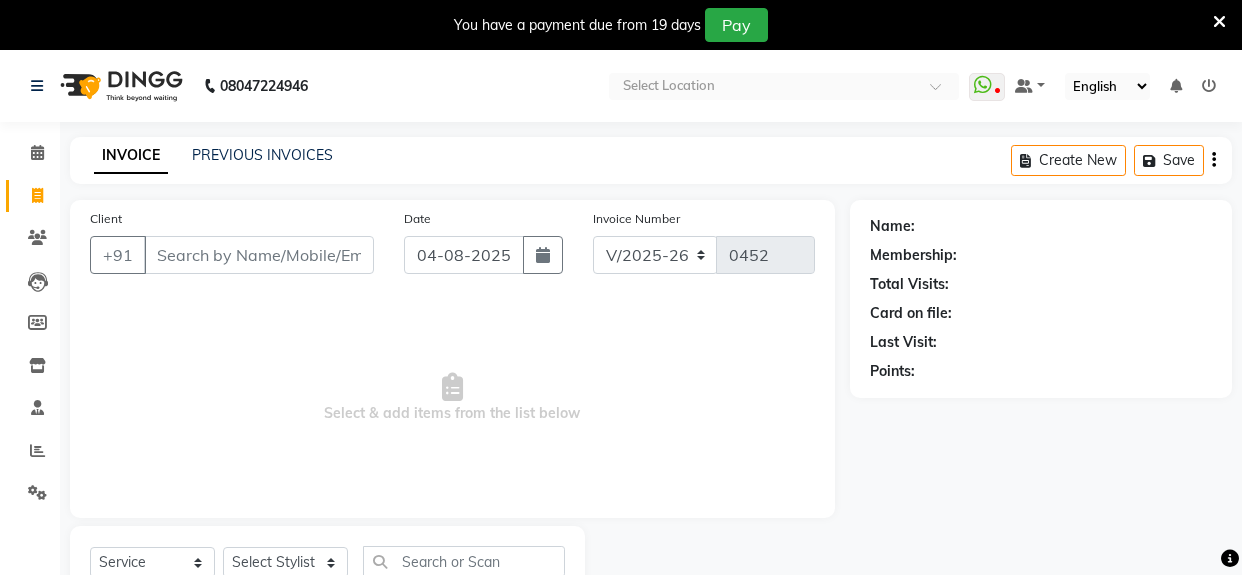 select on "6407" 